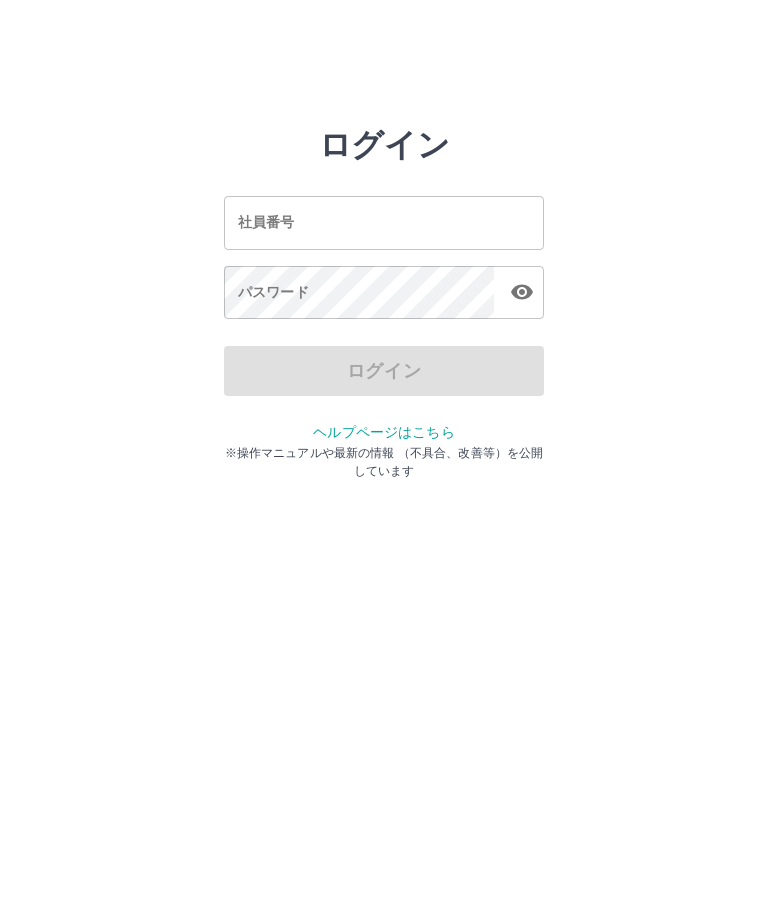 scroll, scrollTop: 0, scrollLeft: 0, axis: both 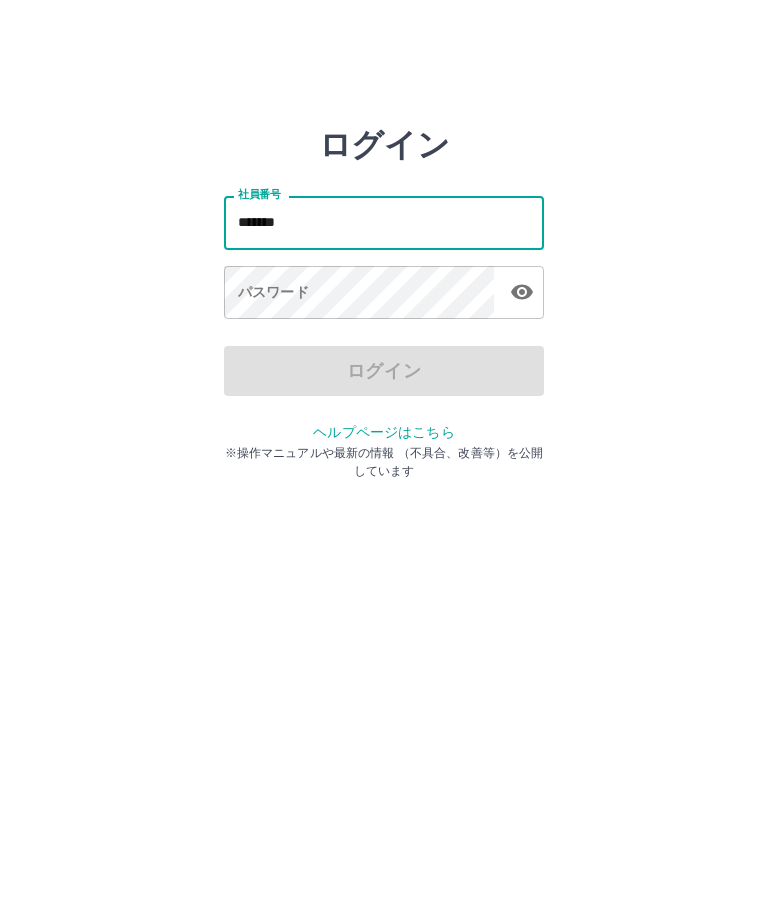 type on "*******" 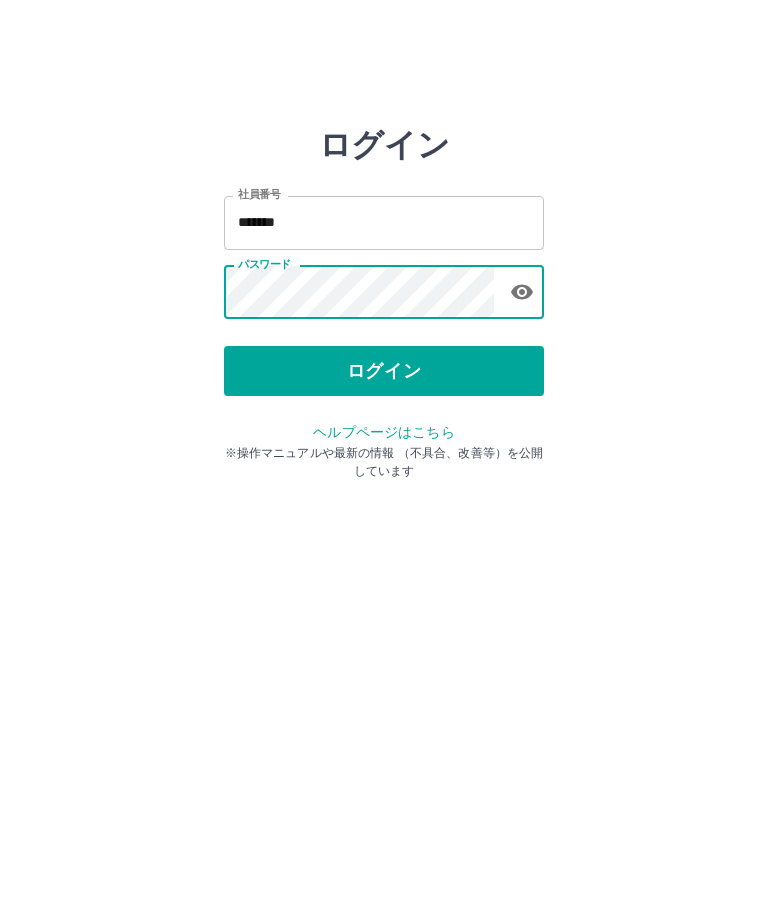 click on "ログイン" at bounding box center (384, 371) 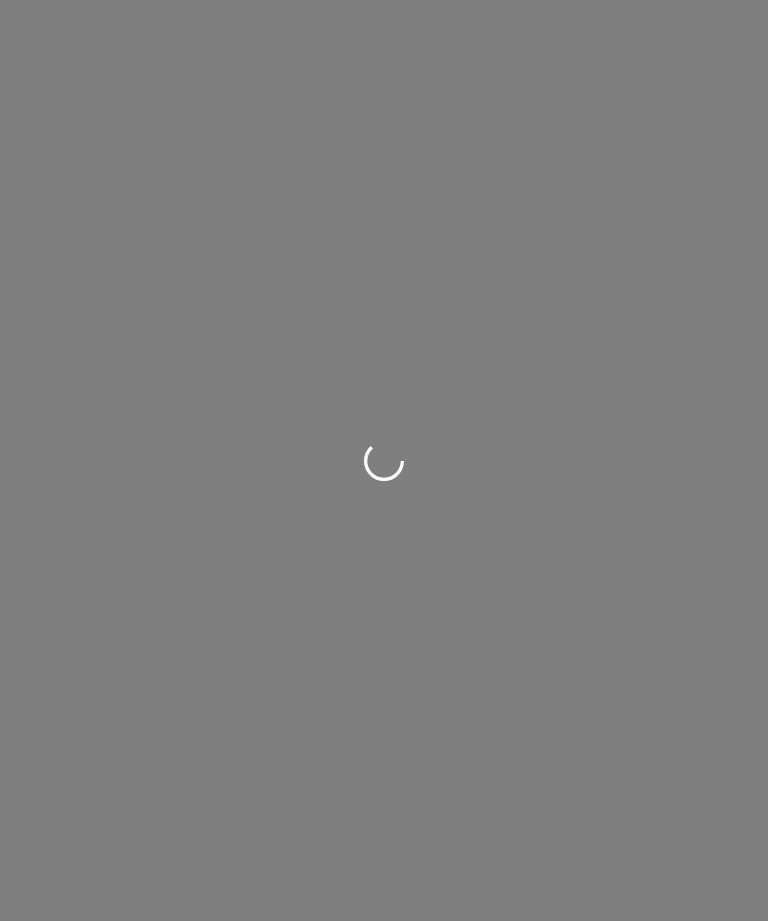 scroll, scrollTop: 0, scrollLeft: 0, axis: both 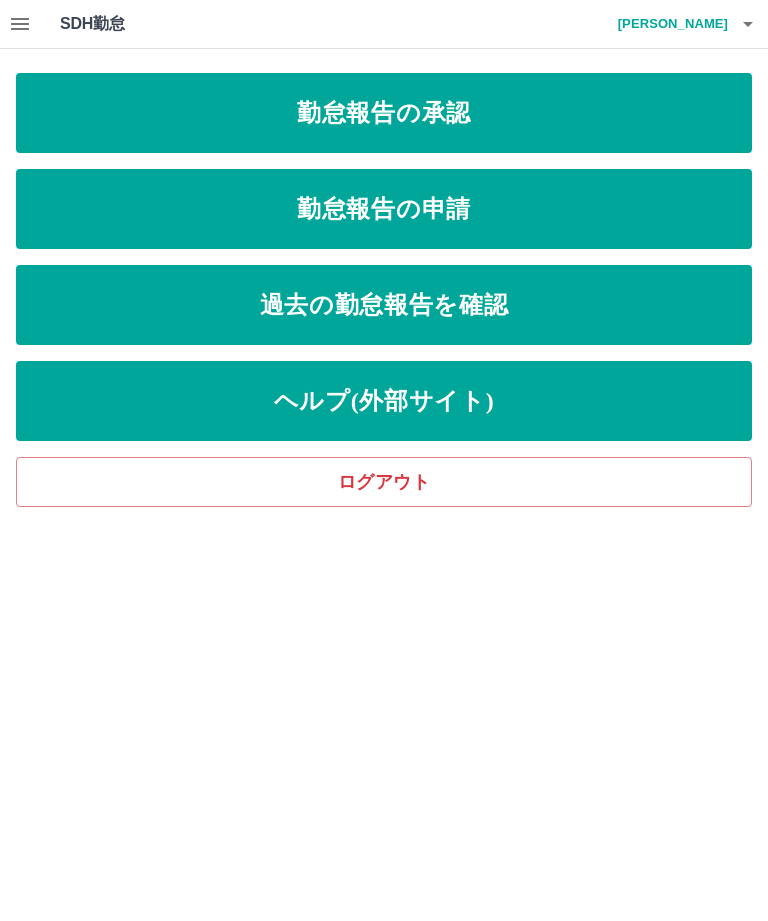 click on "過去の勤怠報告を確認" at bounding box center [384, 305] 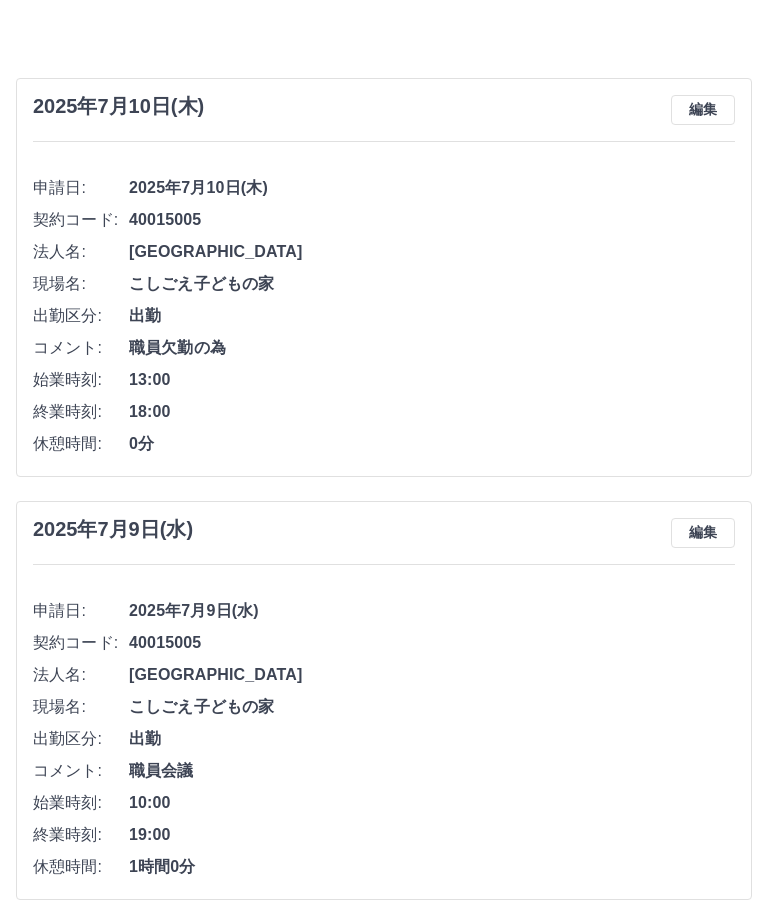 scroll, scrollTop: 0, scrollLeft: 0, axis: both 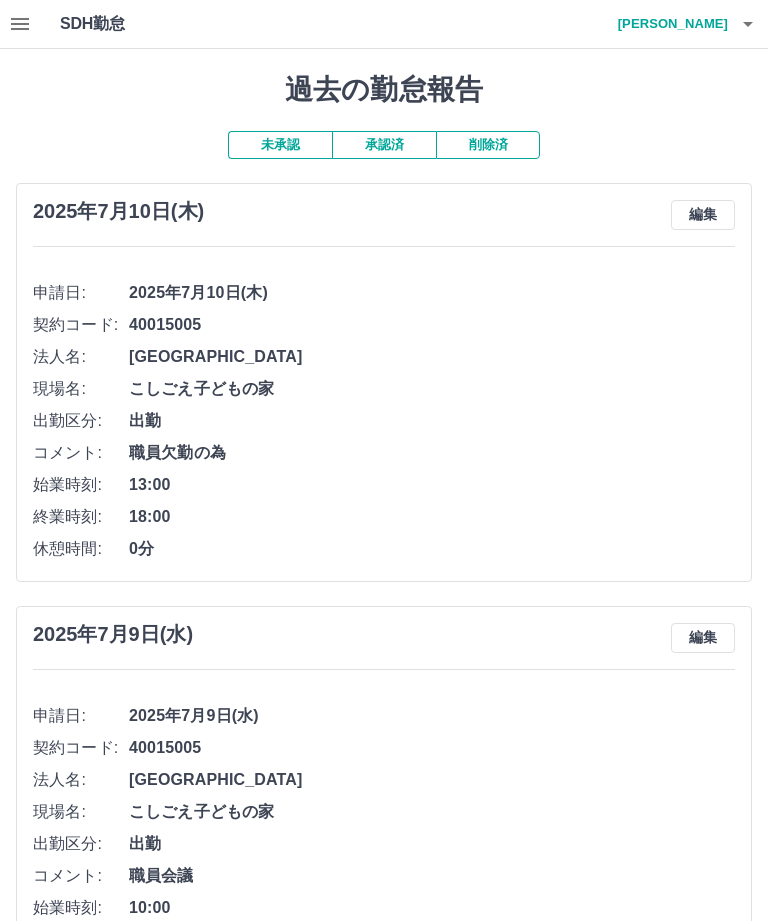 click 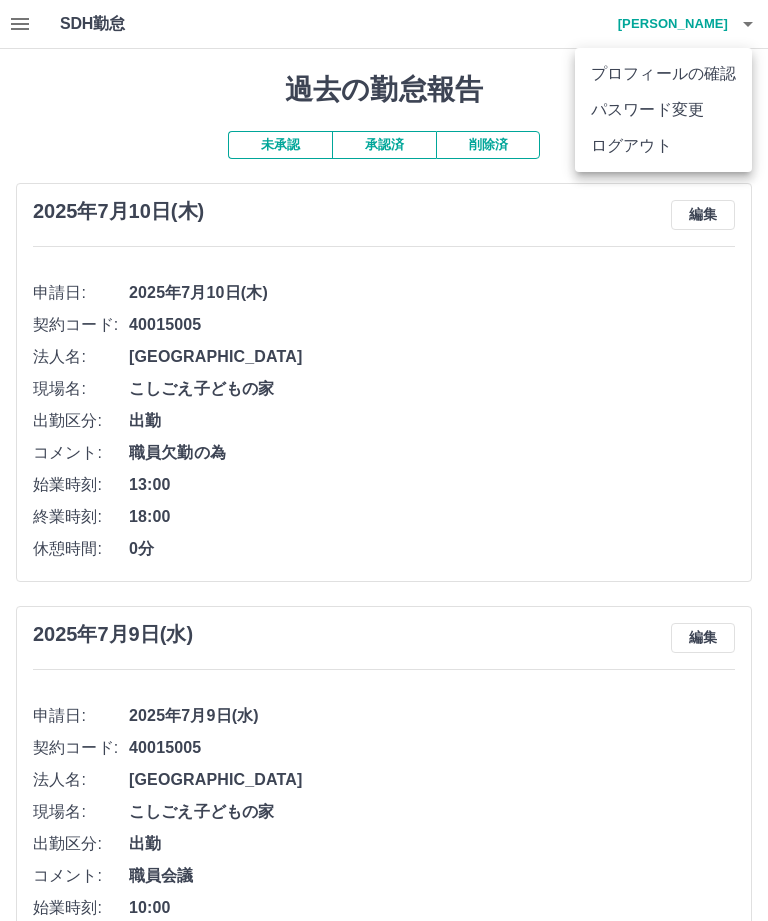 click on "ログアウト" at bounding box center [663, 146] 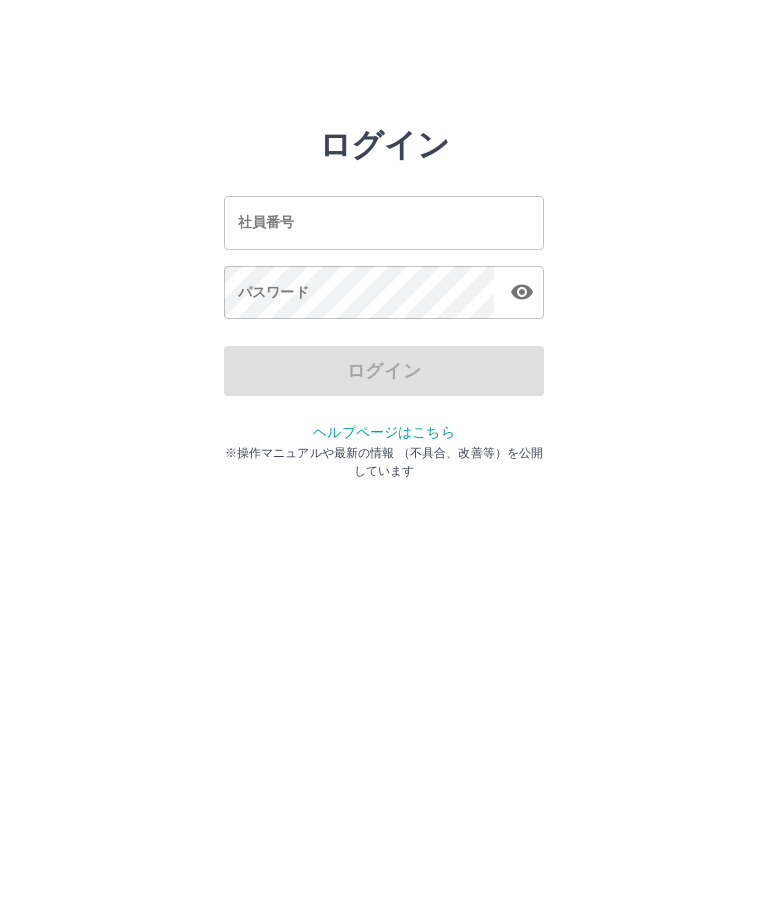 scroll, scrollTop: 0, scrollLeft: 0, axis: both 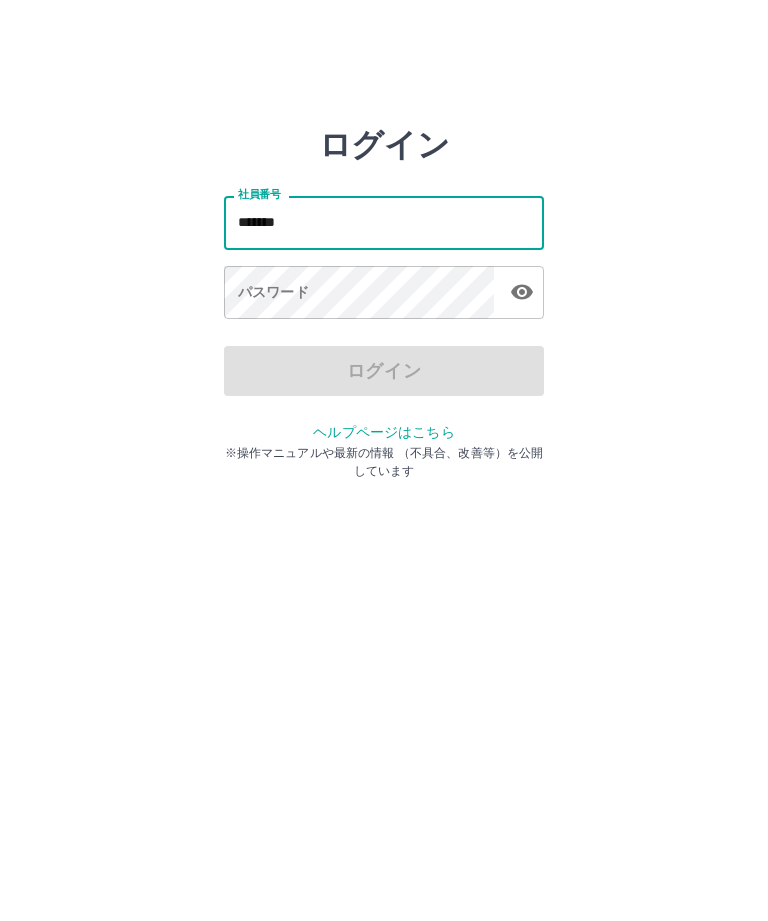 type on "*******" 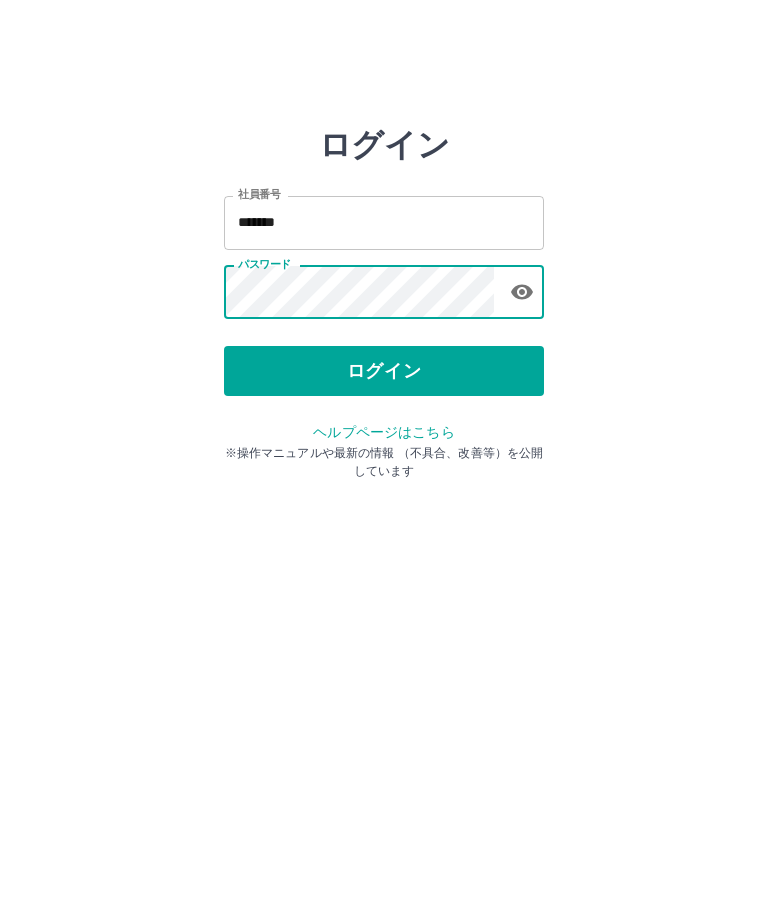 click on "ログイン" at bounding box center (384, 371) 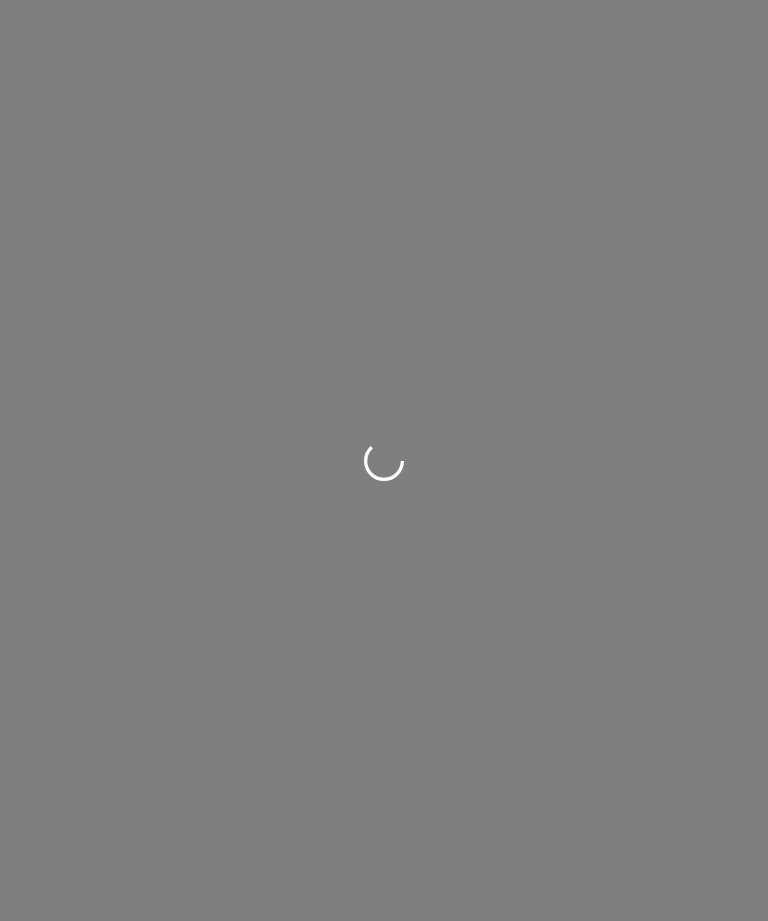 scroll, scrollTop: 0, scrollLeft: 0, axis: both 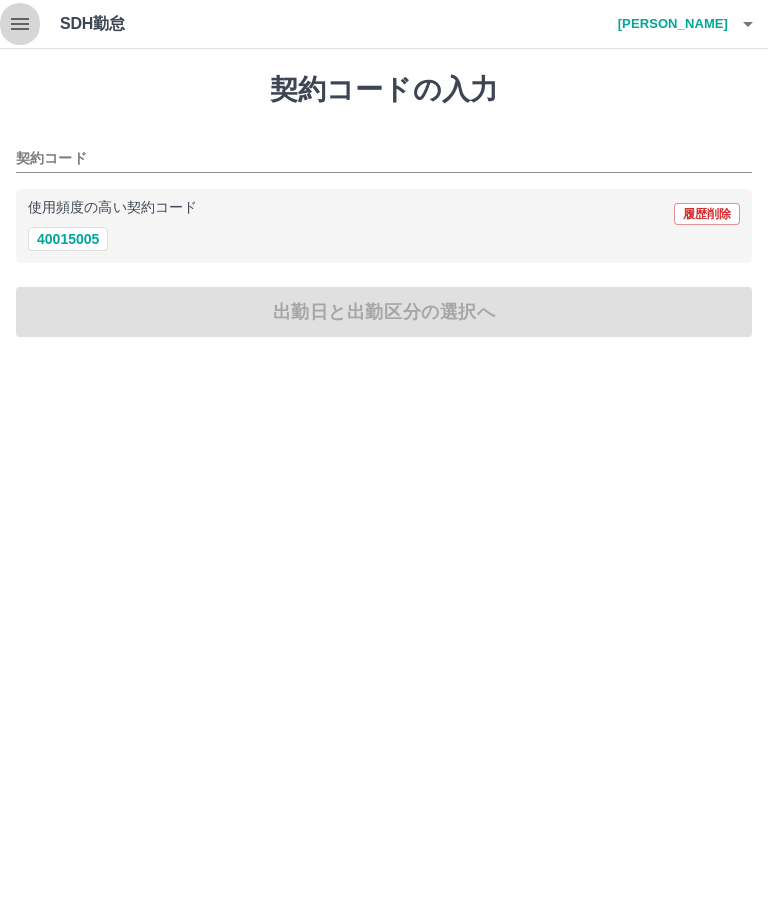click 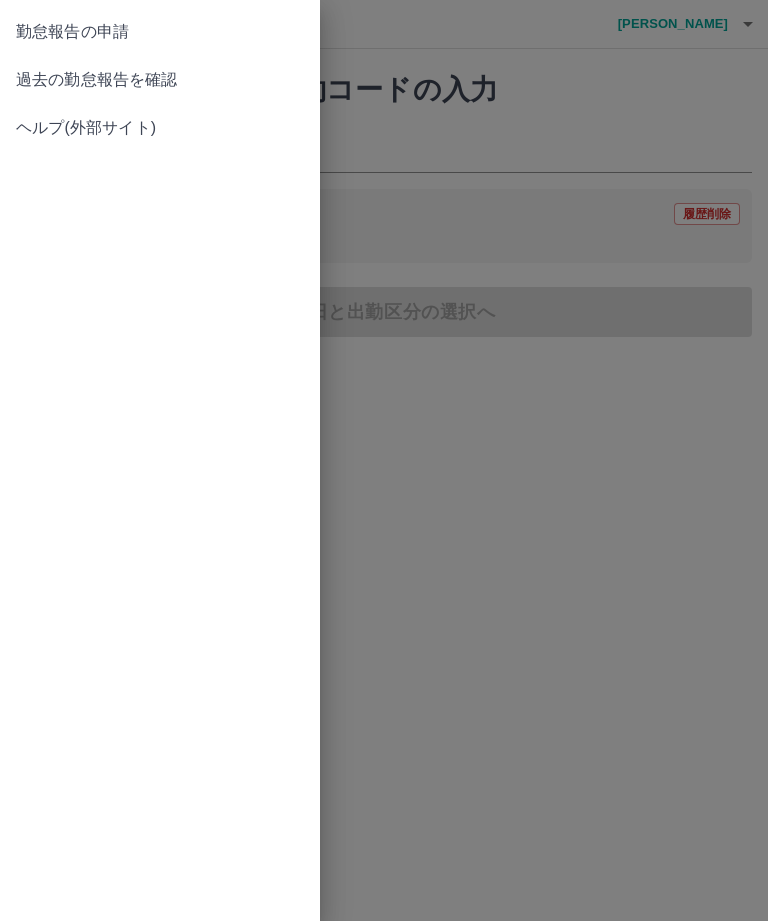 click on "過去の勤怠報告を確認" at bounding box center [160, 80] 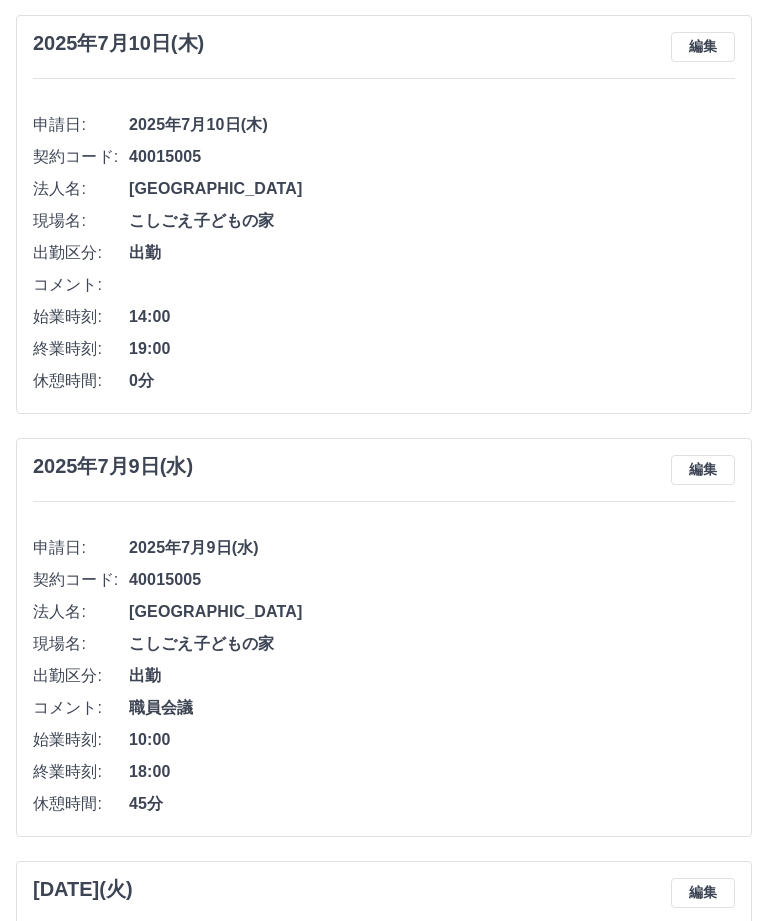 scroll, scrollTop: 464, scrollLeft: 0, axis: vertical 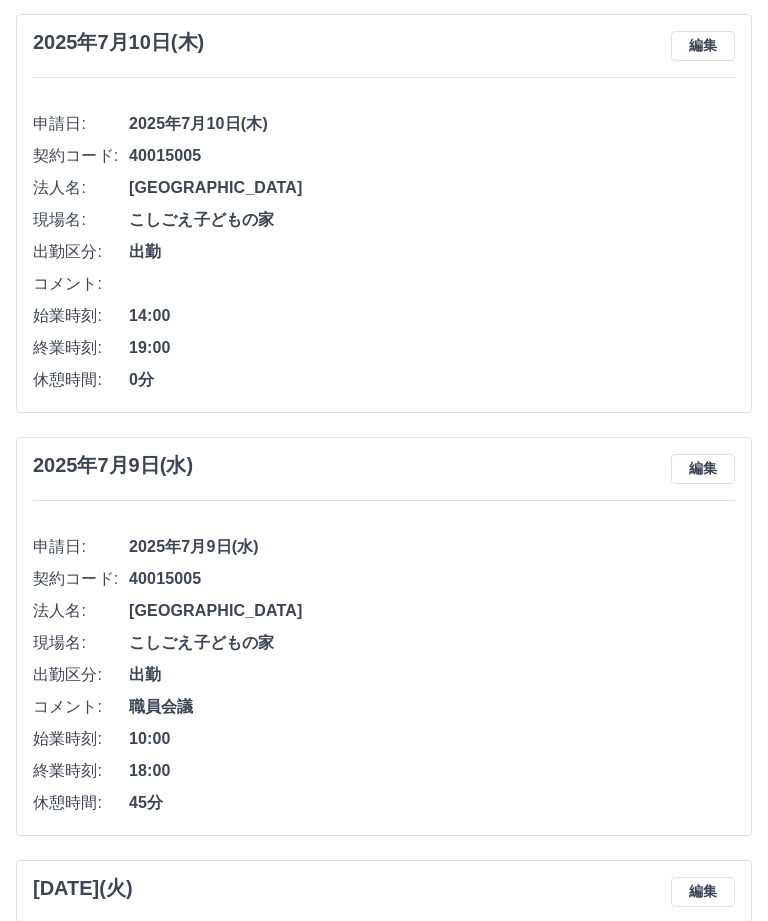 click on "編集" at bounding box center (703, 46) 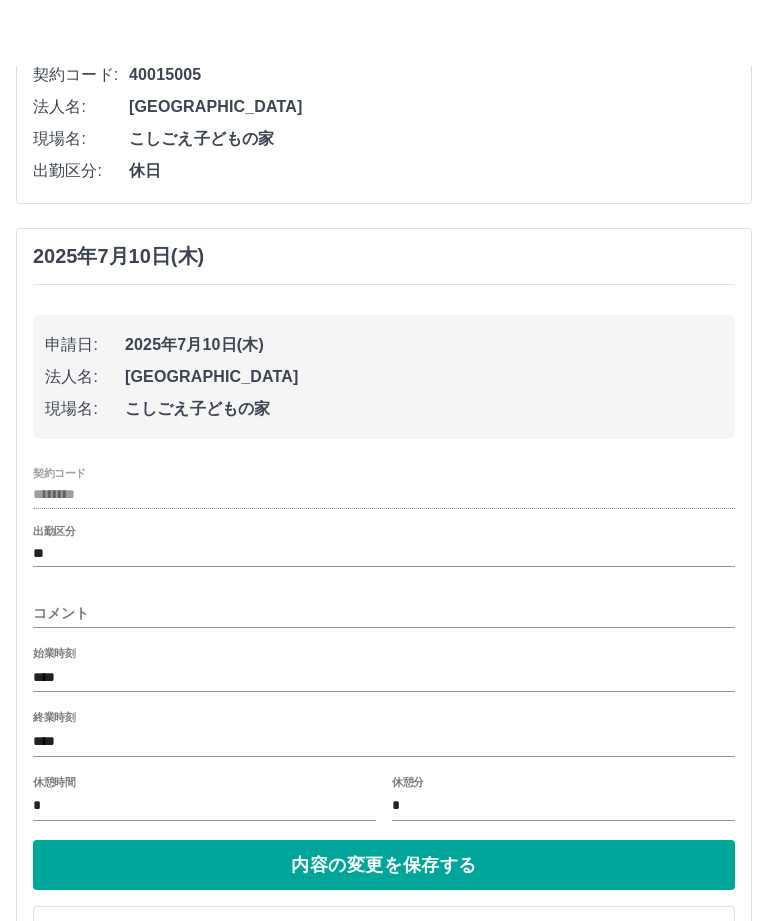 scroll, scrollTop: 0, scrollLeft: 0, axis: both 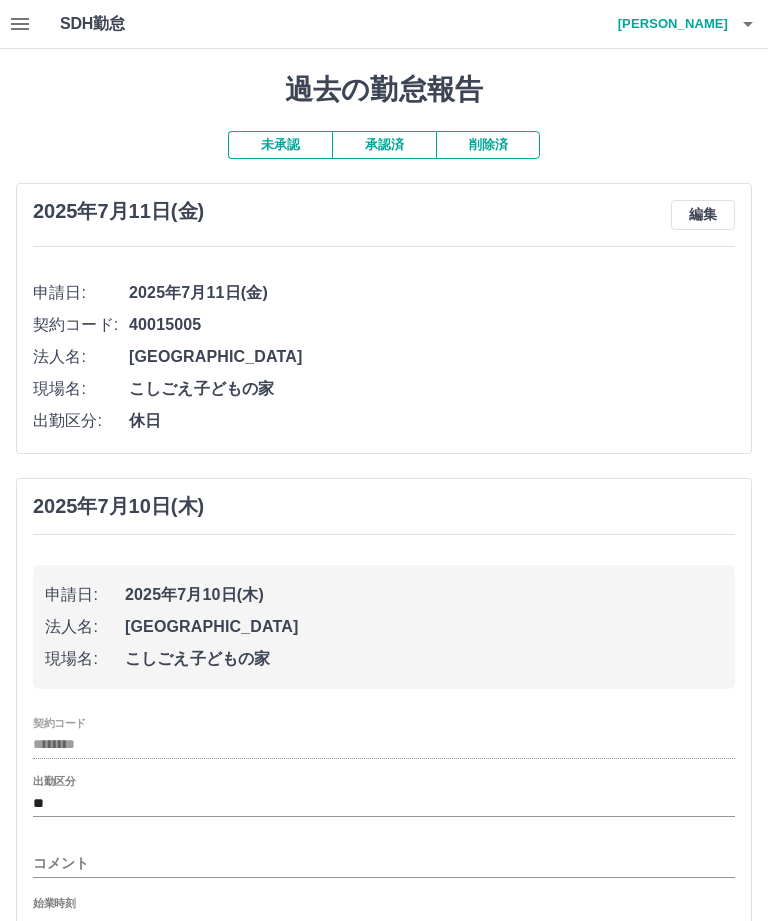 click 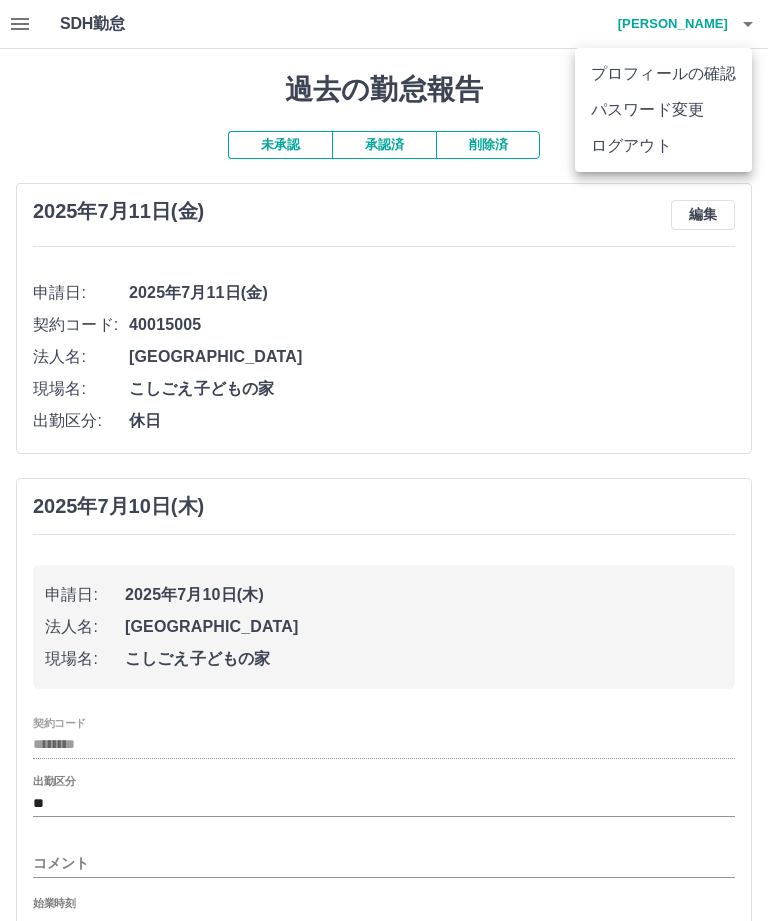 click on "ログアウト" at bounding box center [663, 146] 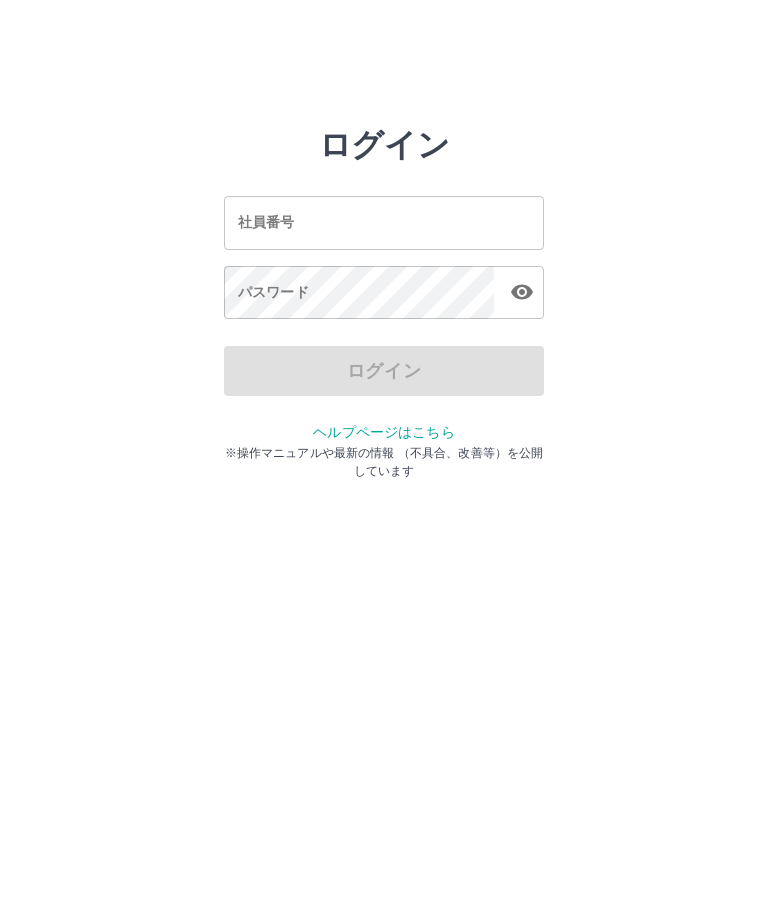 scroll, scrollTop: 0, scrollLeft: 0, axis: both 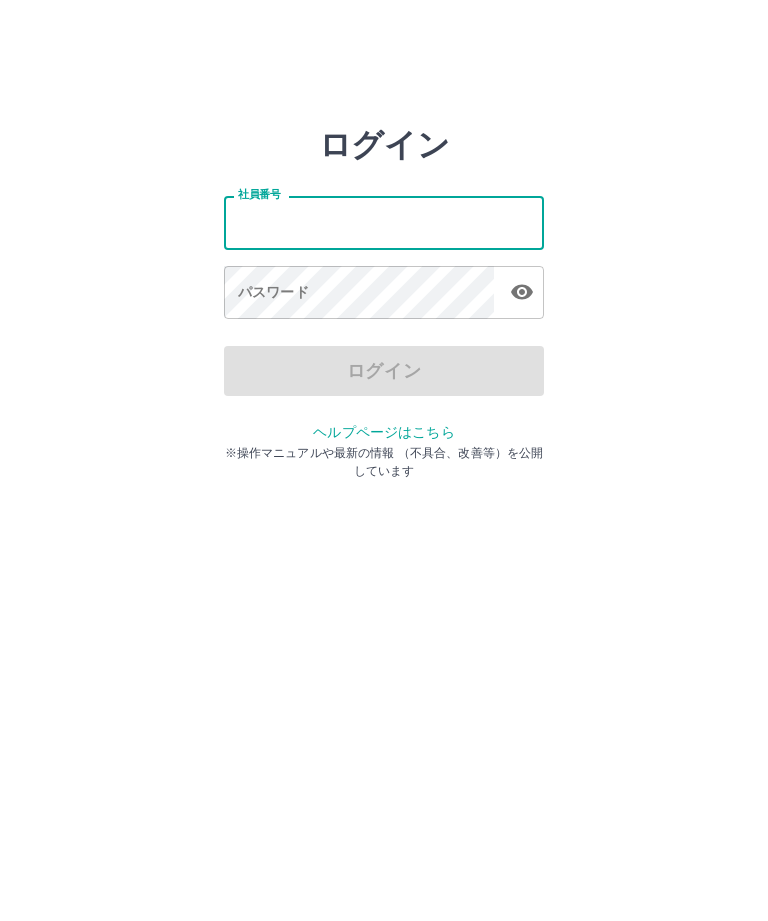 click on "社員番号" at bounding box center (384, 222) 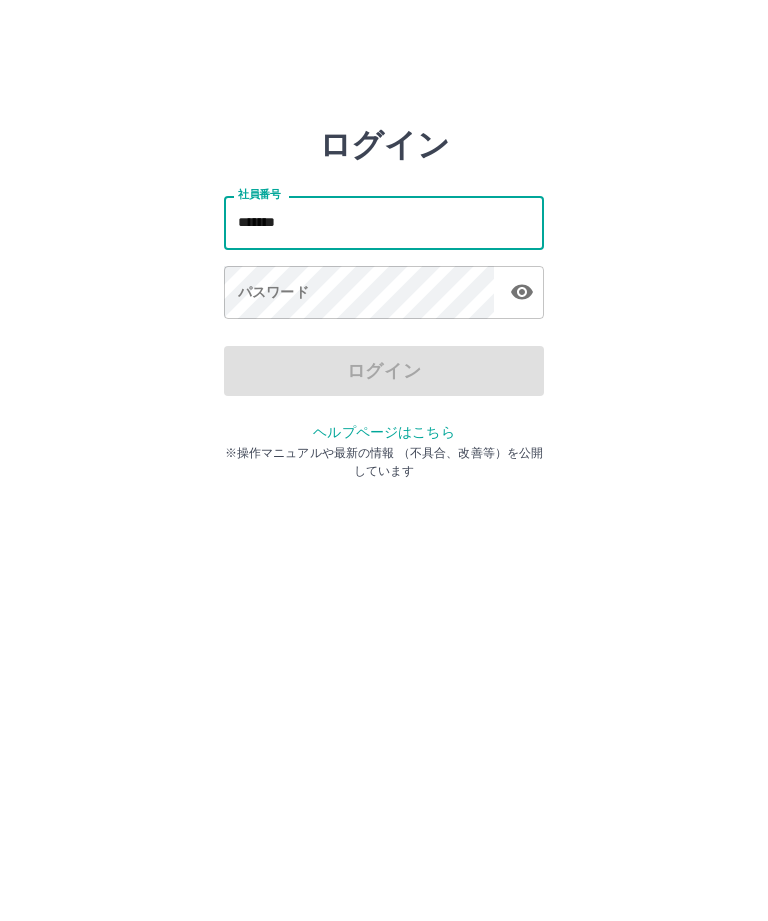 type on "*******" 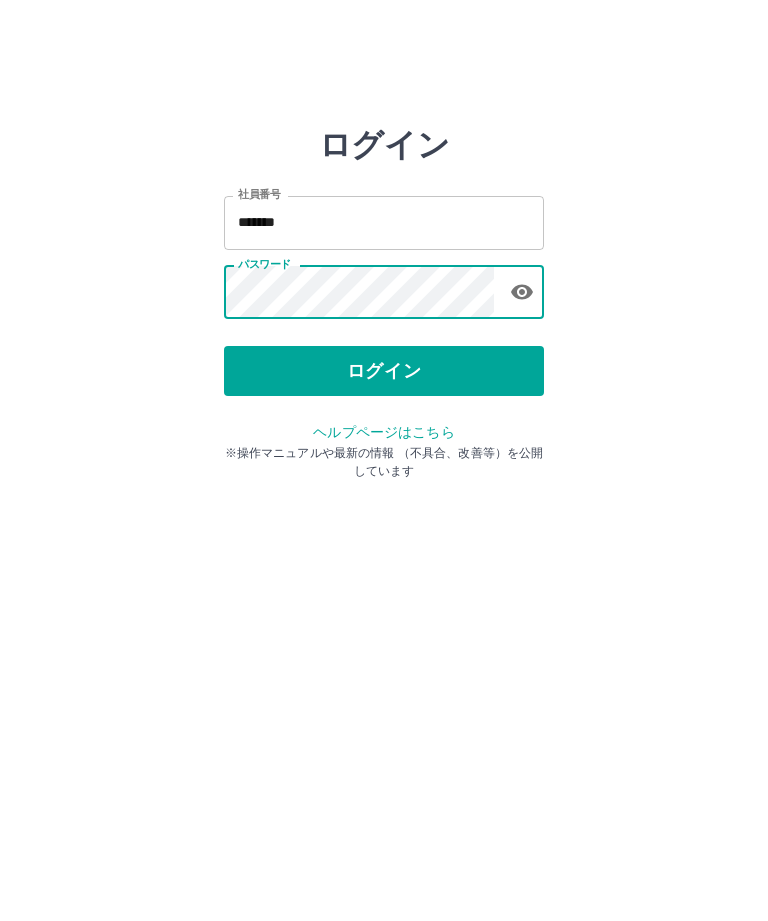 click on "ログイン" at bounding box center [384, 371] 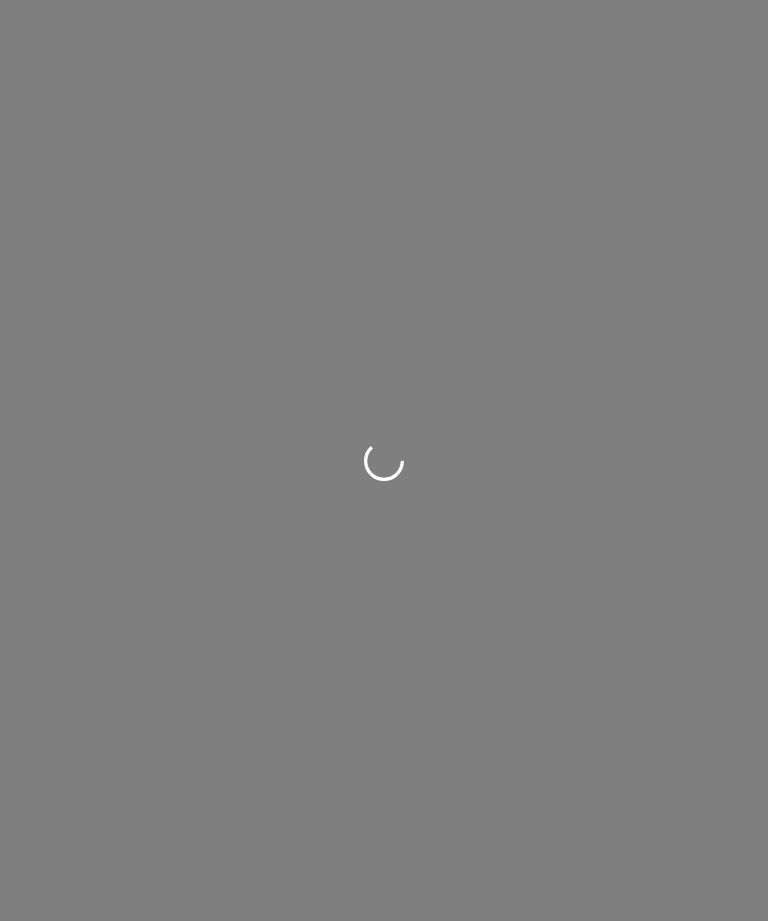 scroll, scrollTop: 0, scrollLeft: 0, axis: both 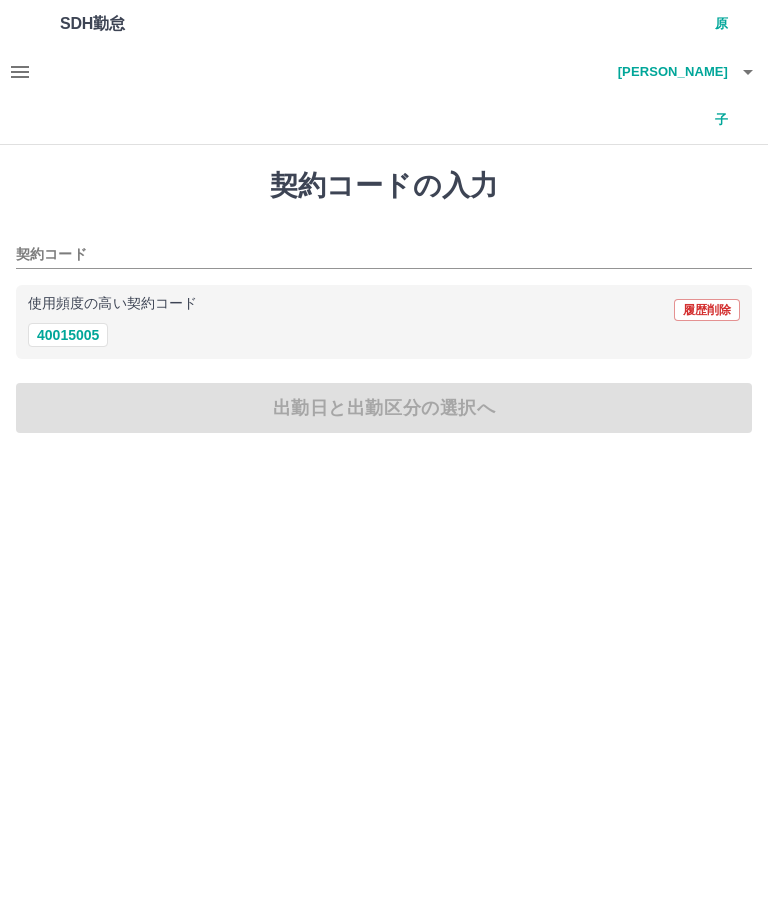 click 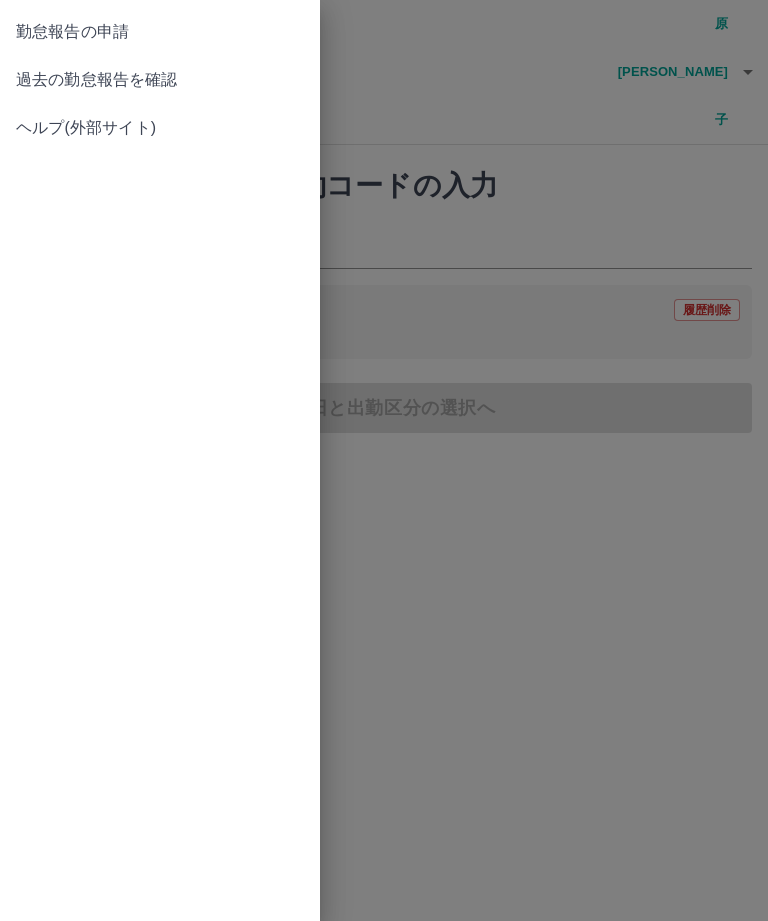 click on "過去の勤怠報告を確認" at bounding box center (160, 80) 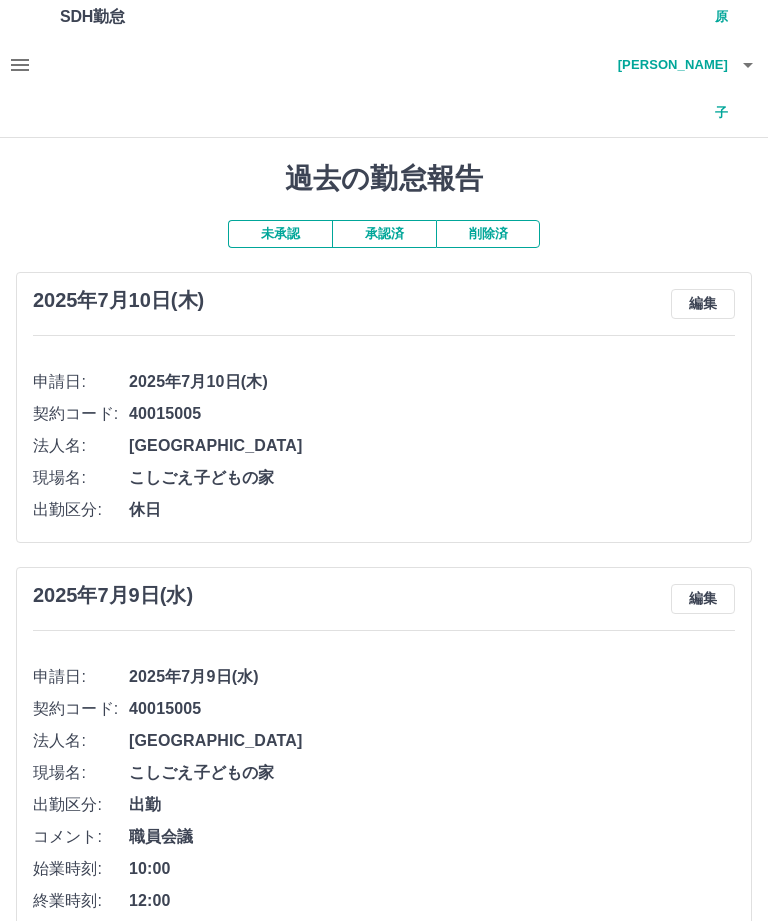 scroll, scrollTop: 7, scrollLeft: 0, axis: vertical 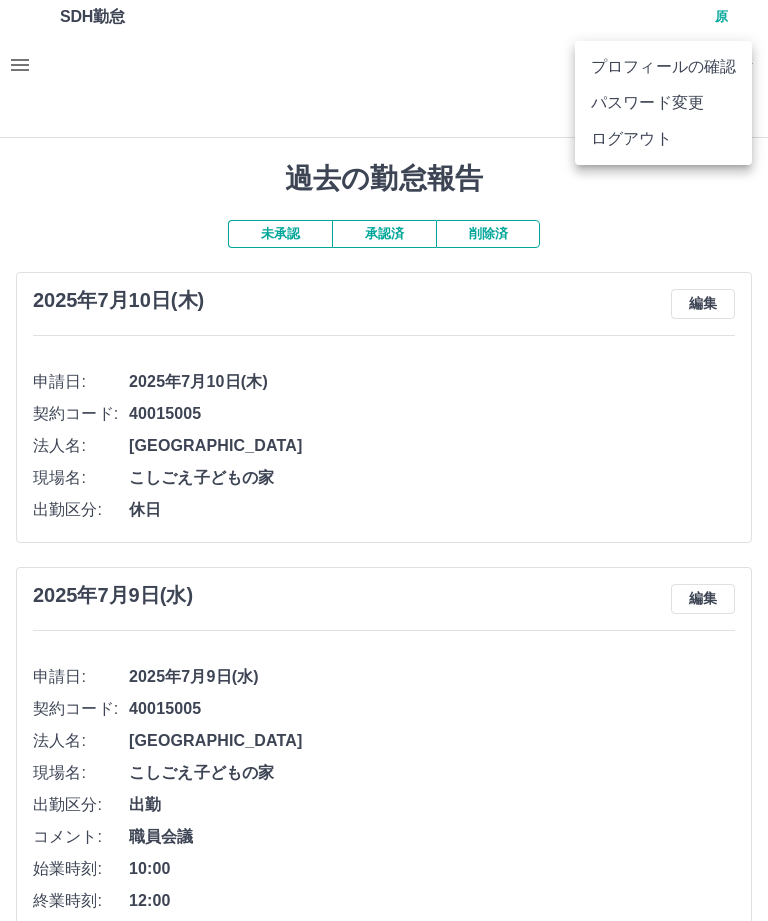 click on "ログアウト" at bounding box center [663, 139] 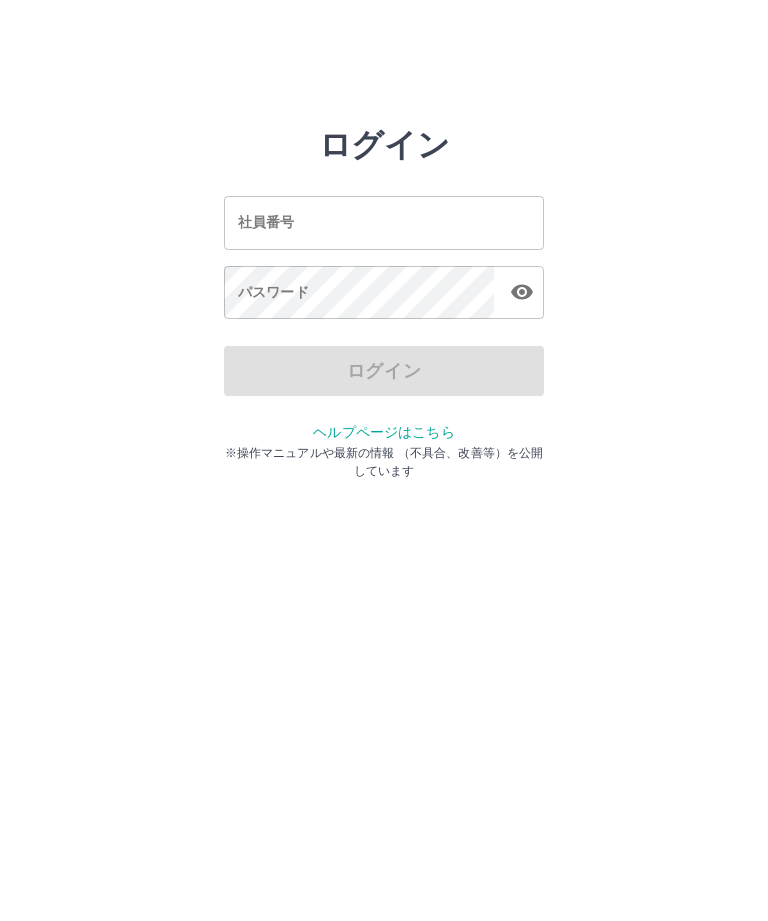 scroll, scrollTop: 0, scrollLeft: 0, axis: both 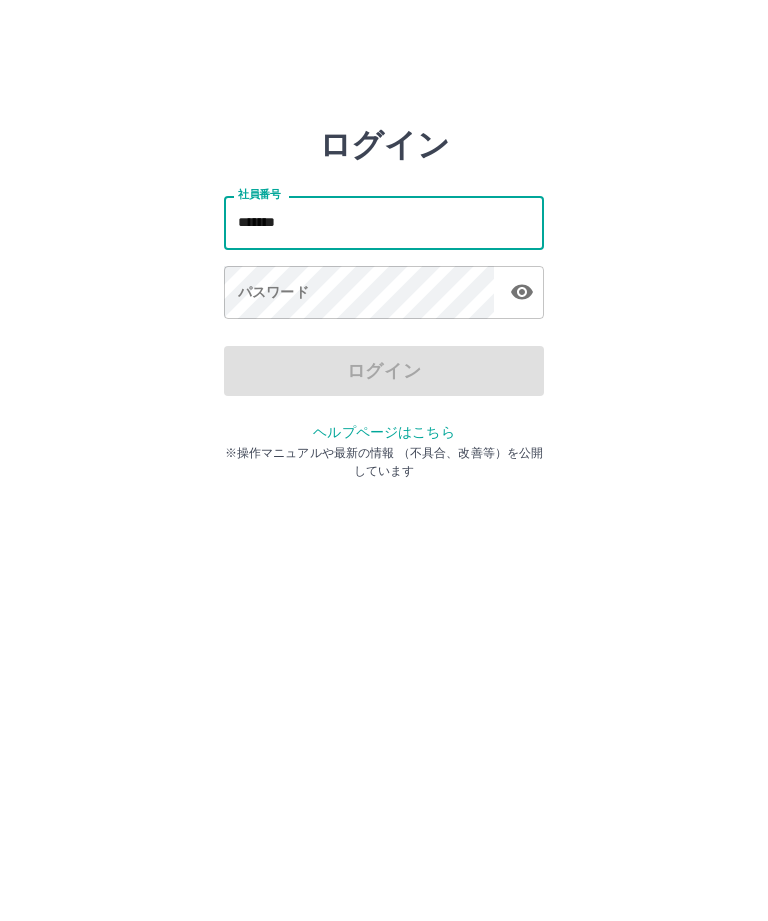 type on "*******" 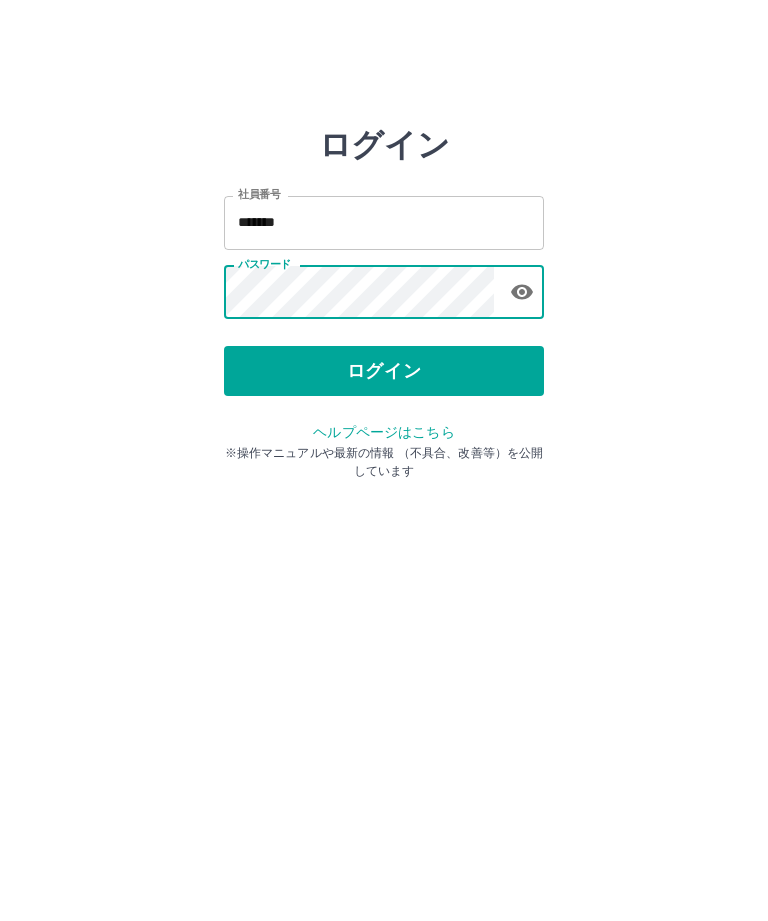click on "ログイン" at bounding box center [384, 371] 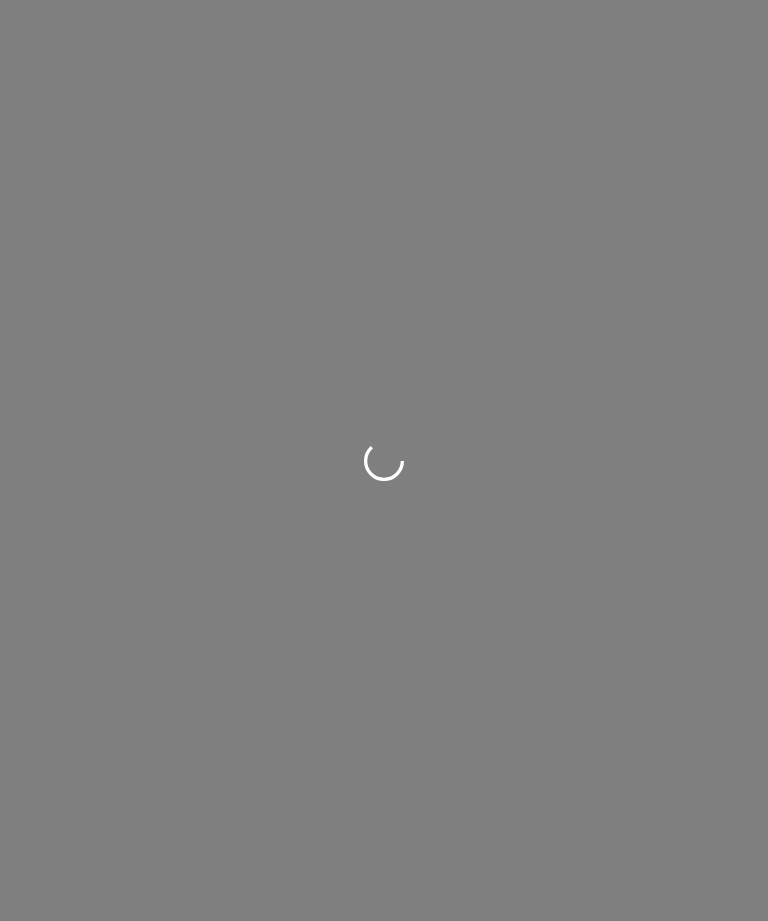 scroll, scrollTop: 0, scrollLeft: 0, axis: both 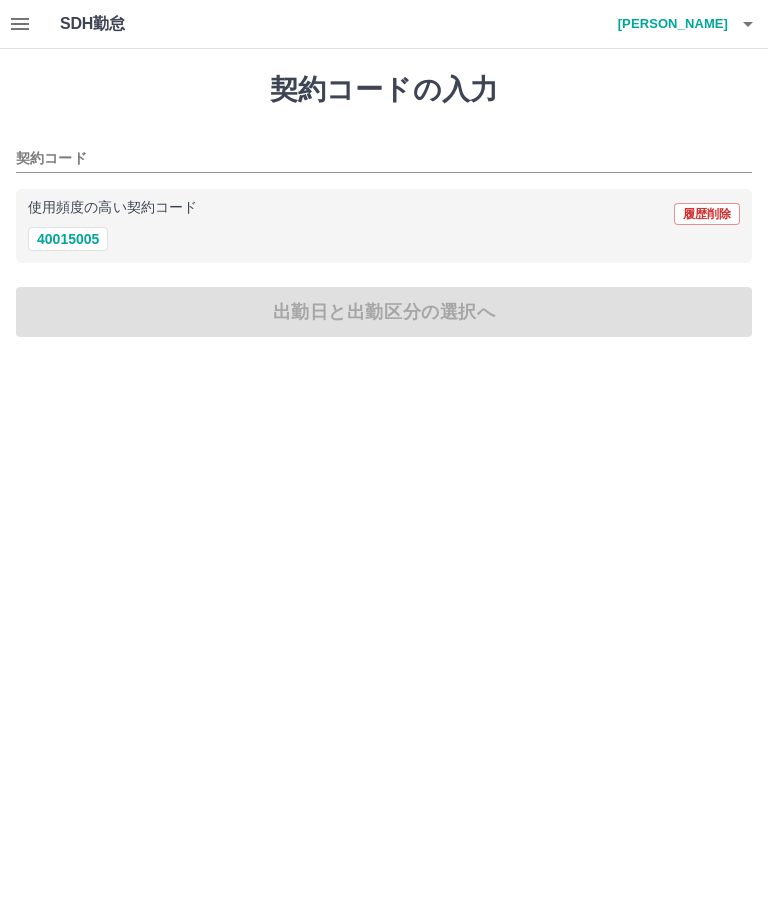 click at bounding box center (20, 24) 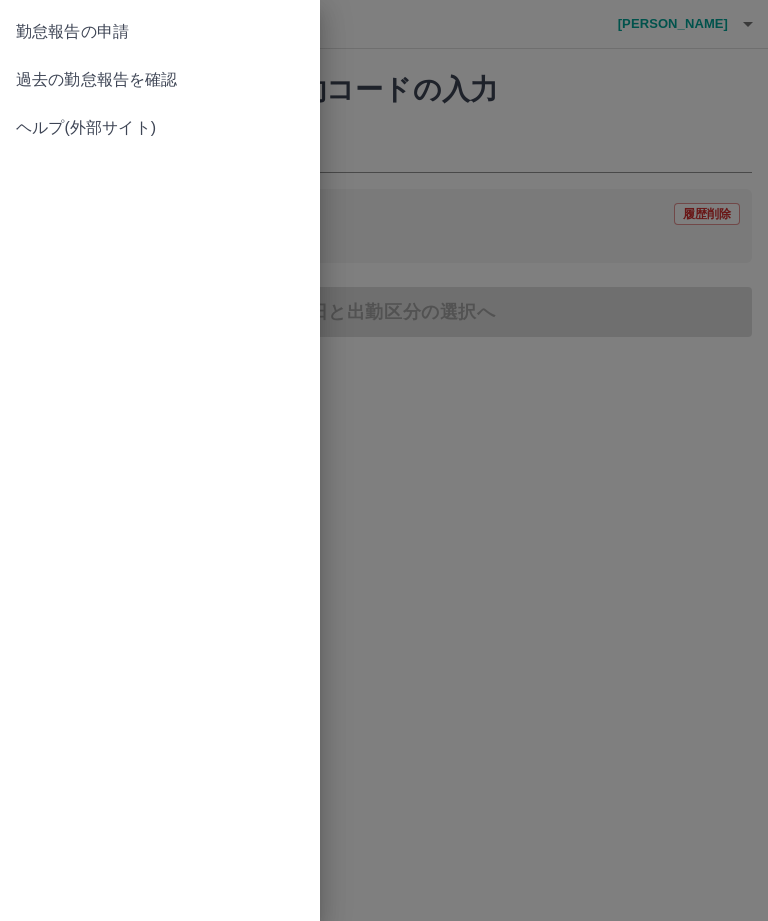 click on "過去の勤怠報告を確認" at bounding box center (160, 80) 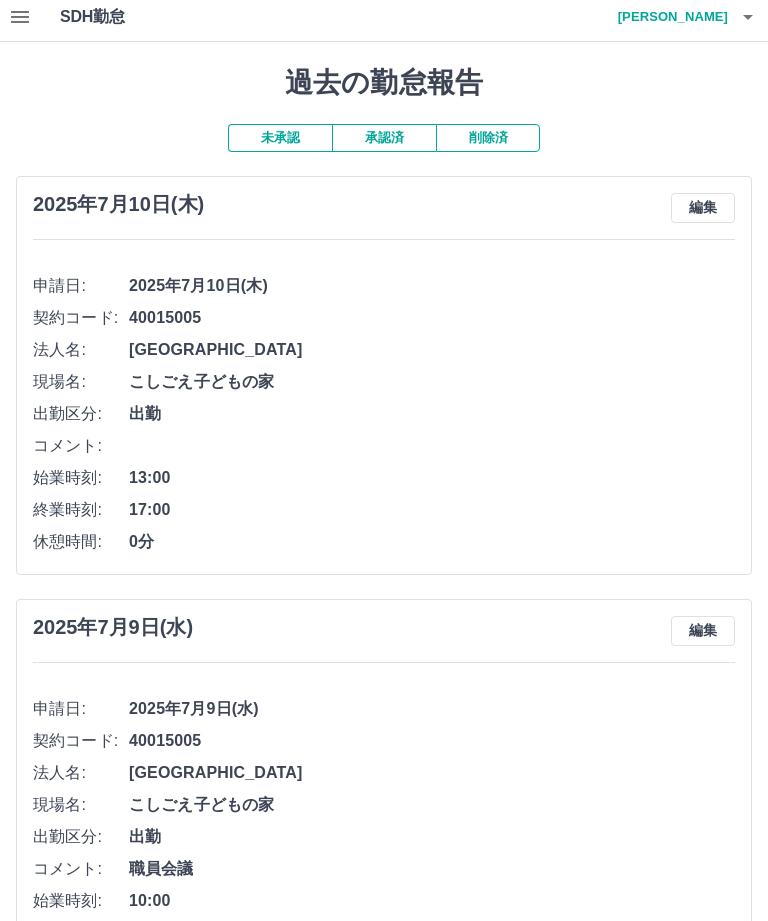 scroll, scrollTop: 0, scrollLeft: 0, axis: both 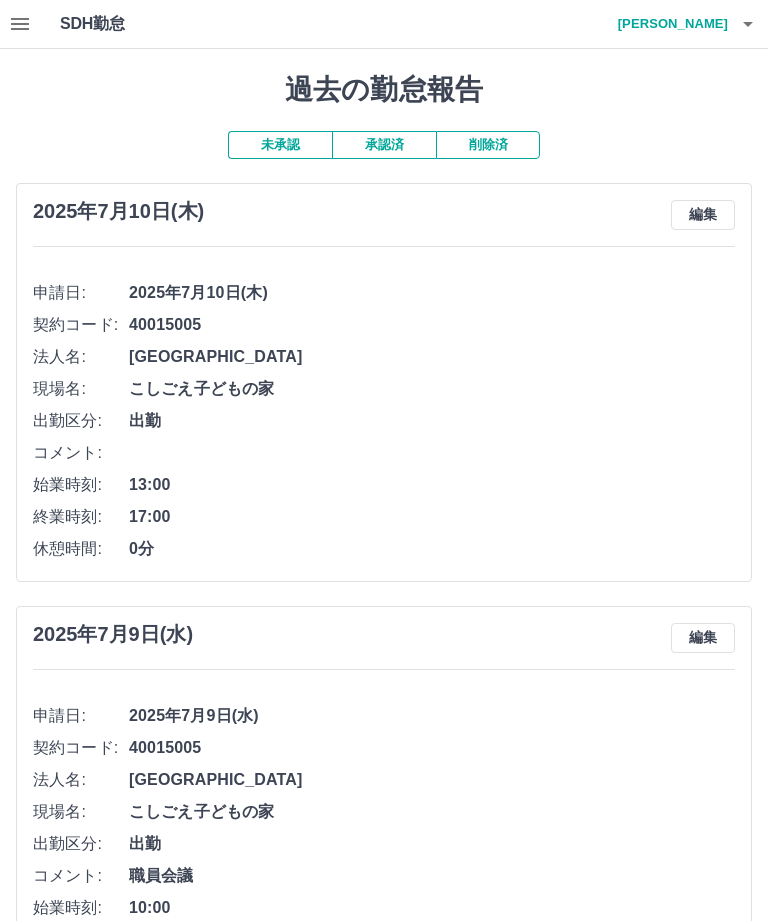 click at bounding box center (748, 24) 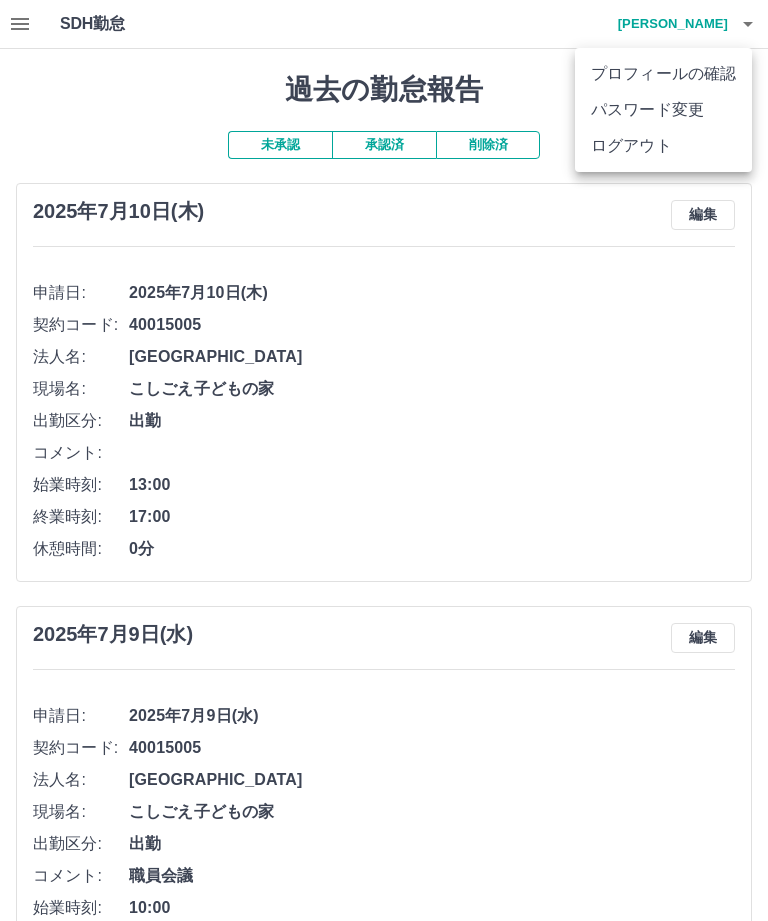 click on "ログアウト" at bounding box center [663, 146] 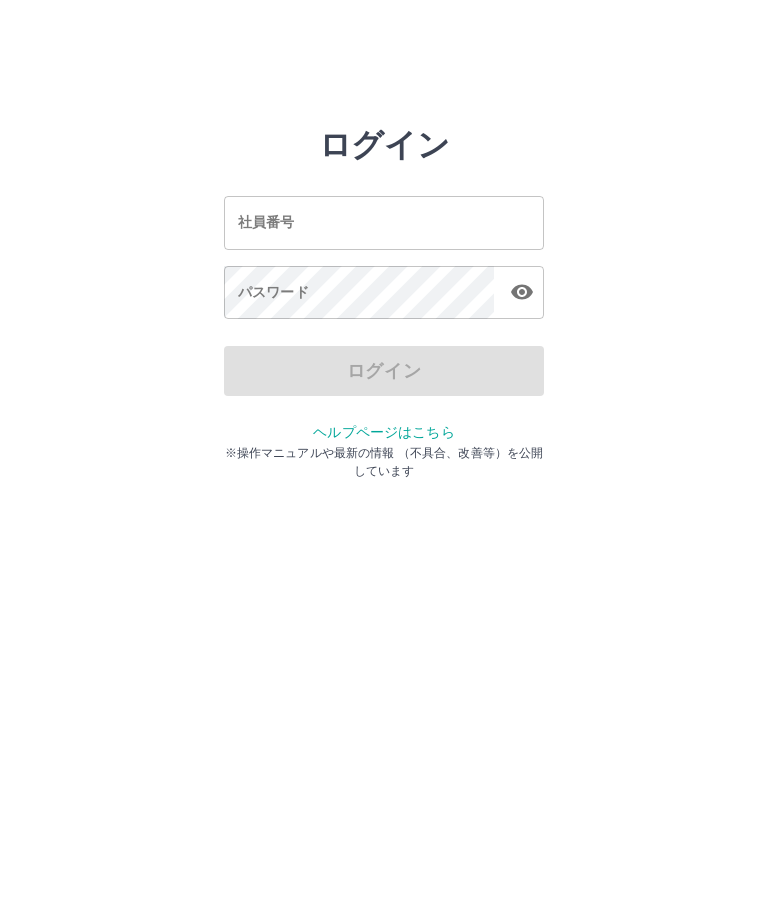 scroll, scrollTop: 0, scrollLeft: 0, axis: both 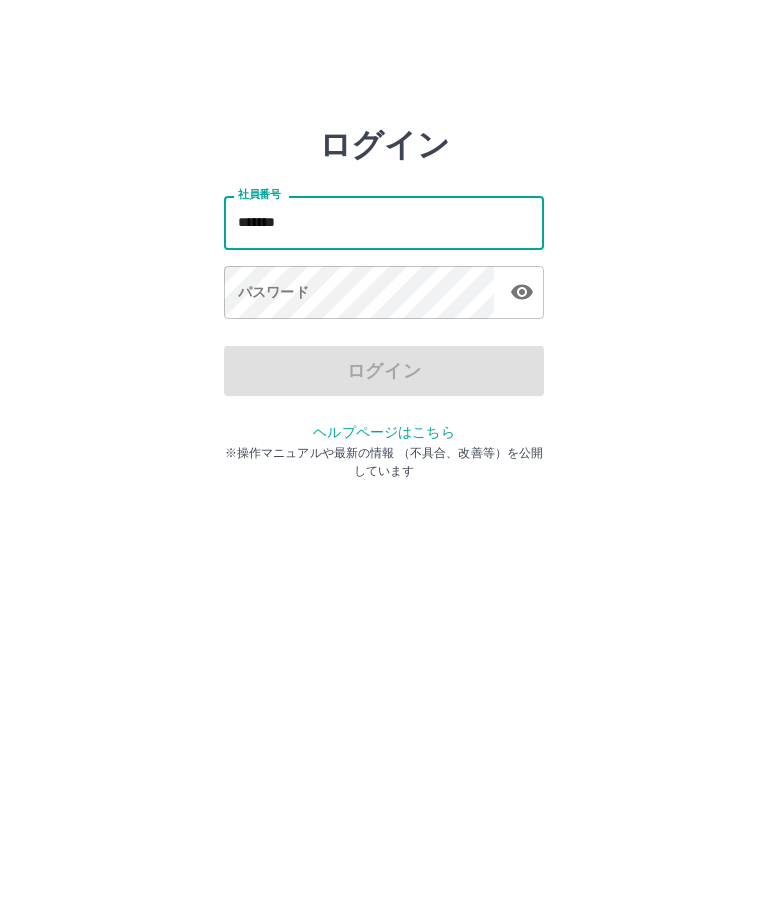 type on "*******" 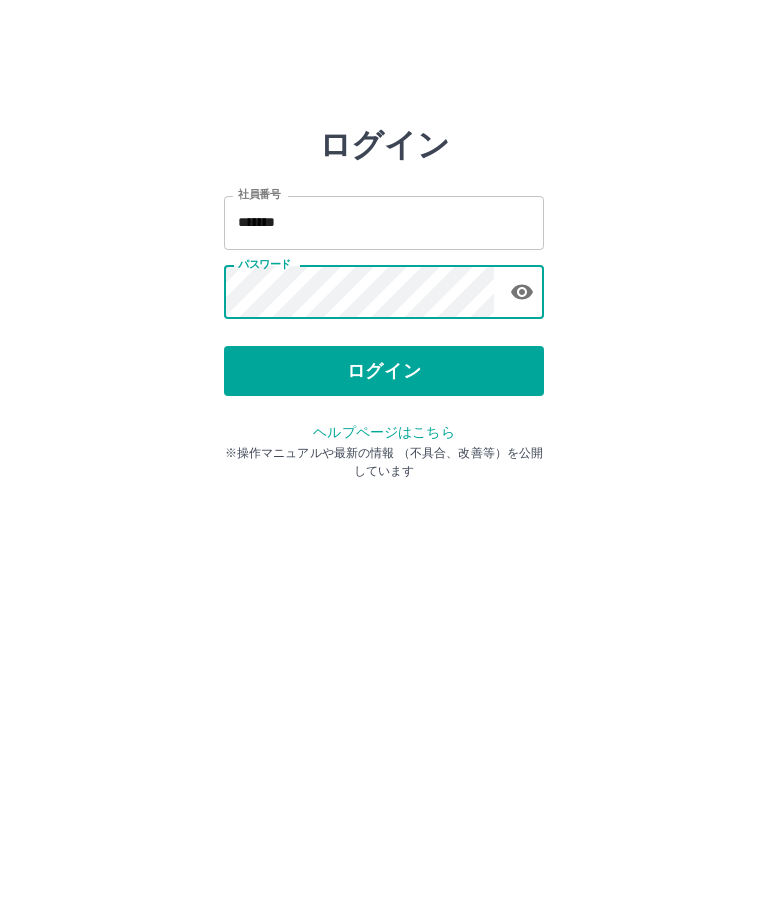 click on "ログイン" at bounding box center [384, 371] 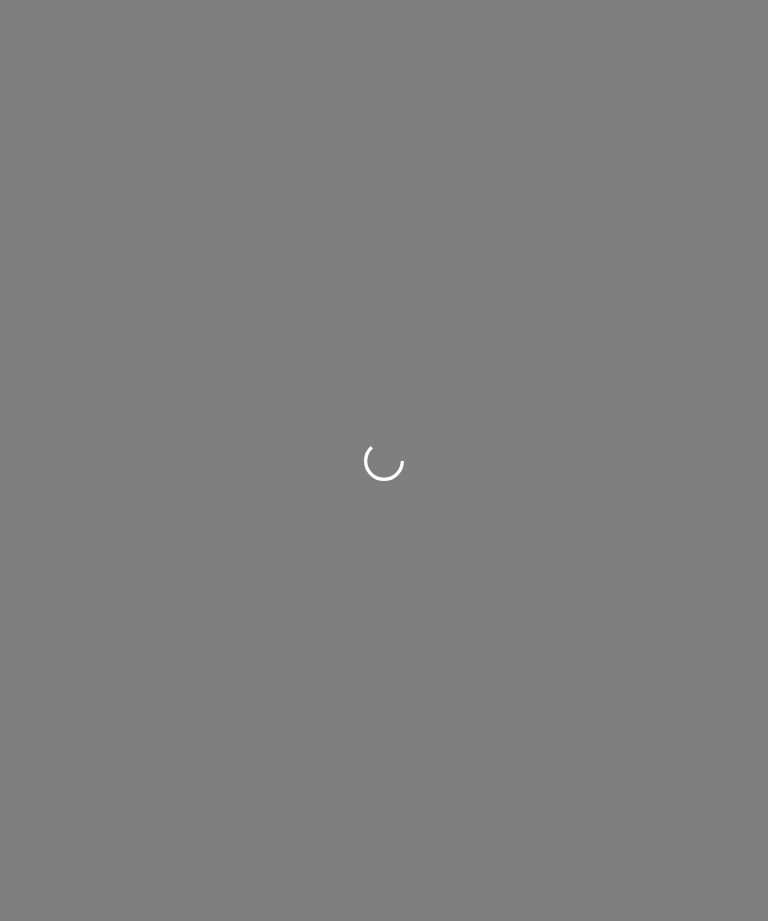 scroll, scrollTop: 0, scrollLeft: 0, axis: both 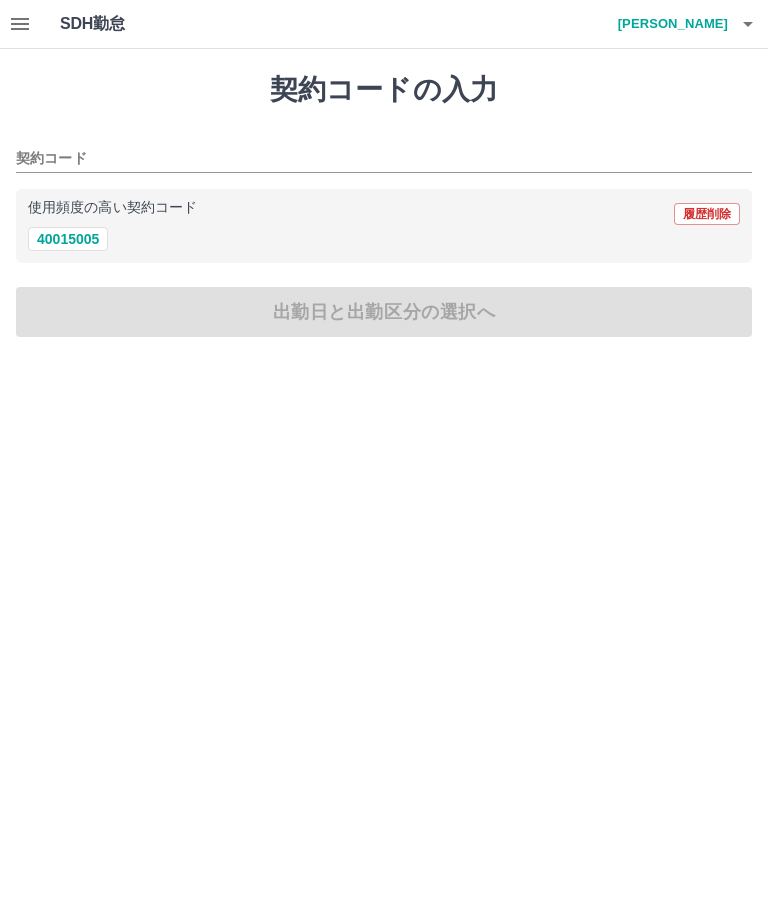 click on "40015005" at bounding box center (68, 239) 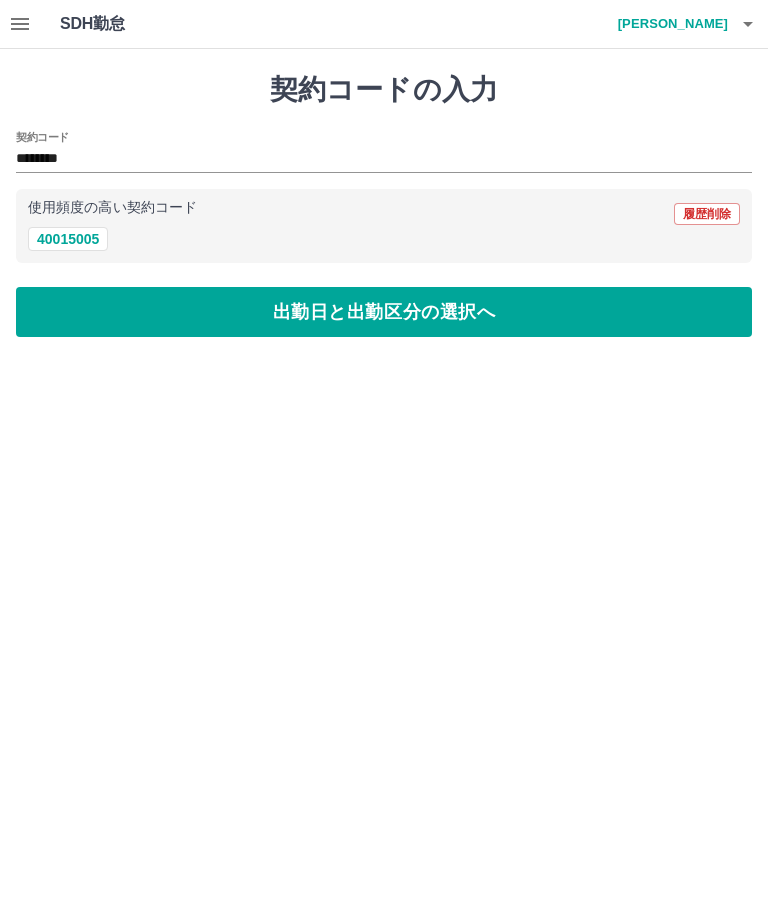 click on "出勤日と出勤区分の選択へ" at bounding box center [384, 312] 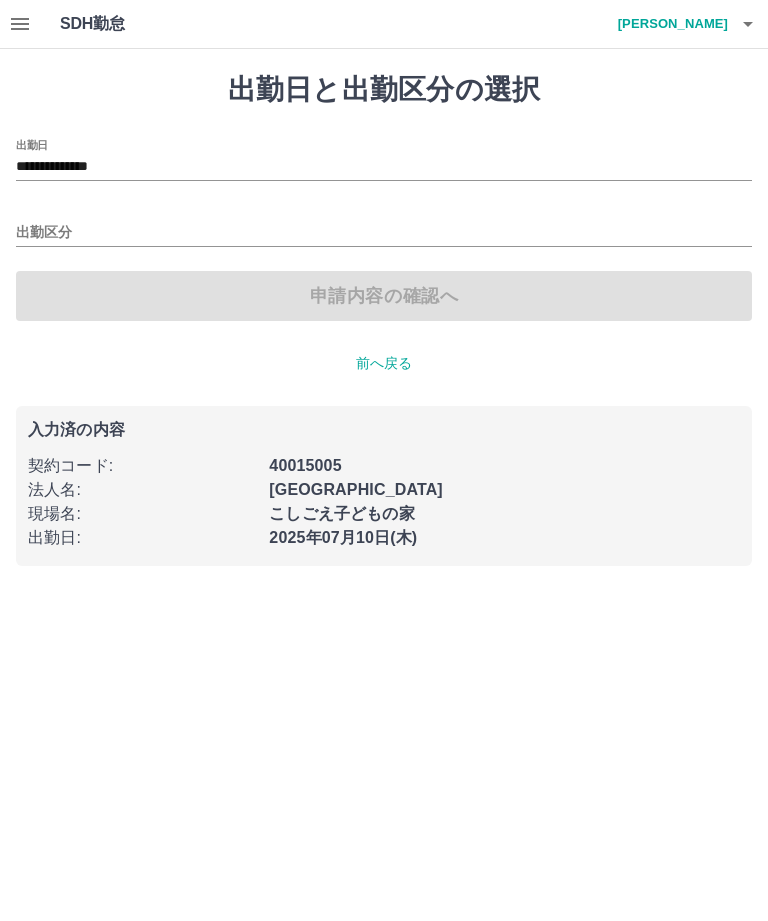 click on "出勤区分" at bounding box center (384, 233) 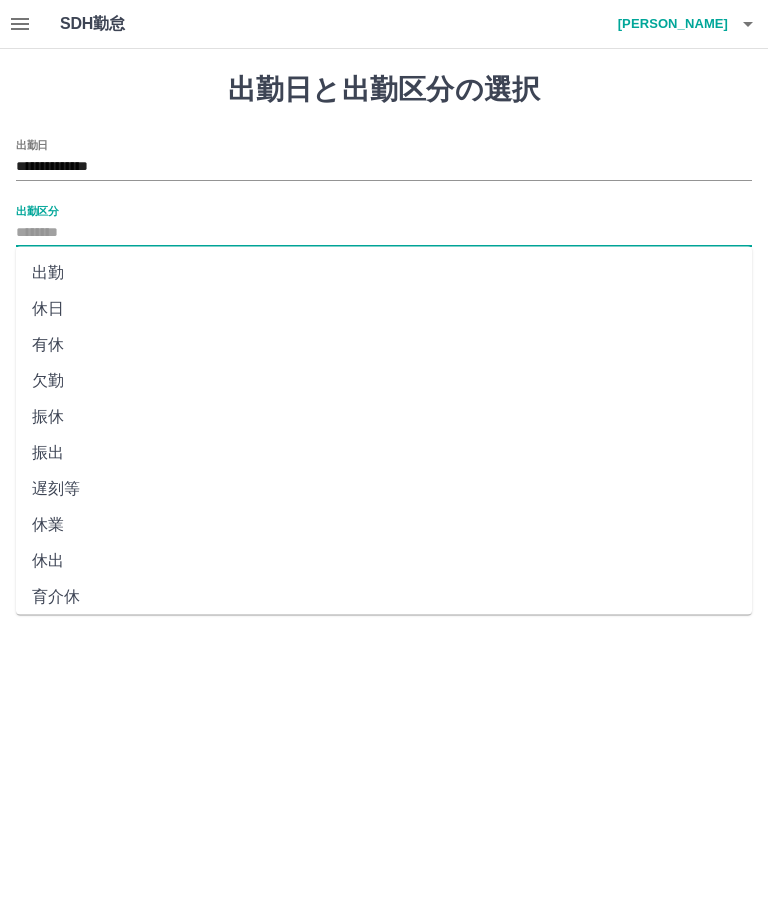 click on "休日" at bounding box center (384, 309) 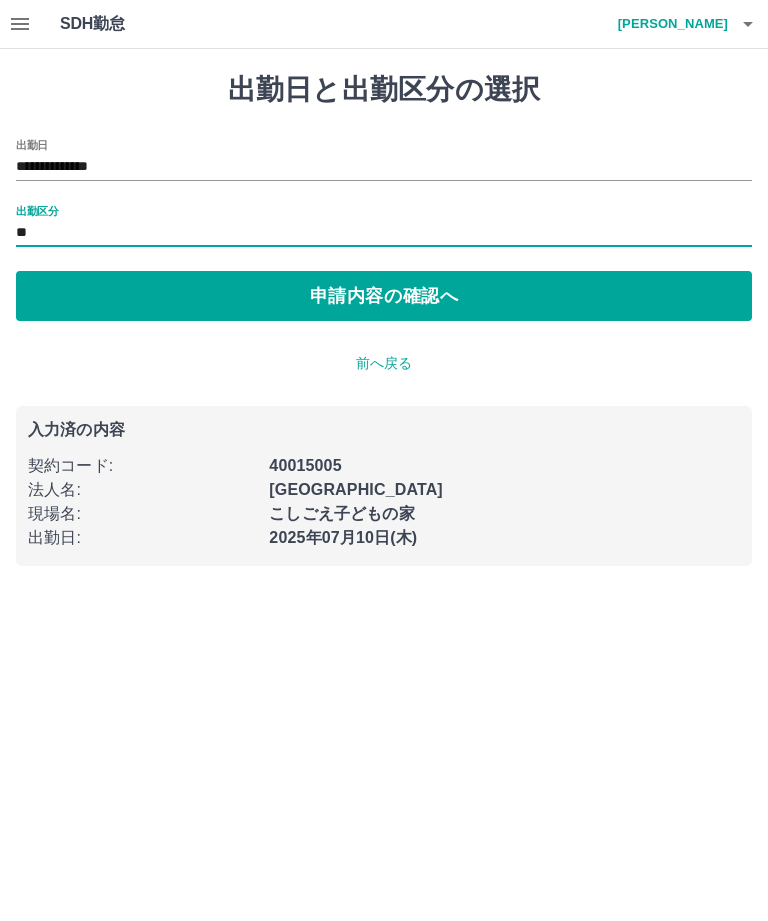 click on "申請内容の確認へ" at bounding box center (384, 296) 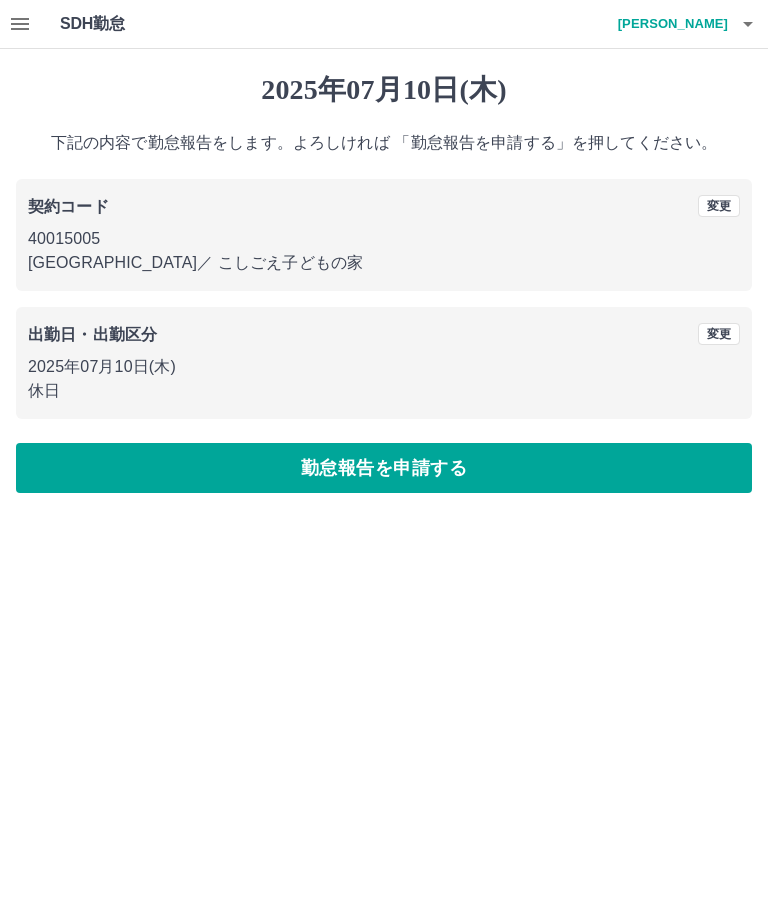 click on "勤怠報告を申請する" at bounding box center (384, 468) 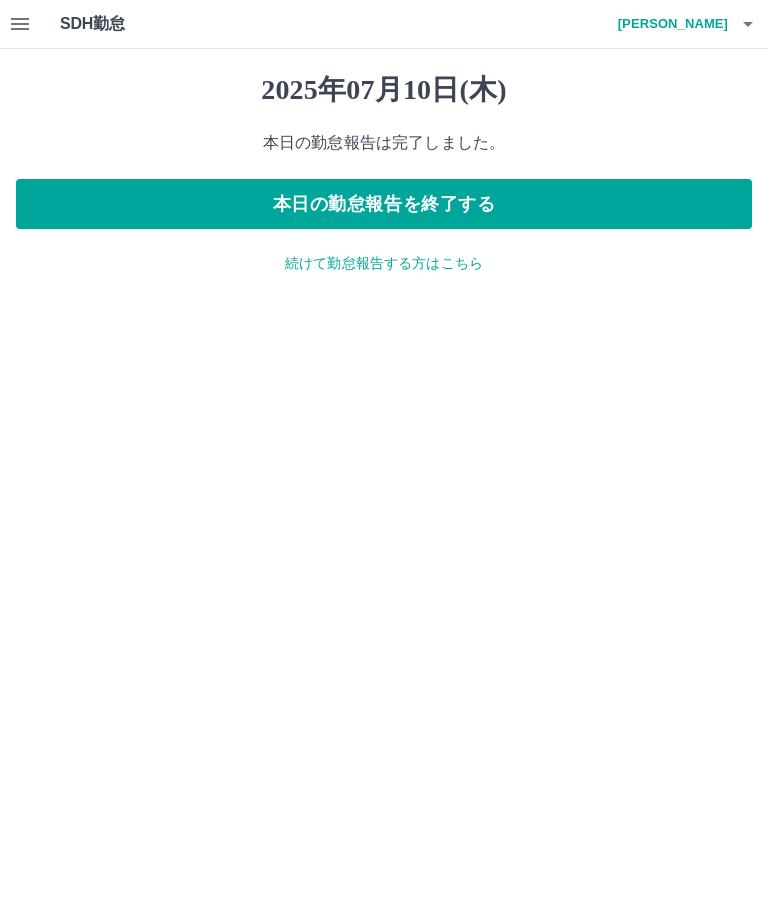click on "2025年07月10日(木) 本日の勤怠報告は完了しました。 本日の勤怠報告を終了する 続けて勤怠報告する方はこちら" at bounding box center [384, 173] 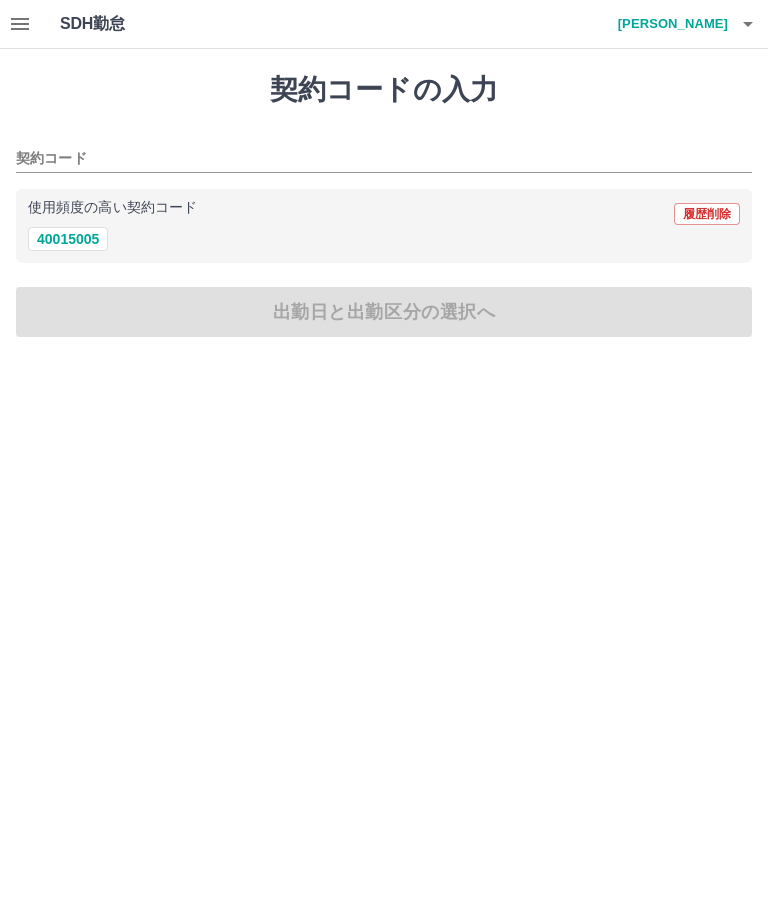 click on "40015005" at bounding box center (68, 239) 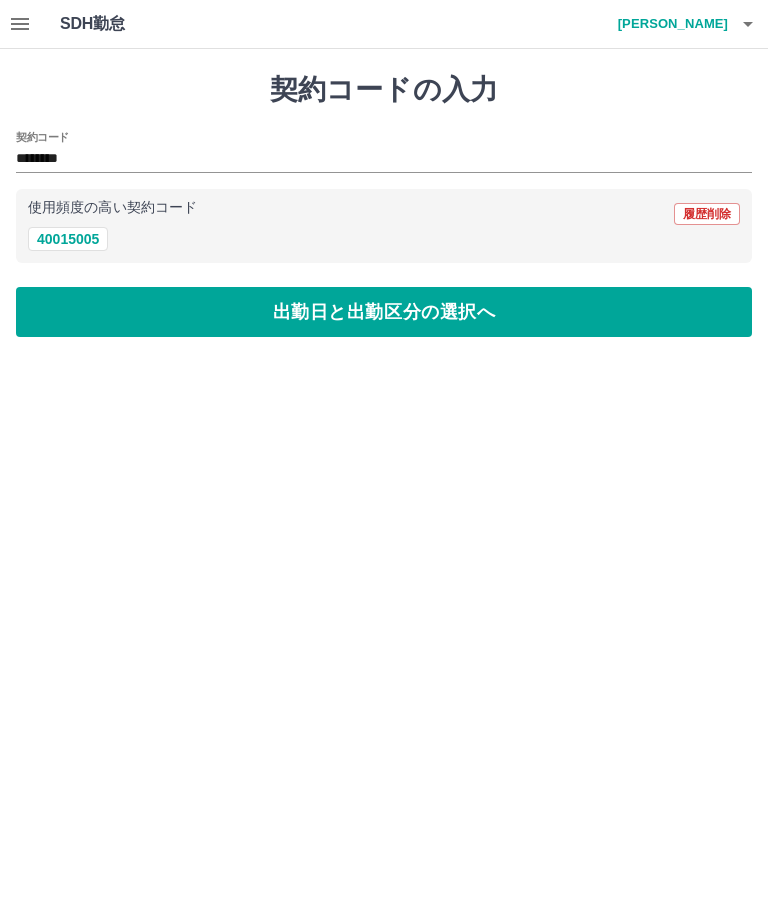 click on "出勤日と出勤区分の選択へ" at bounding box center [384, 312] 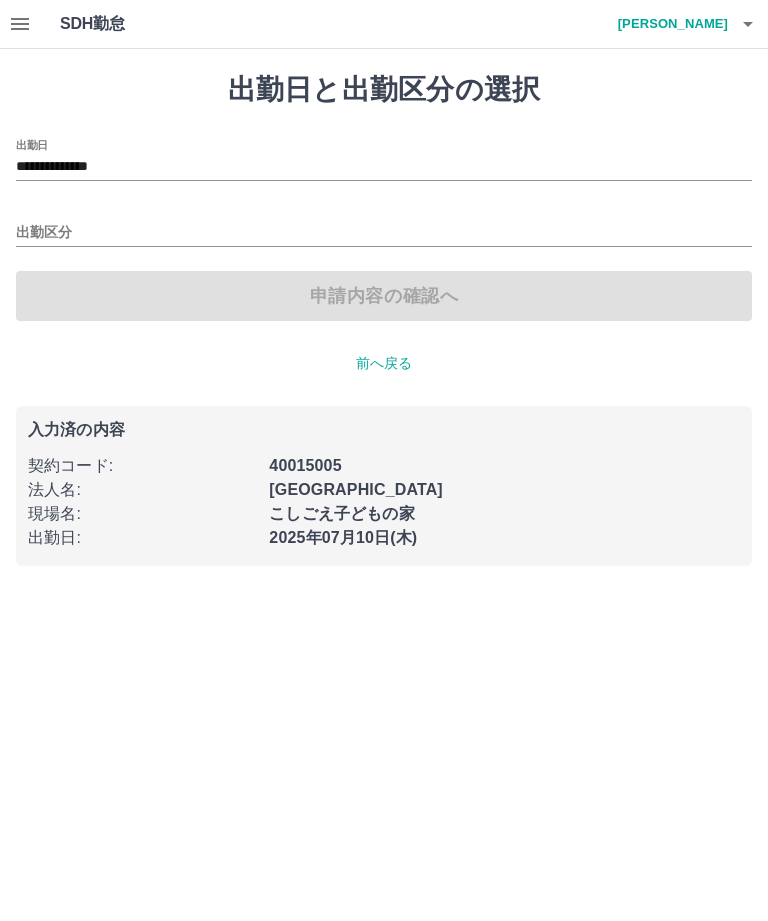 click on "**********" at bounding box center (384, 167) 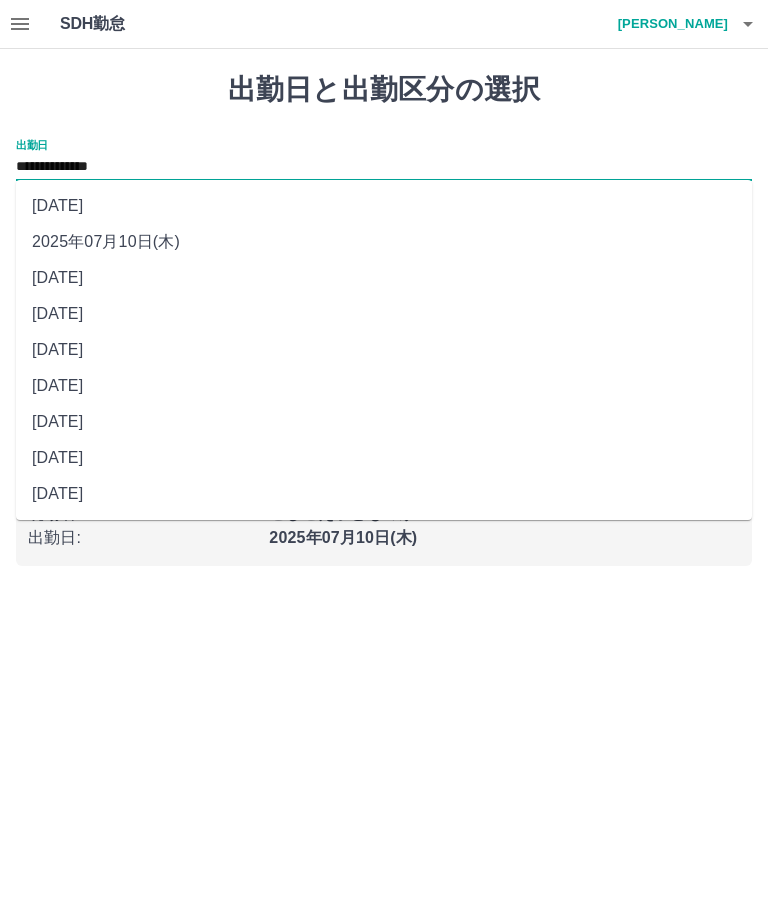 click on "2025年07月11日(金)" at bounding box center (384, 206) 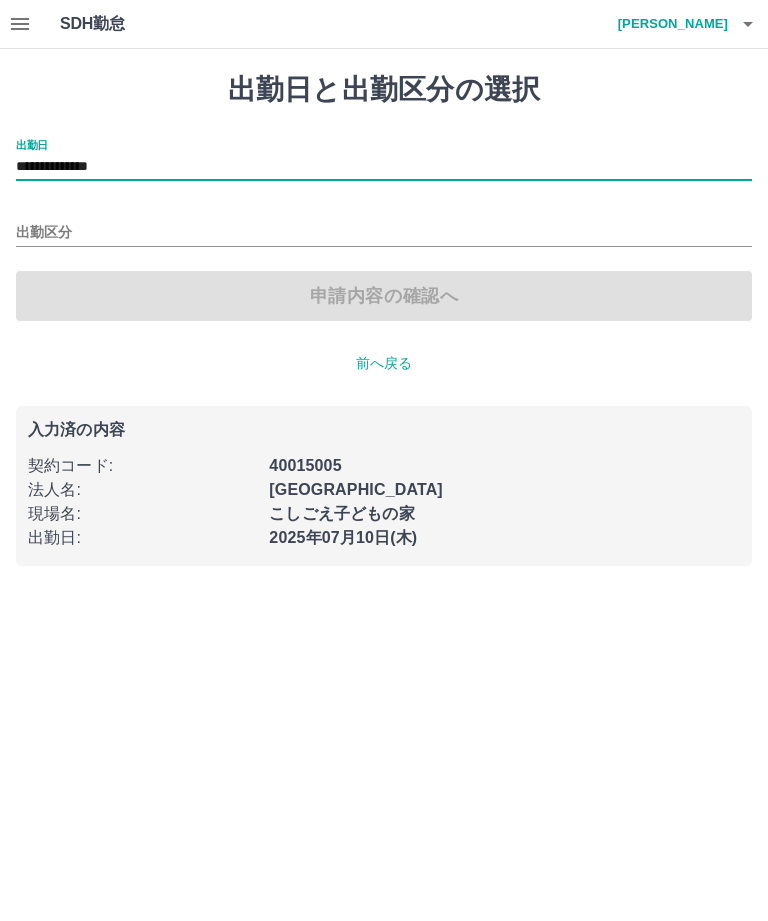 type on "**********" 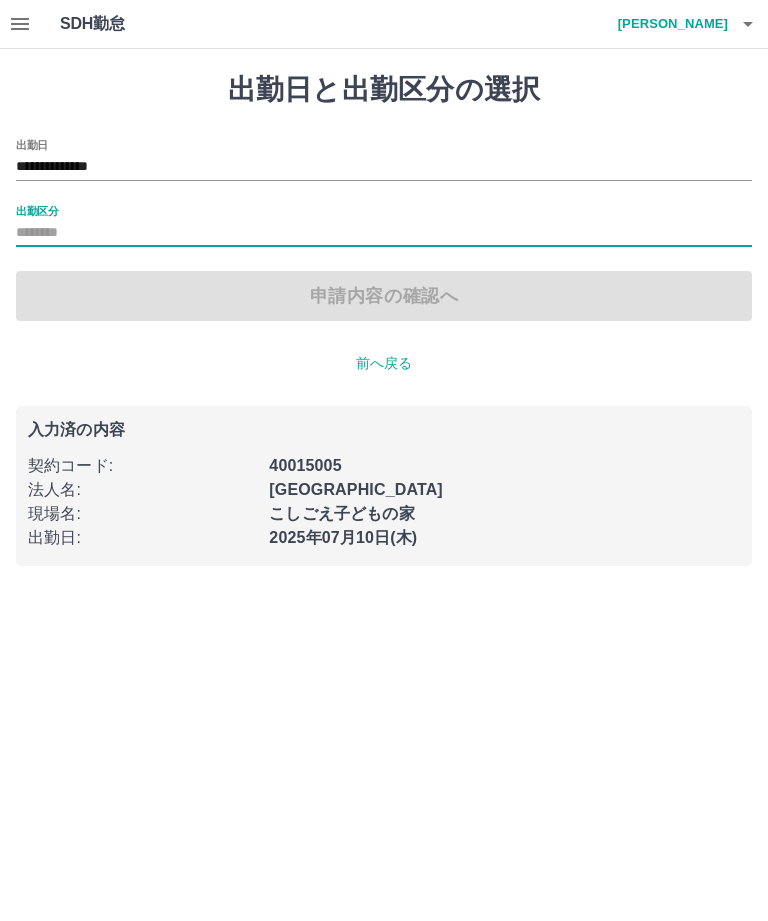 click on "出勤区分" at bounding box center (37, 210) 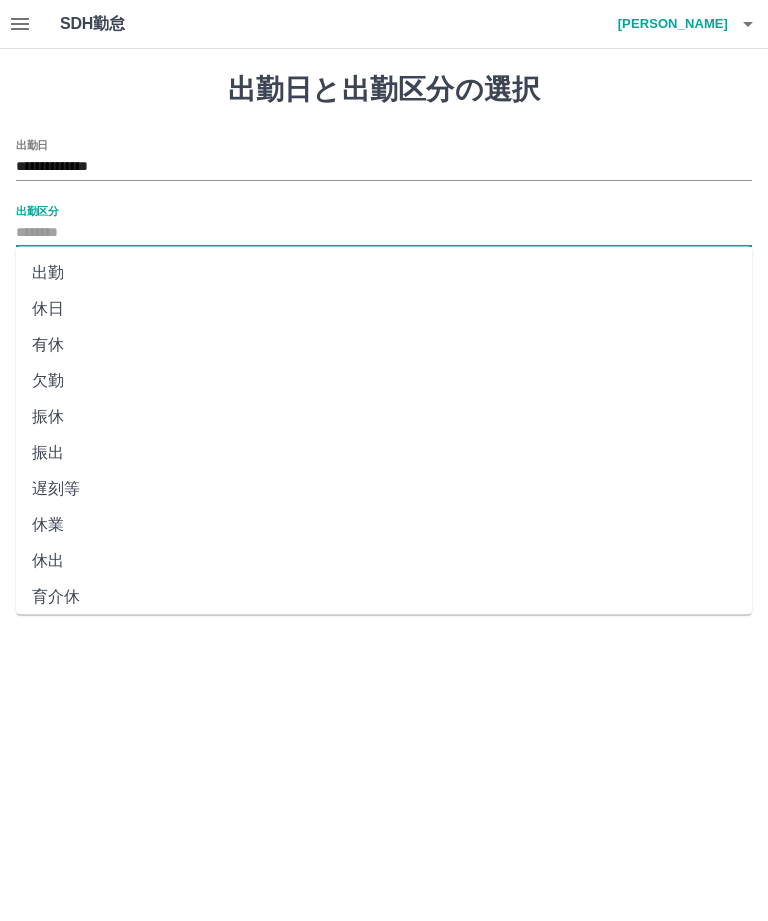 click on "休日" at bounding box center [384, 309] 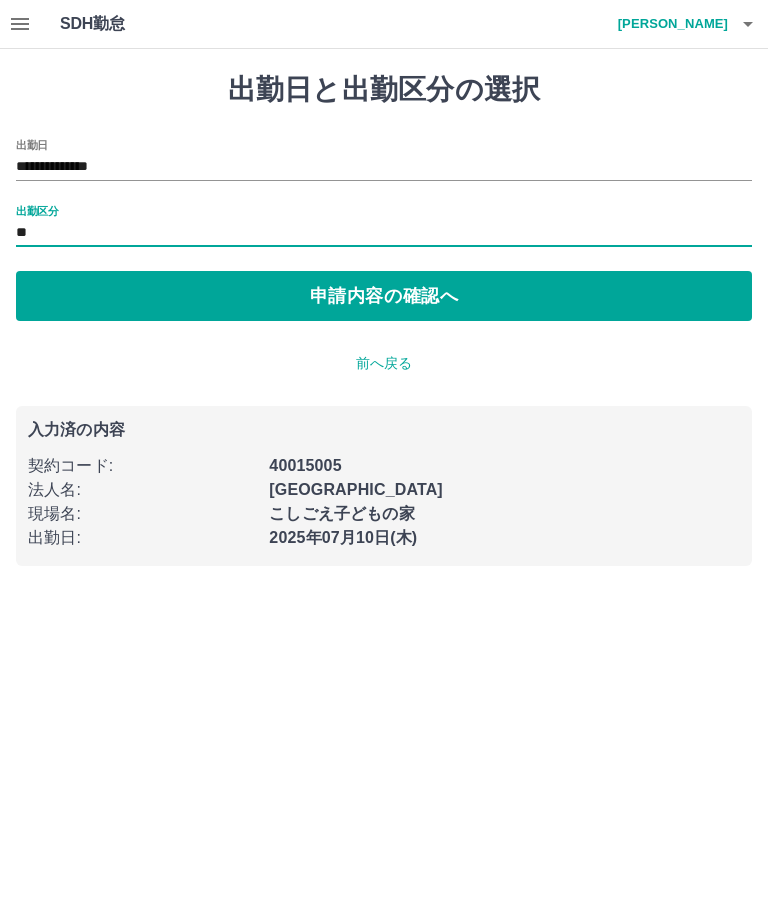 click on "申請内容の確認へ" at bounding box center [384, 296] 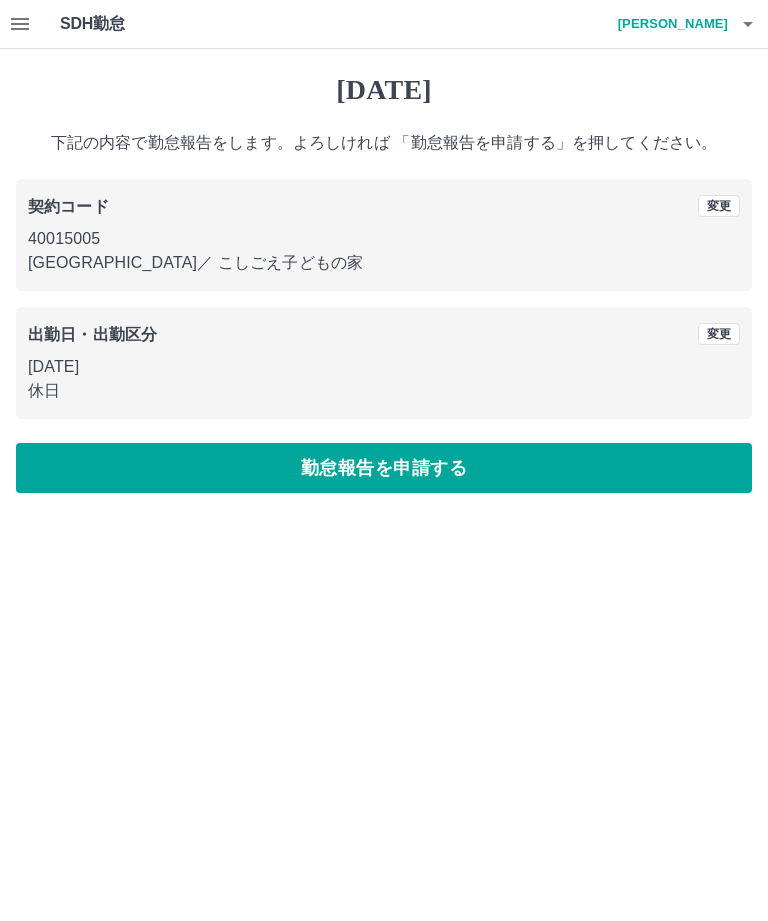 click on "勤怠報告を申請する" at bounding box center [384, 468] 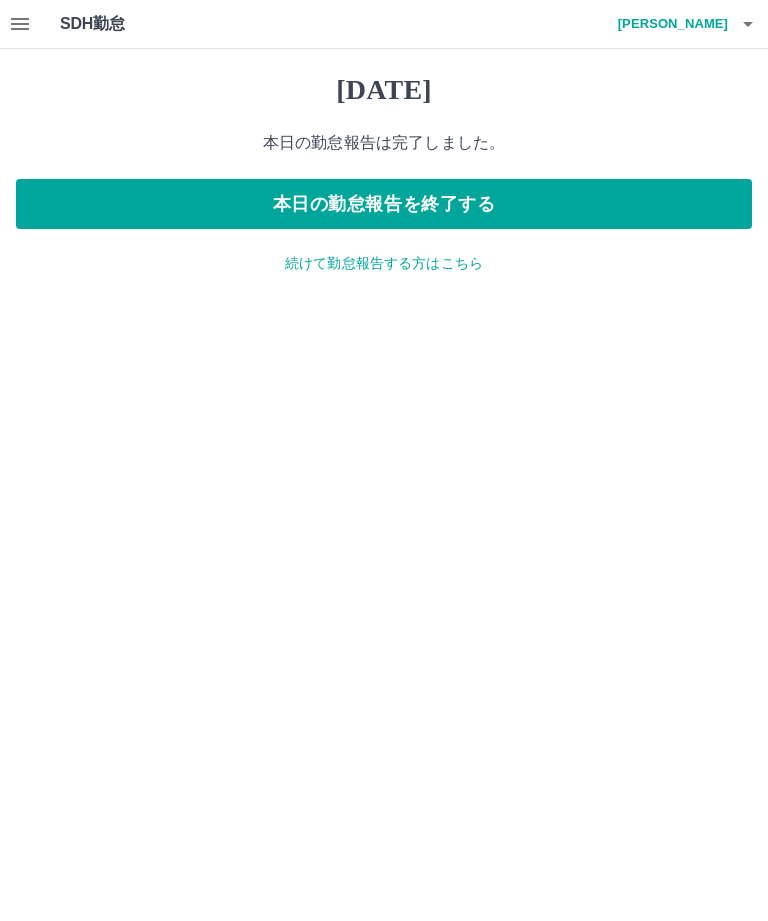 click on "本日の勤怠報告を終了する" at bounding box center [384, 204] 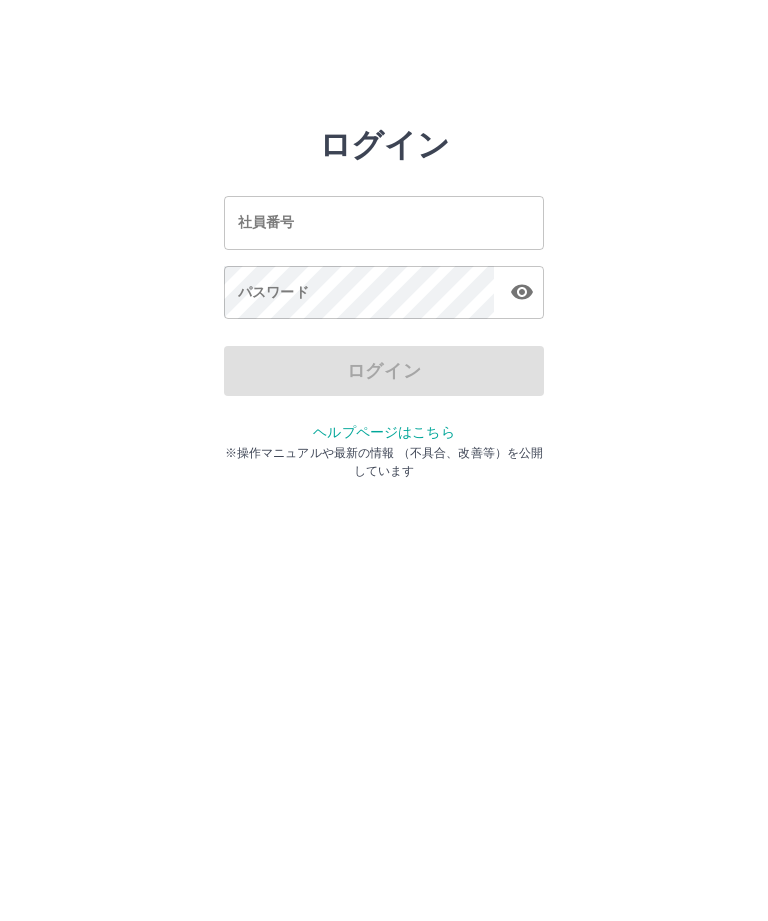 scroll, scrollTop: 0, scrollLeft: 0, axis: both 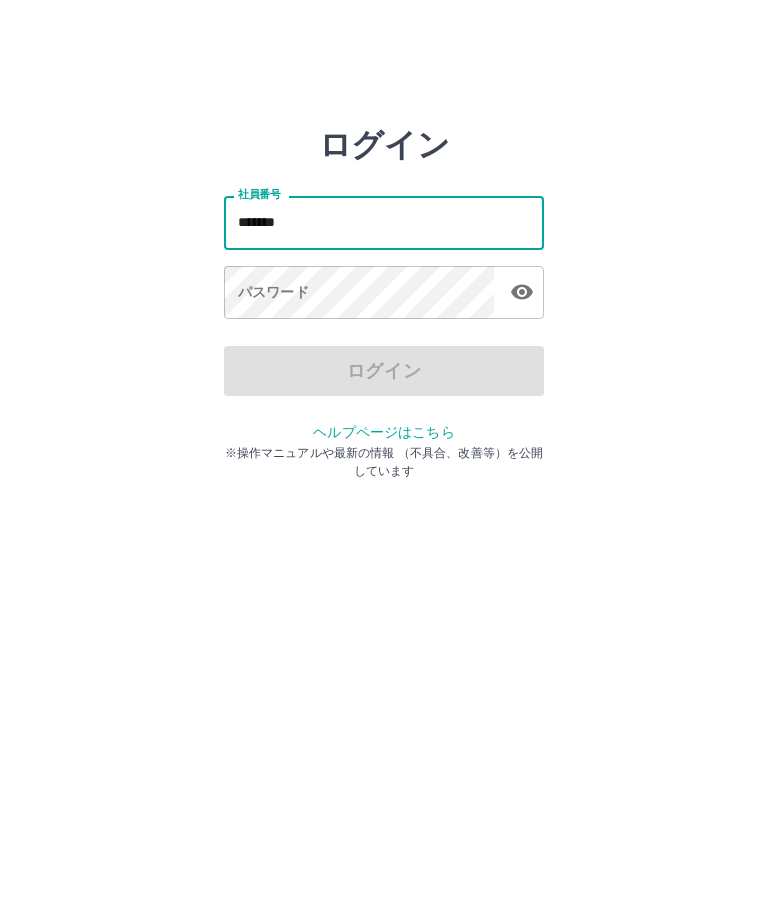 type on "*******" 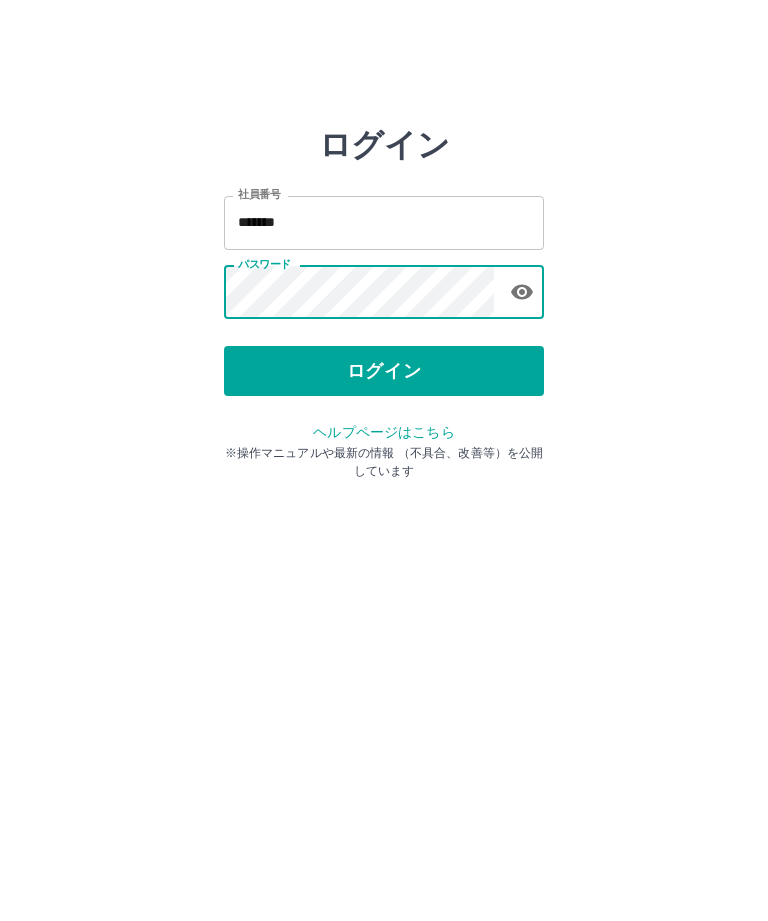 click on "ログイン" at bounding box center [384, 371] 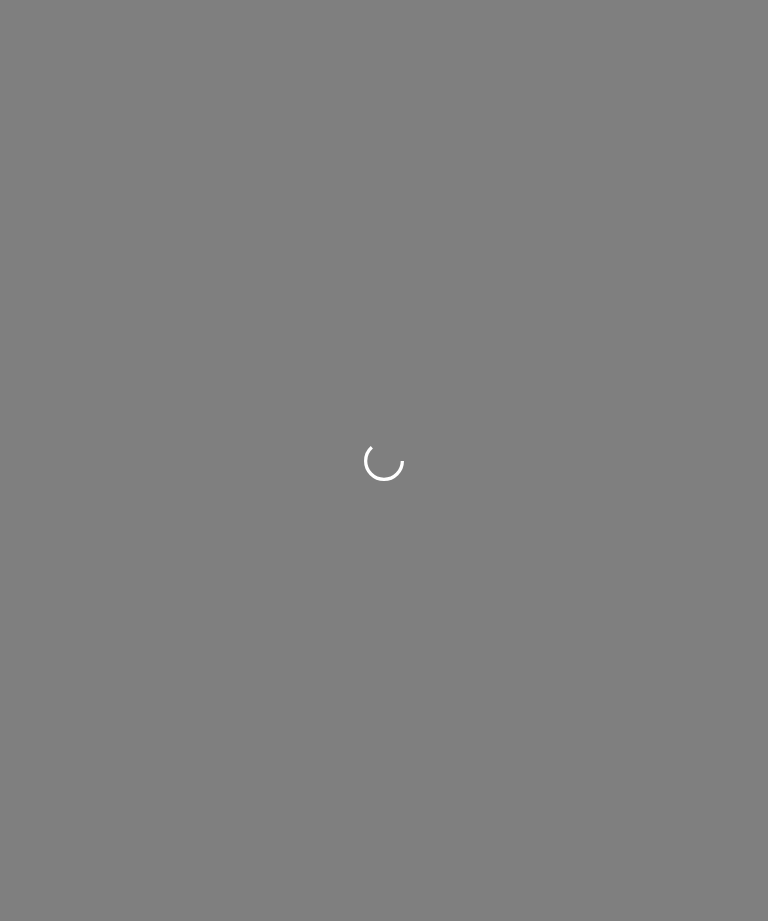 scroll, scrollTop: 0, scrollLeft: 0, axis: both 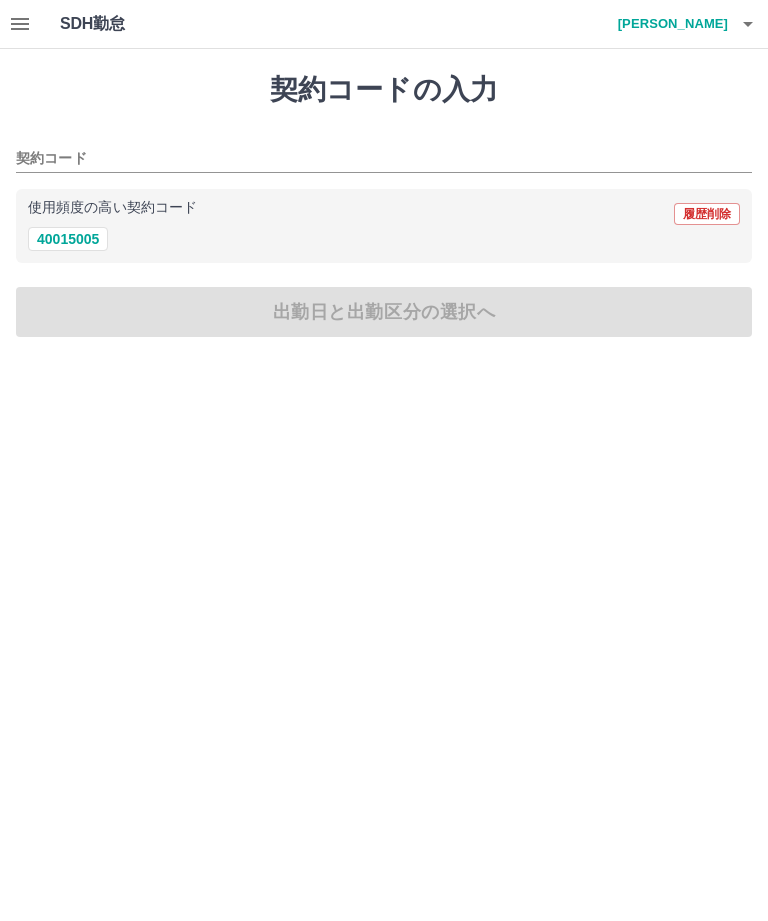 click on "40015005" at bounding box center [68, 239] 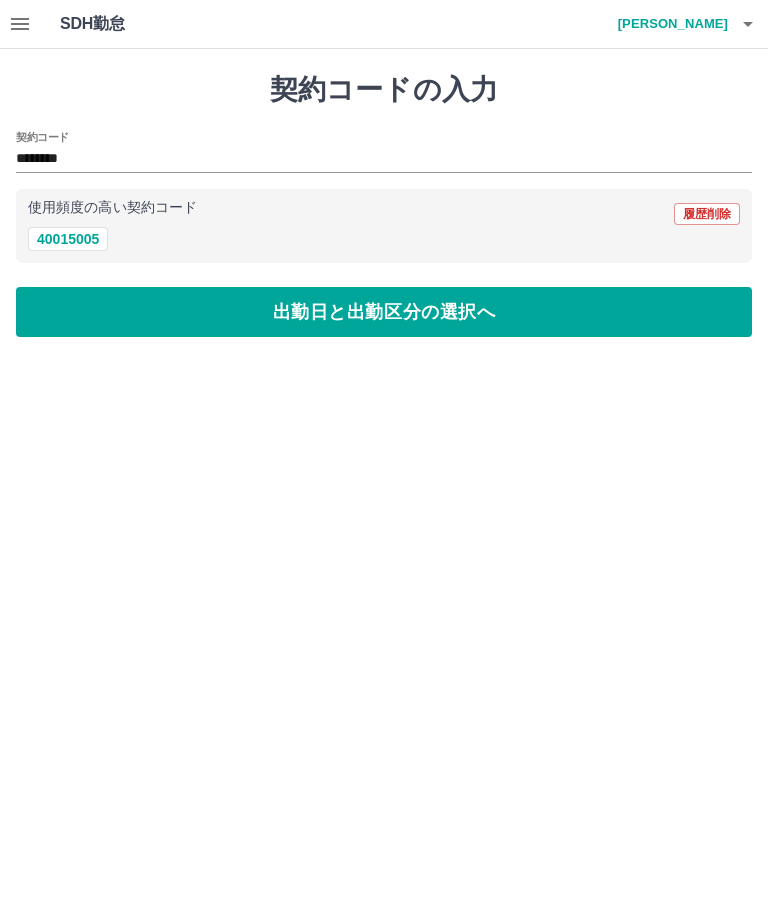 click on "出勤日と出勤区分の選択へ" at bounding box center (384, 312) 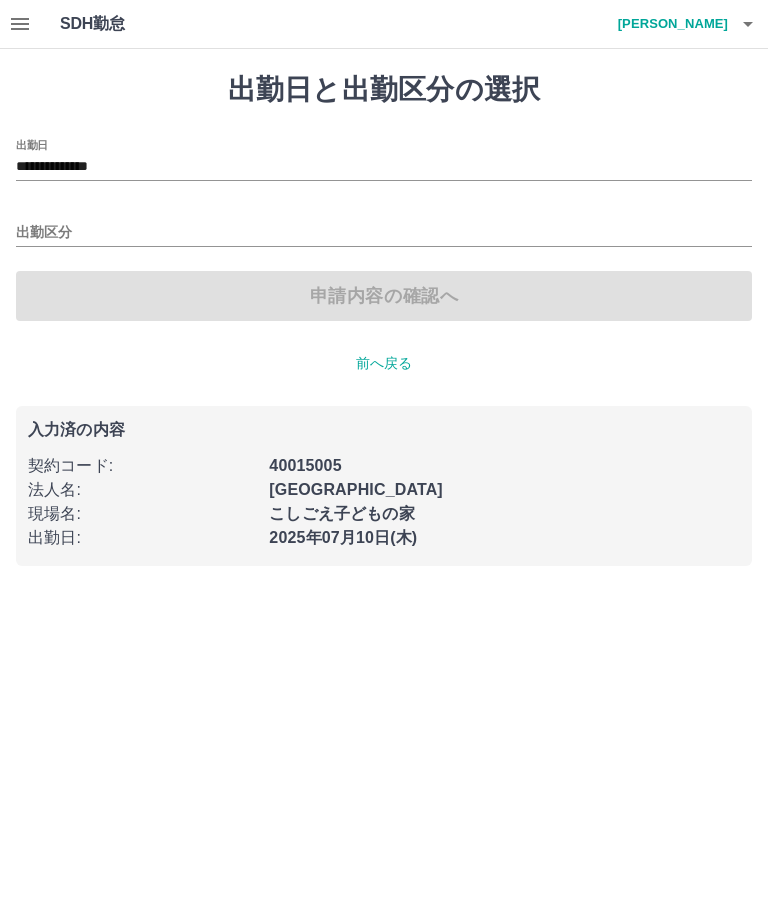 click on "出勤区分" at bounding box center [384, 233] 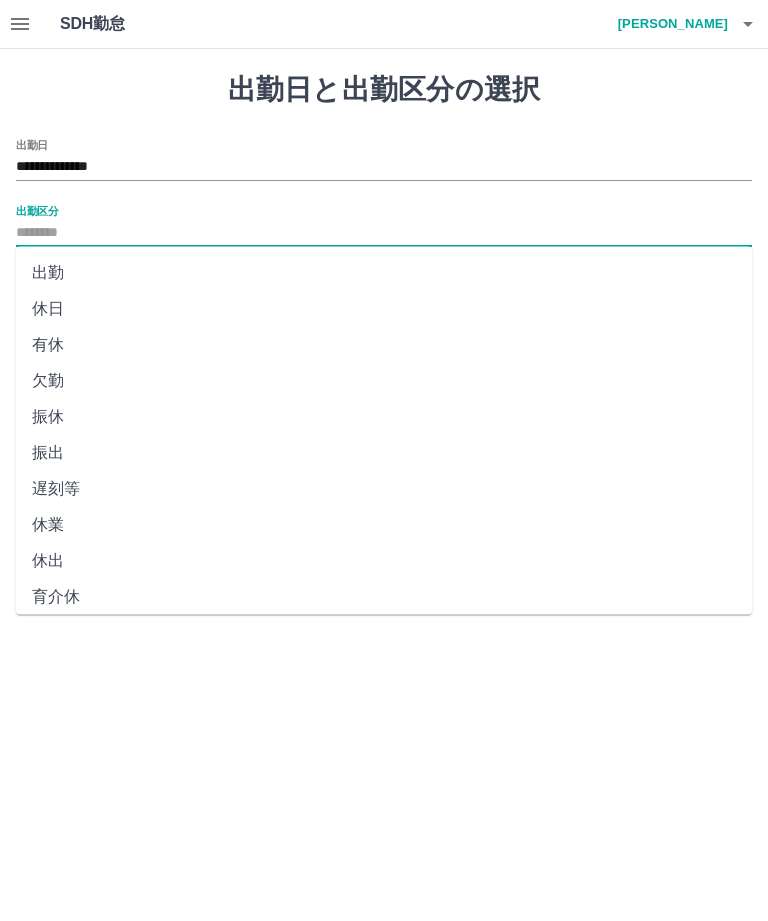 click on "休日" at bounding box center (384, 309) 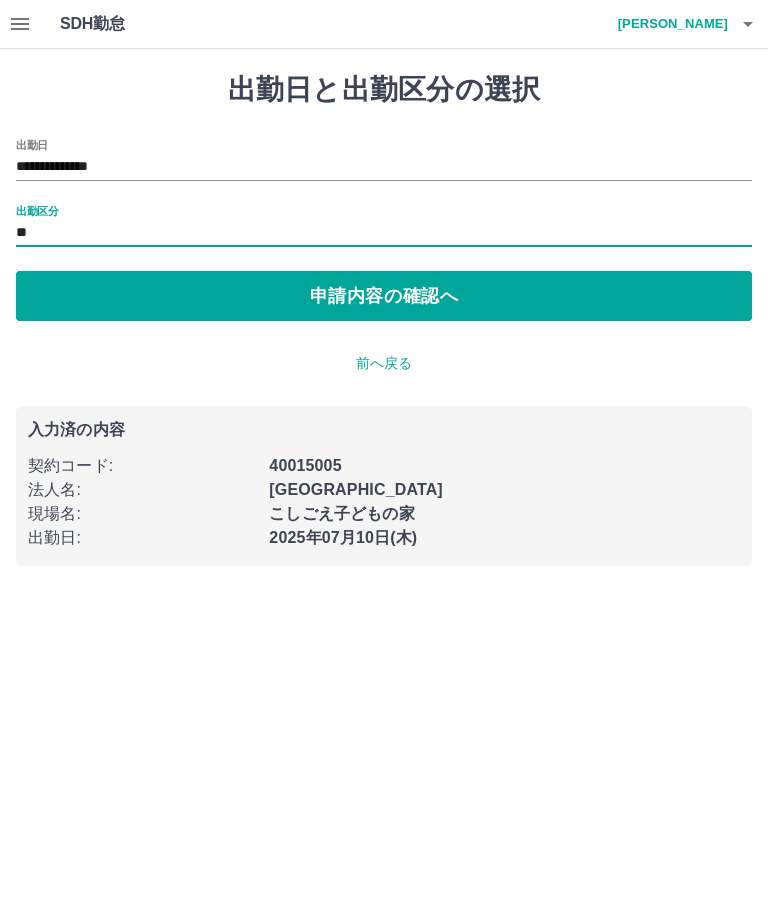click on "申請内容の確認へ" at bounding box center [384, 296] 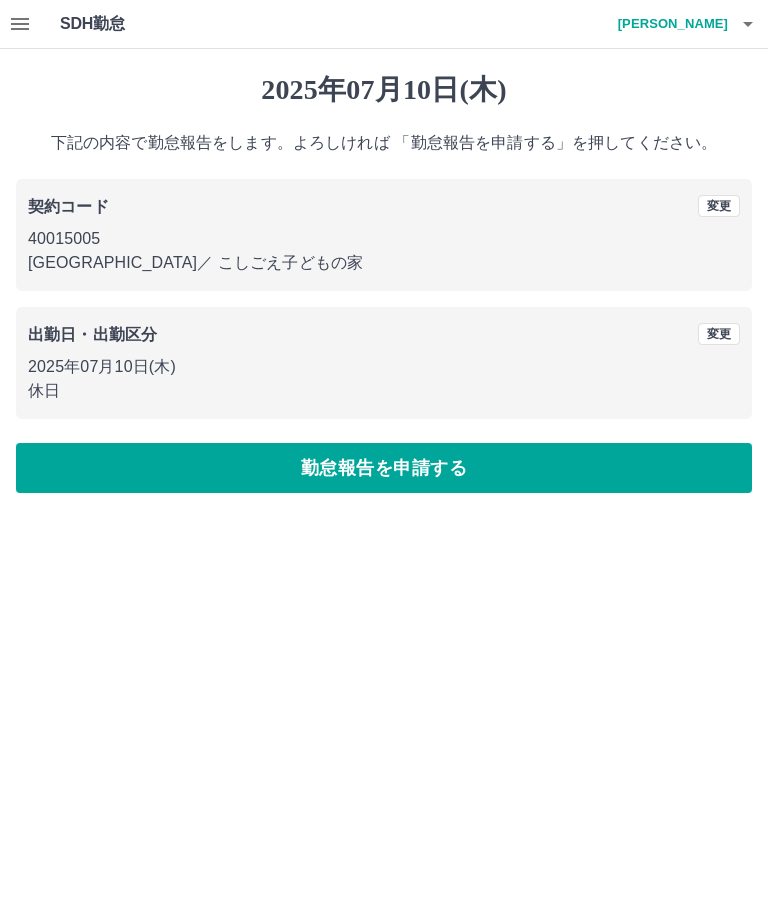 click on "勤怠報告を申請する" at bounding box center (384, 468) 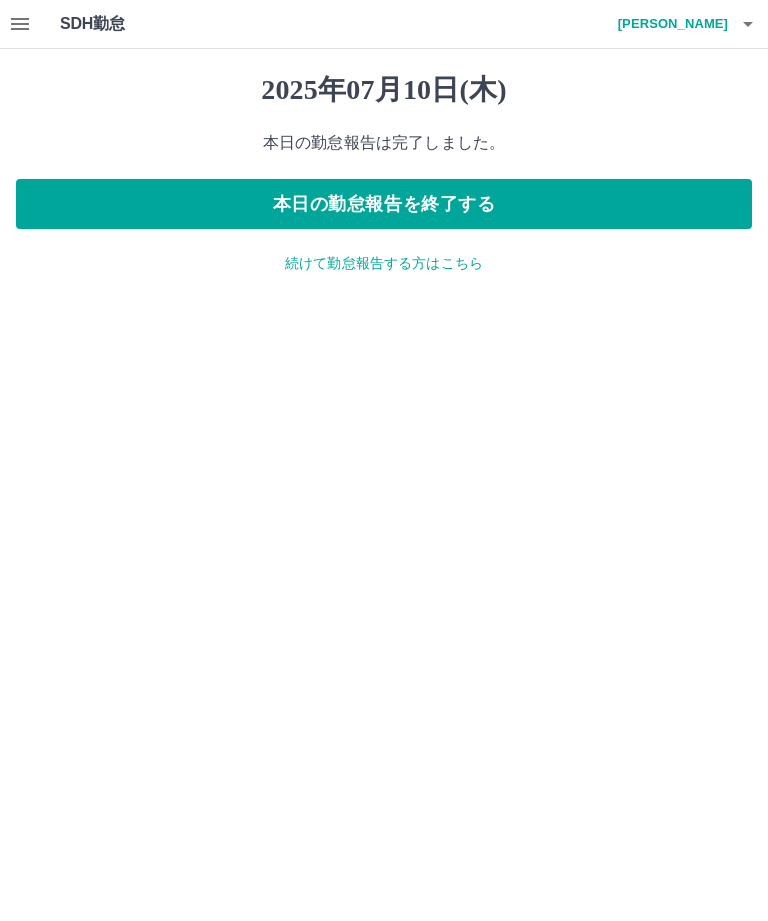 click on "続けて勤怠報告する方はこちら" at bounding box center [384, 263] 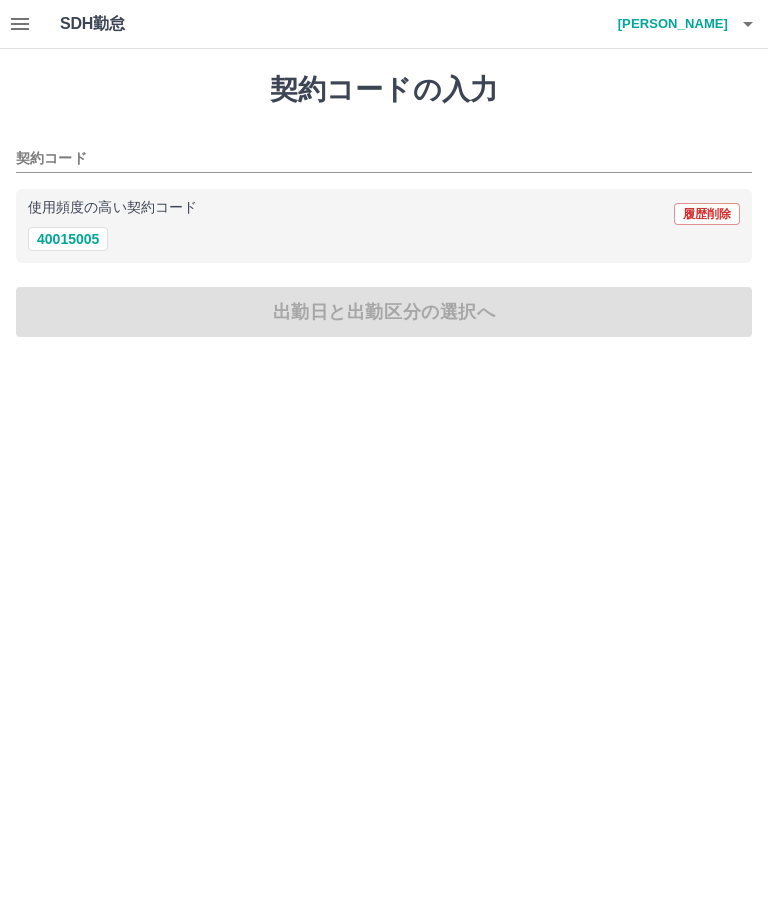 click on "40015005" at bounding box center [68, 239] 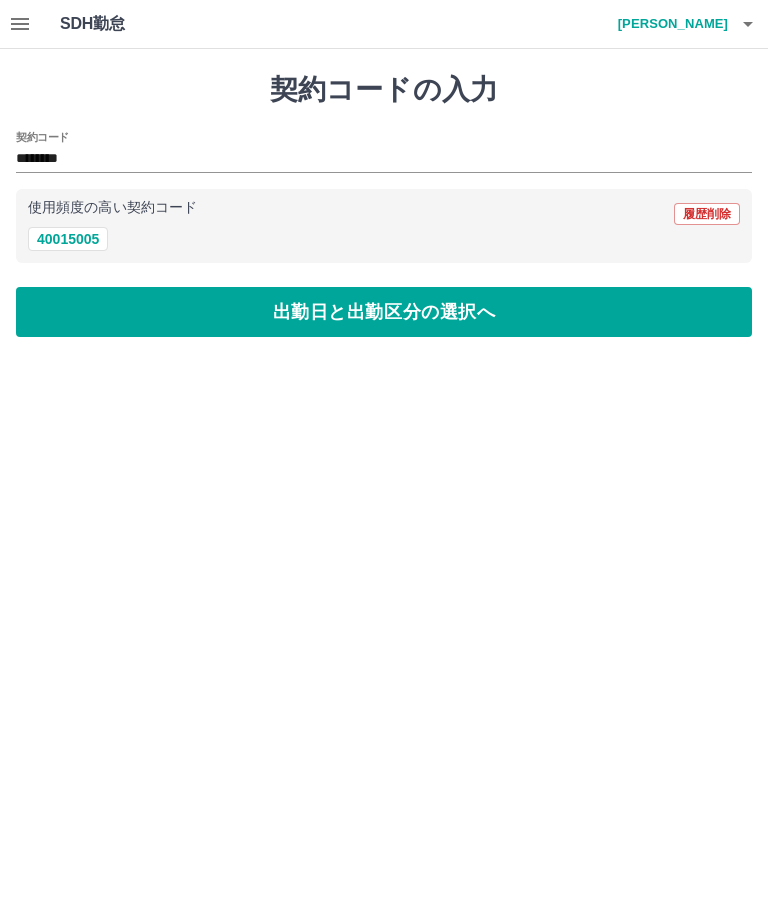 click on "出勤日と出勤区分の選択へ" at bounding box center (384, 312) 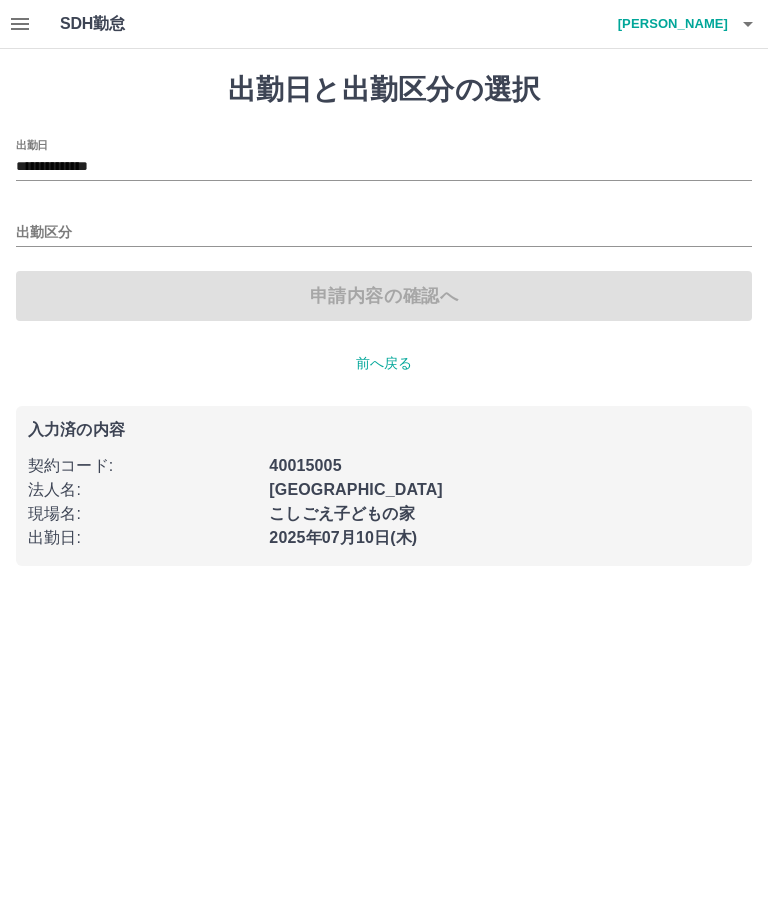 click on "**********" at bounding box center (384, 167) 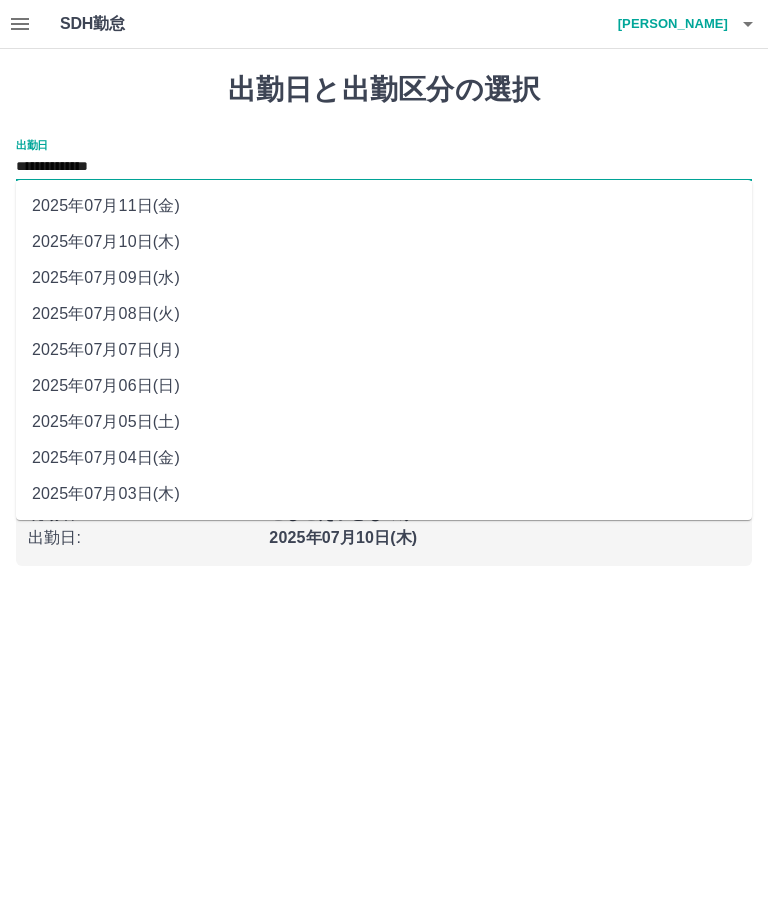 click on "2025年07月11日(金)" at bounding box center [384, 206] 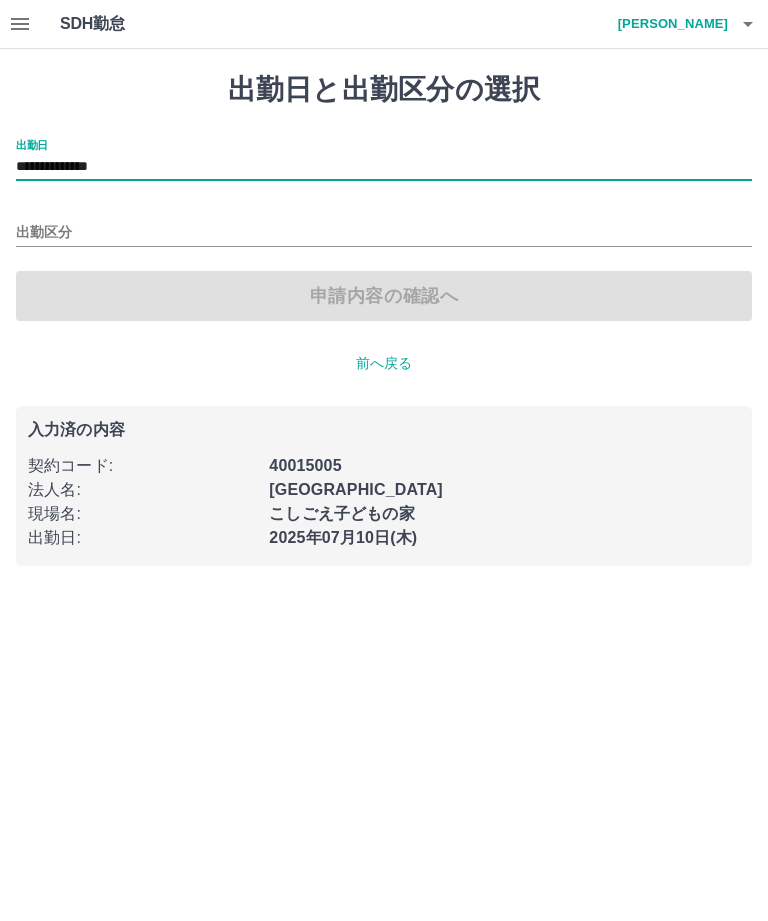 click on "出勤区分" at bounding box center (384, 233) 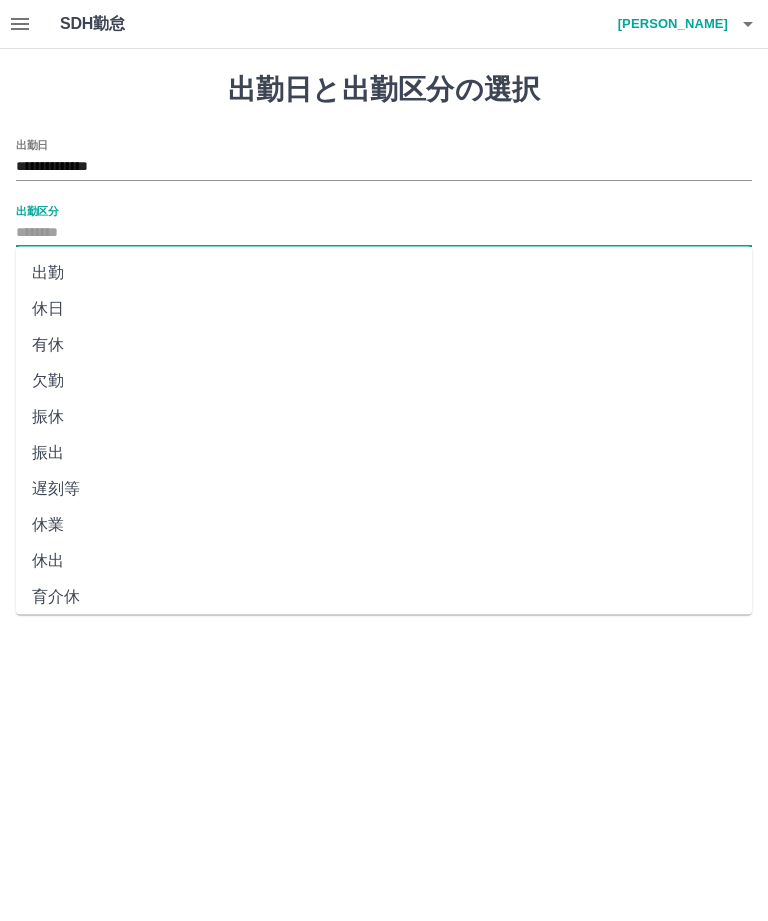 click on "休日" at bounding box center [384, 309] 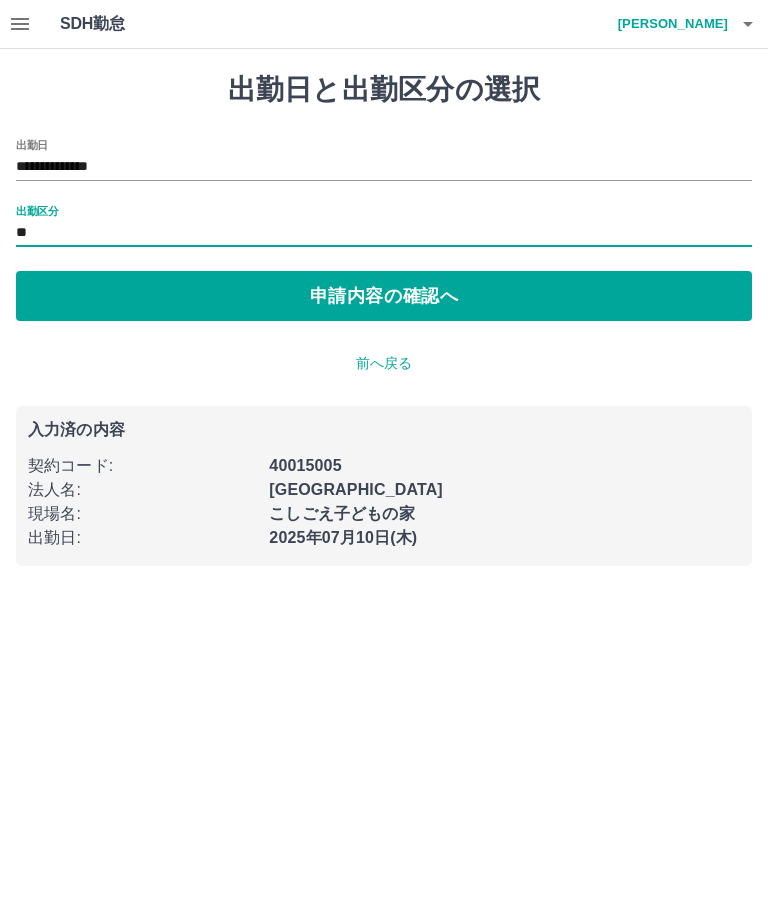 click on "申請内容の確認へ" at bounding box center [384, 296] 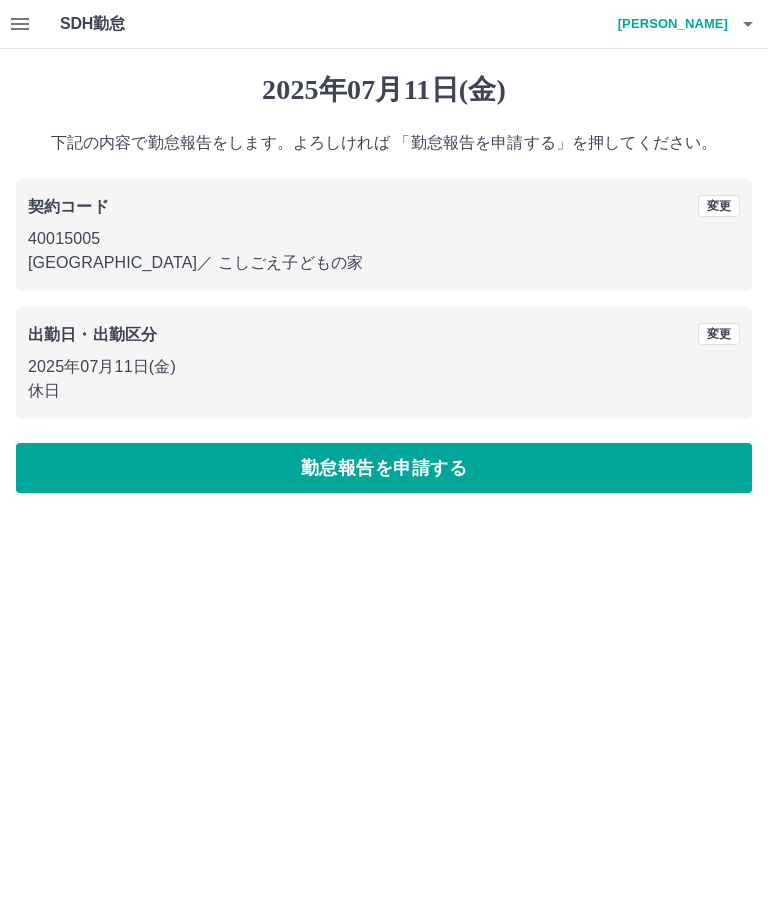 click on "勤怠報告を申請する" at bounding box center [384, 468] 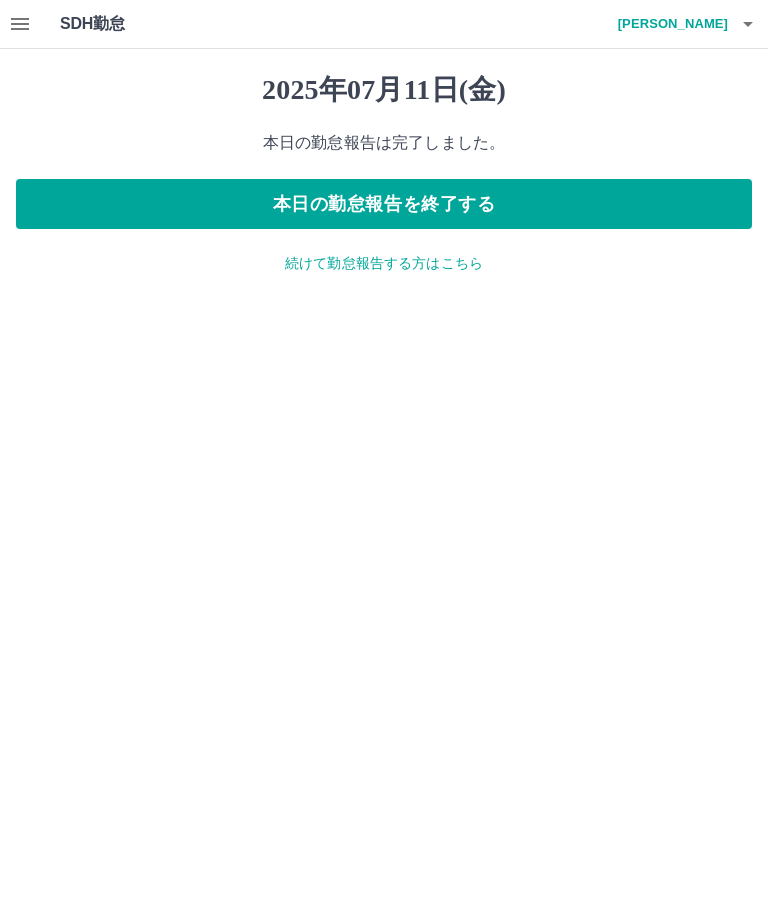 click on "本日の勤怠報告を終了する" at bounding box center (384, 204) 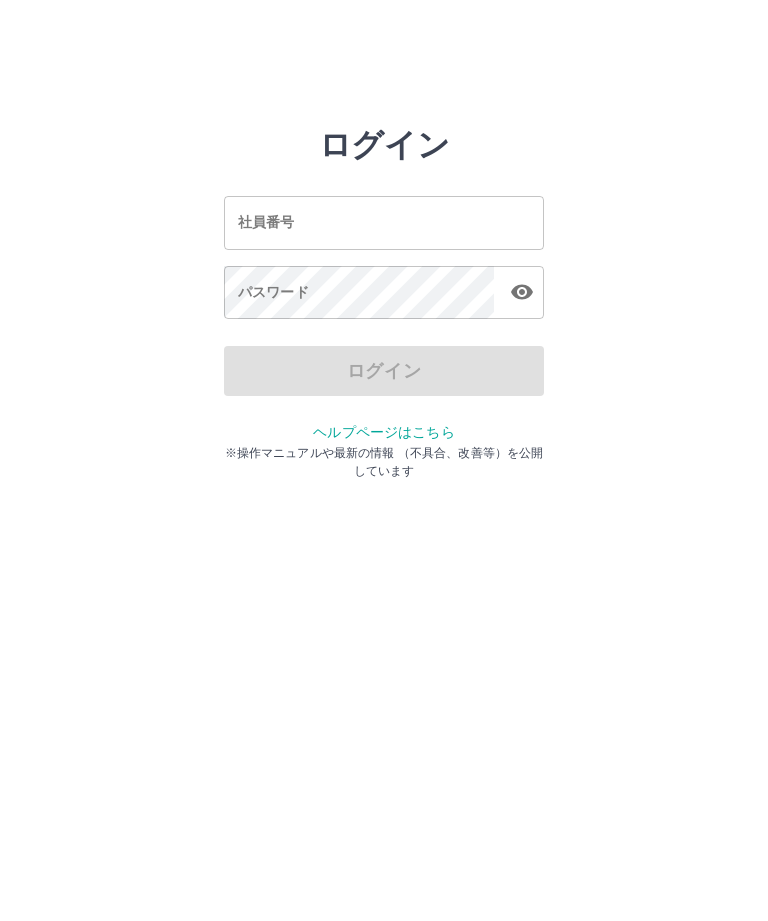 scroll, scrollTop: 0, scrollLeft: 0, axis: both 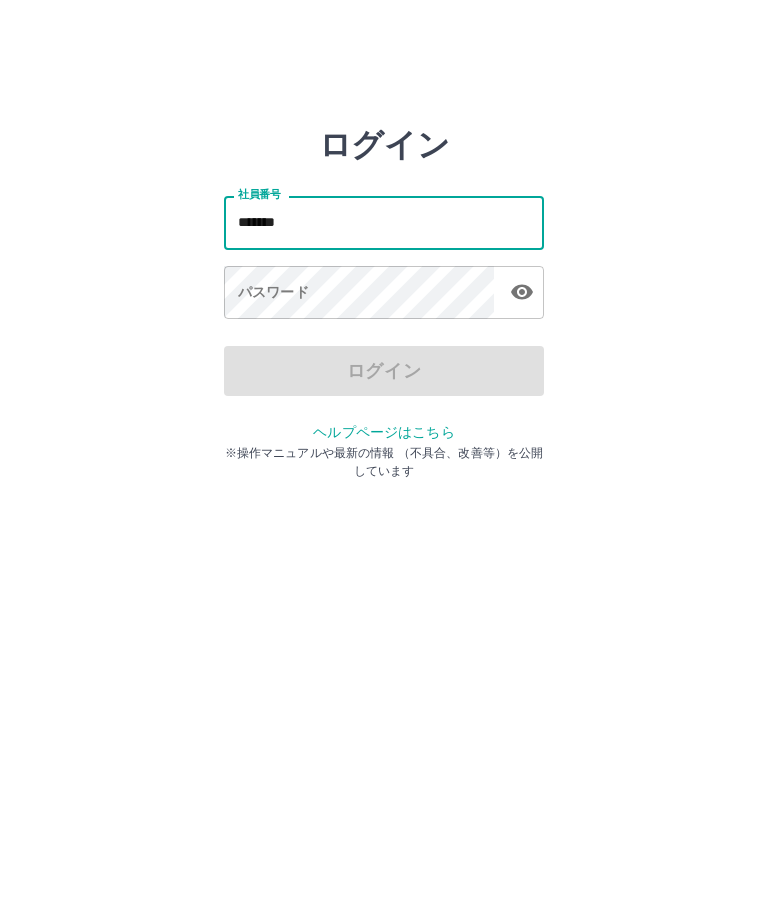 type on "*******" 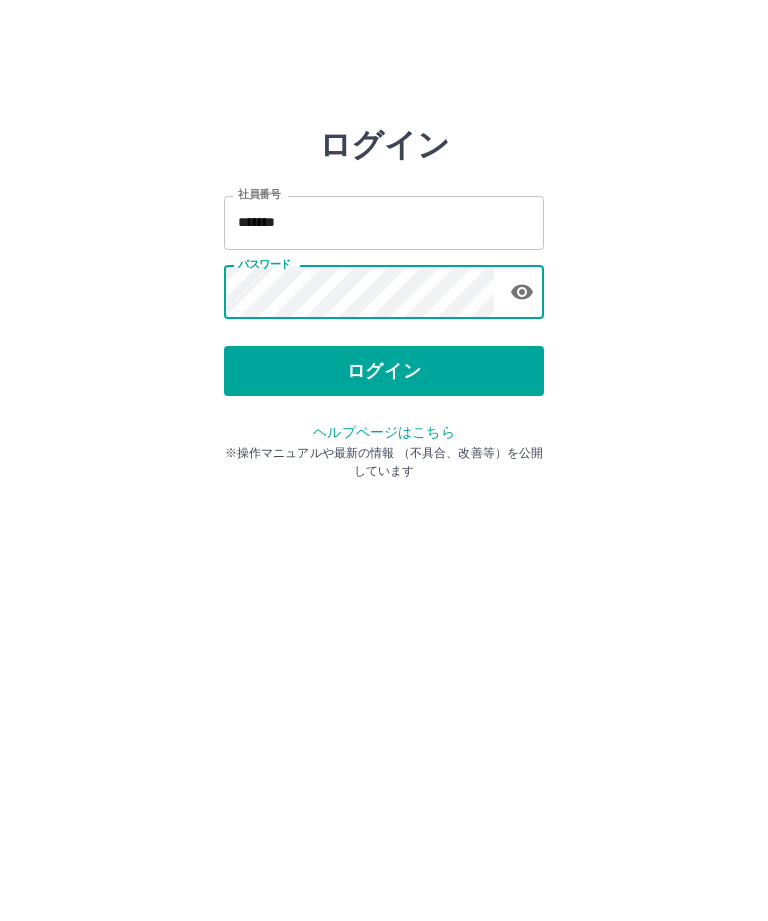 click on "ログイン" at bounding box center [384, 371] 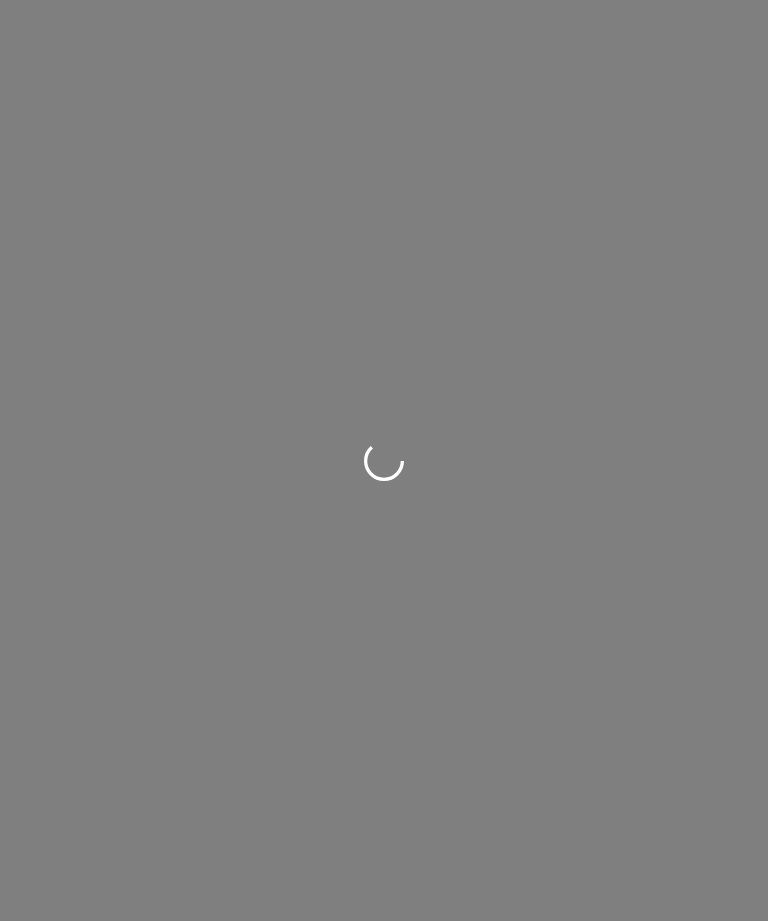 scroll, scrollTop: 0, scrollLeft: 0, axis: both 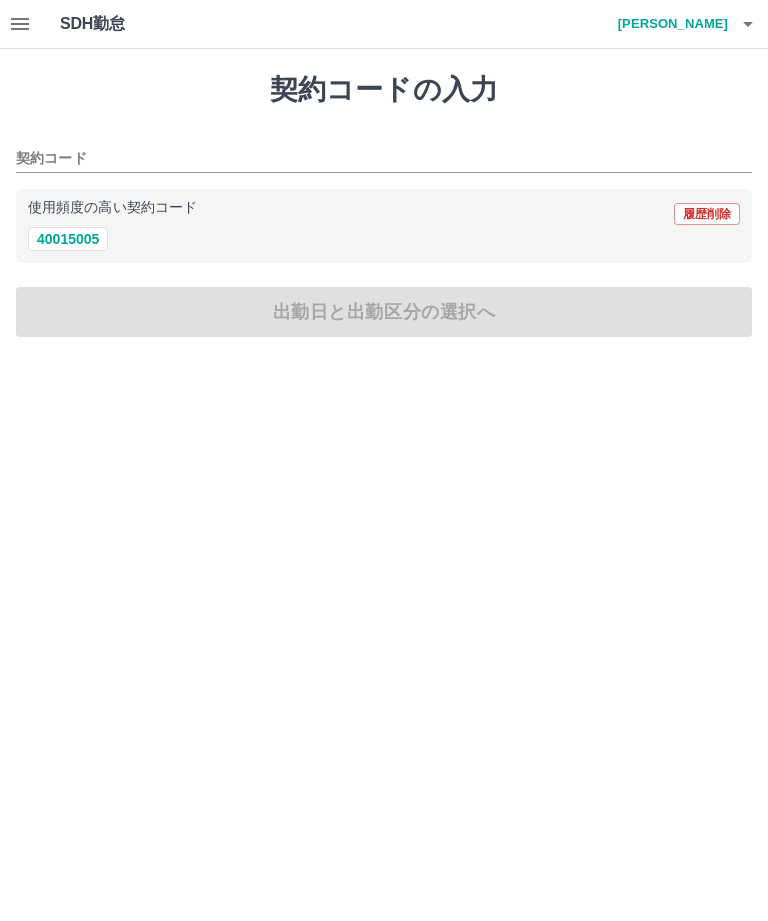 click on "使用頻度の高い契約コード 履歴削除" at bounding box center [384, 214] 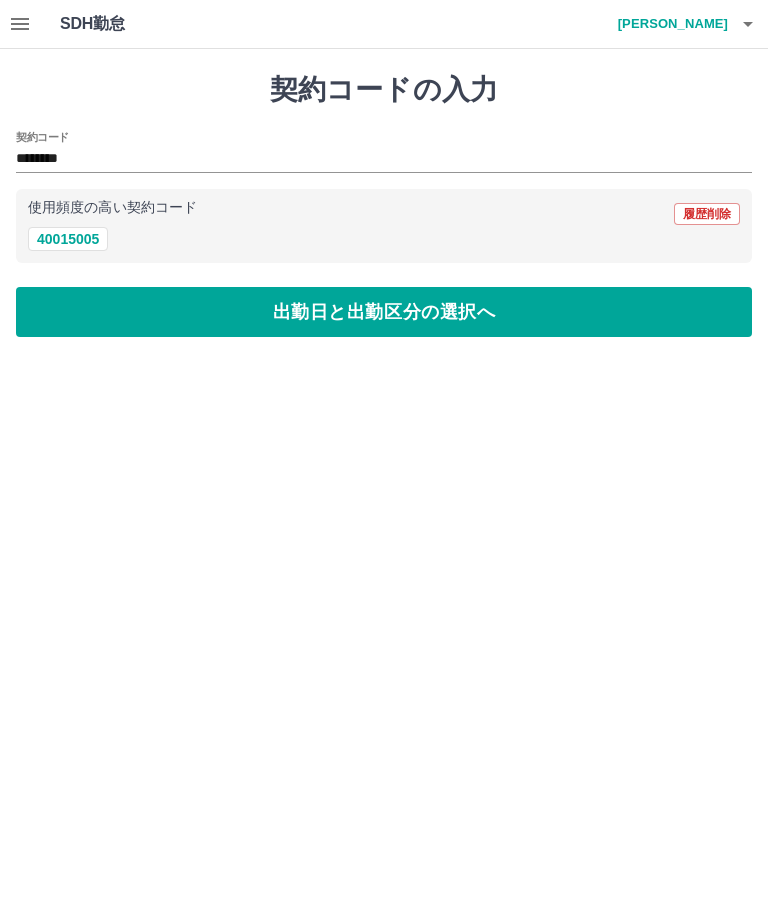 click on "出勤日と出勤区分の選択へ" at bounding box center (384, 312) 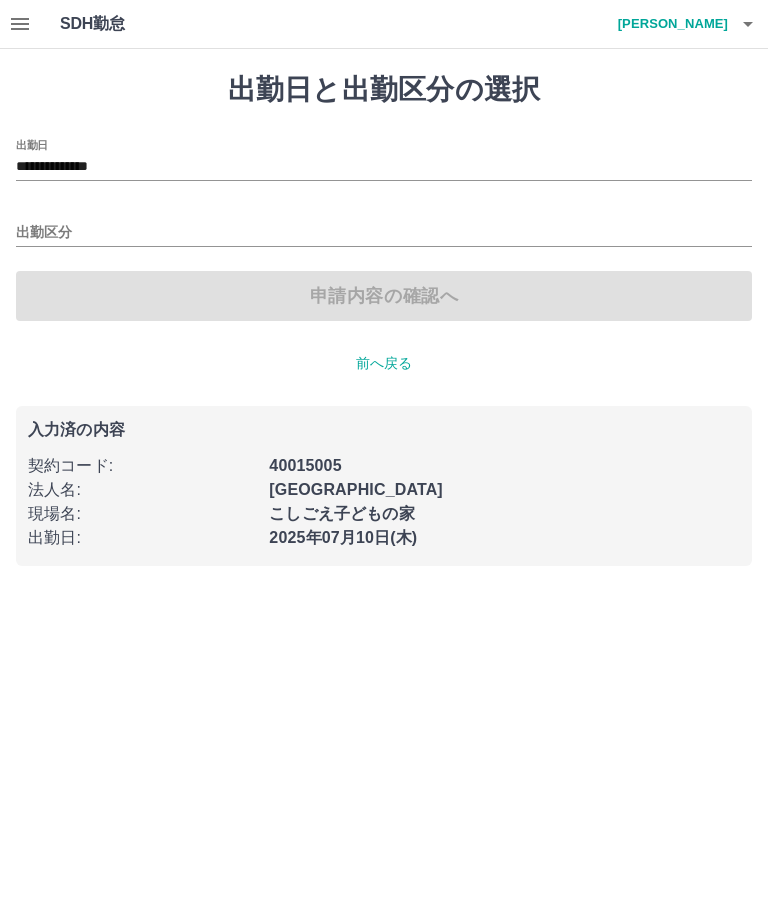 click on "出勤区分" at bounding box center (384, 233) 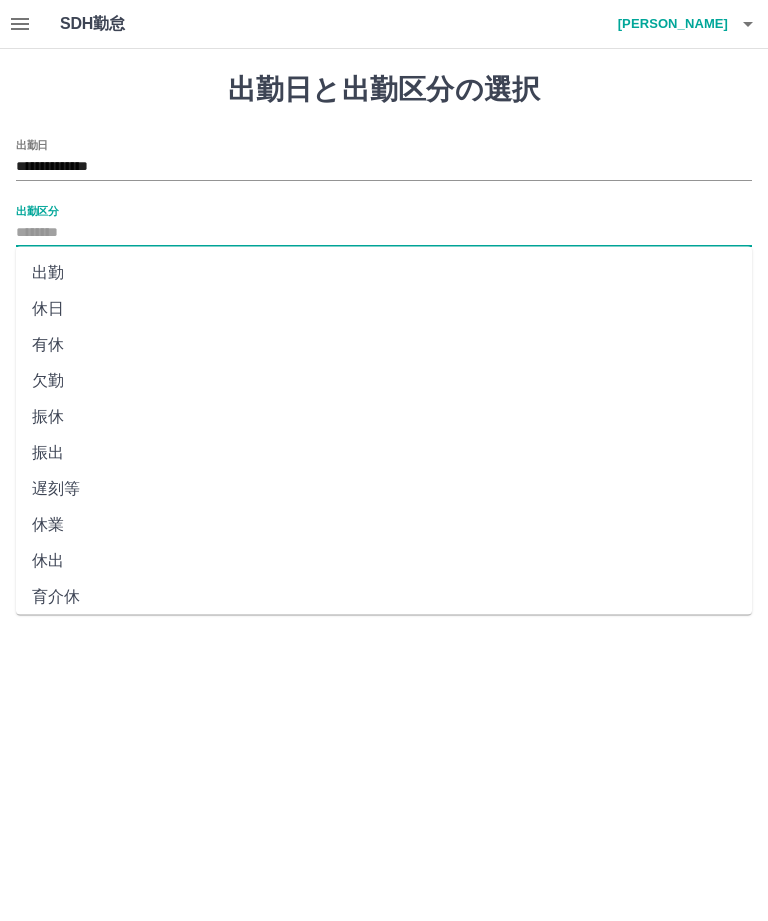 click on "休日" at bounding box center [384, 309] 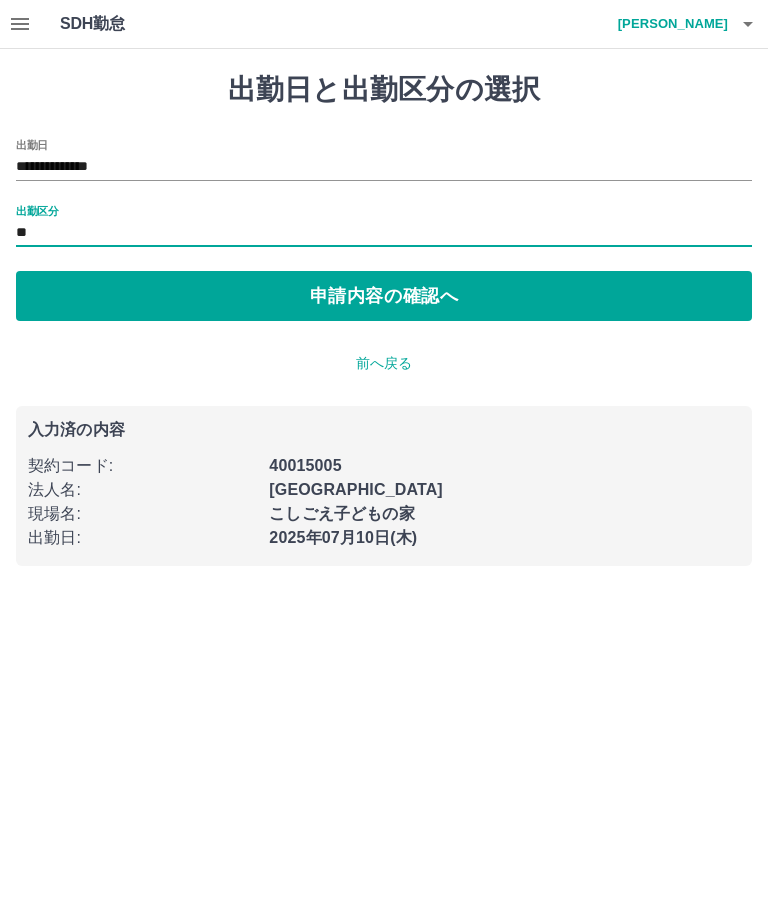 type on "**" 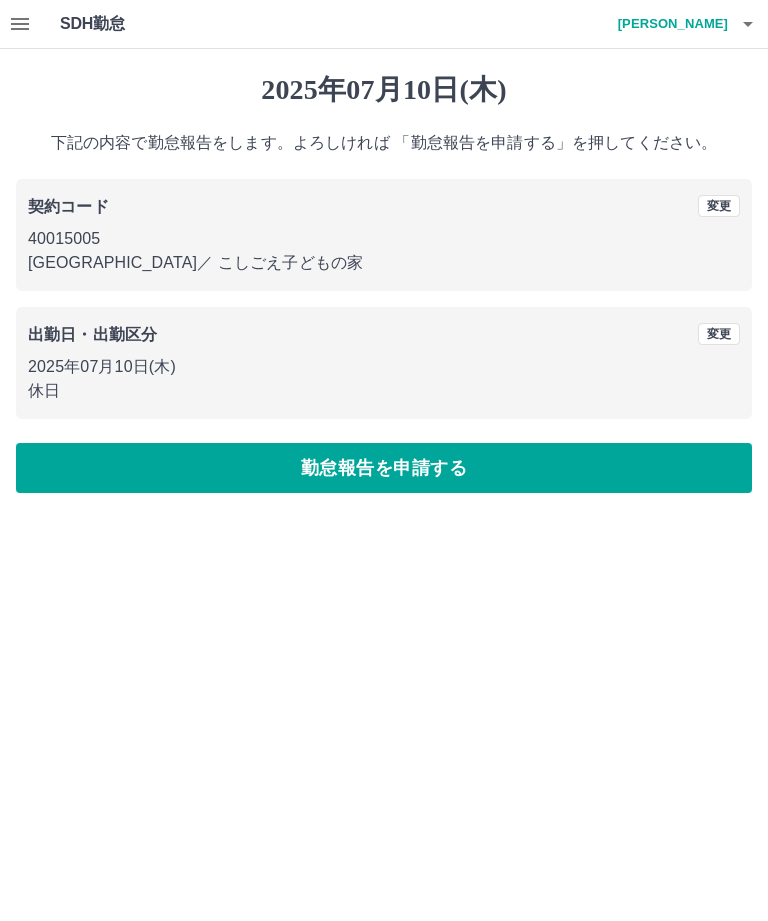 click on "勤怠報告を申請する" at bounding box center (384, 468) 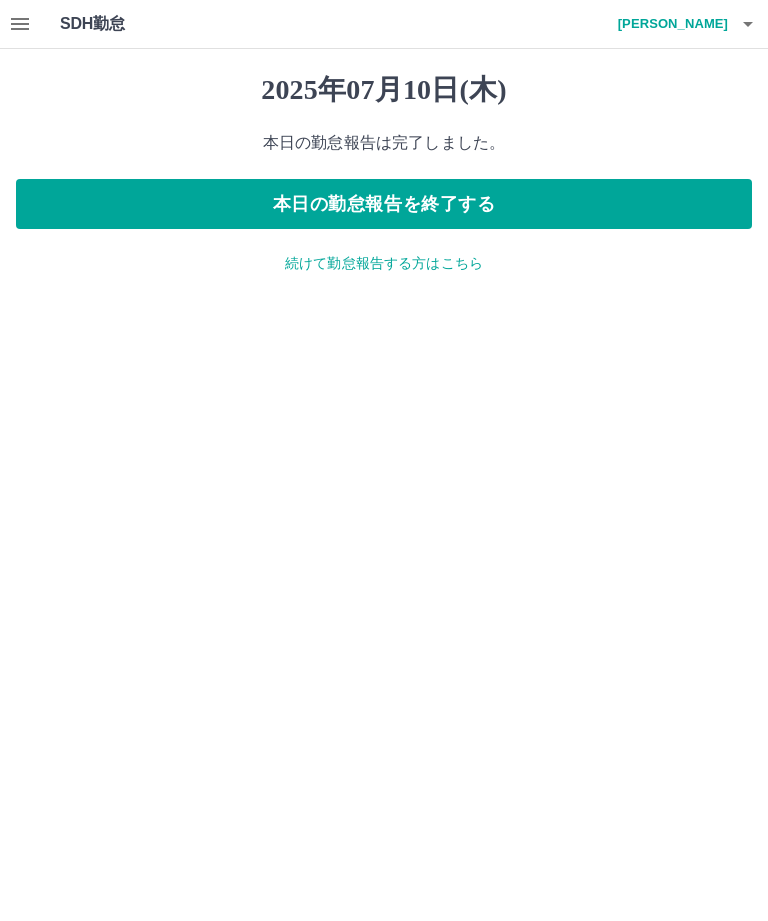 click on "続けて勤怠報告する方はこちら" at bounding box center [384, 263] 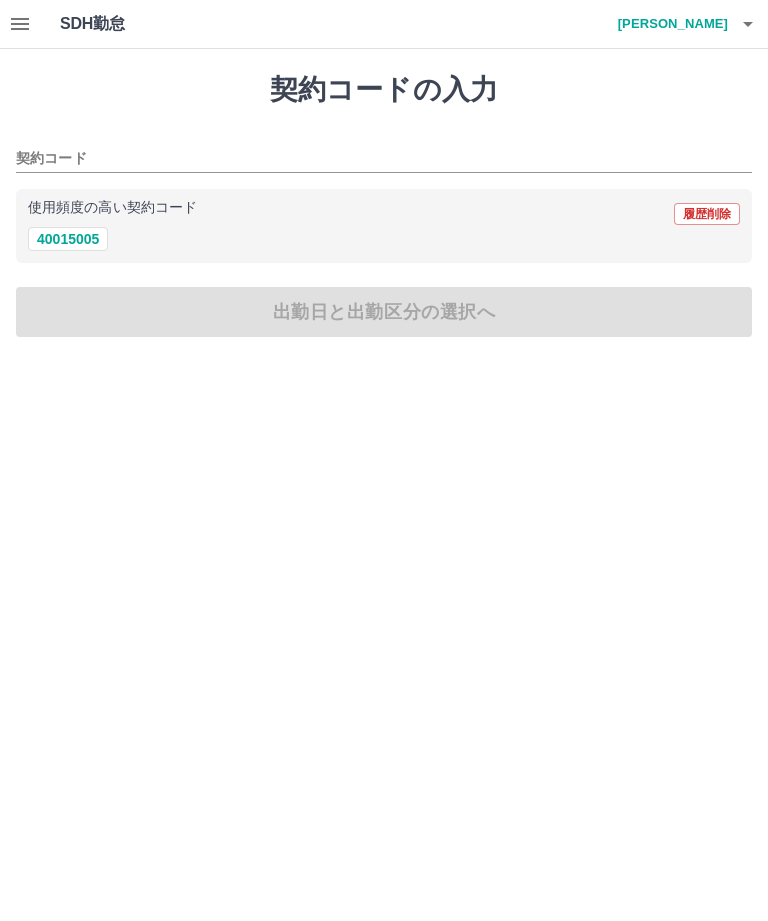 click on "40015005" at bounding box center (68, 239) 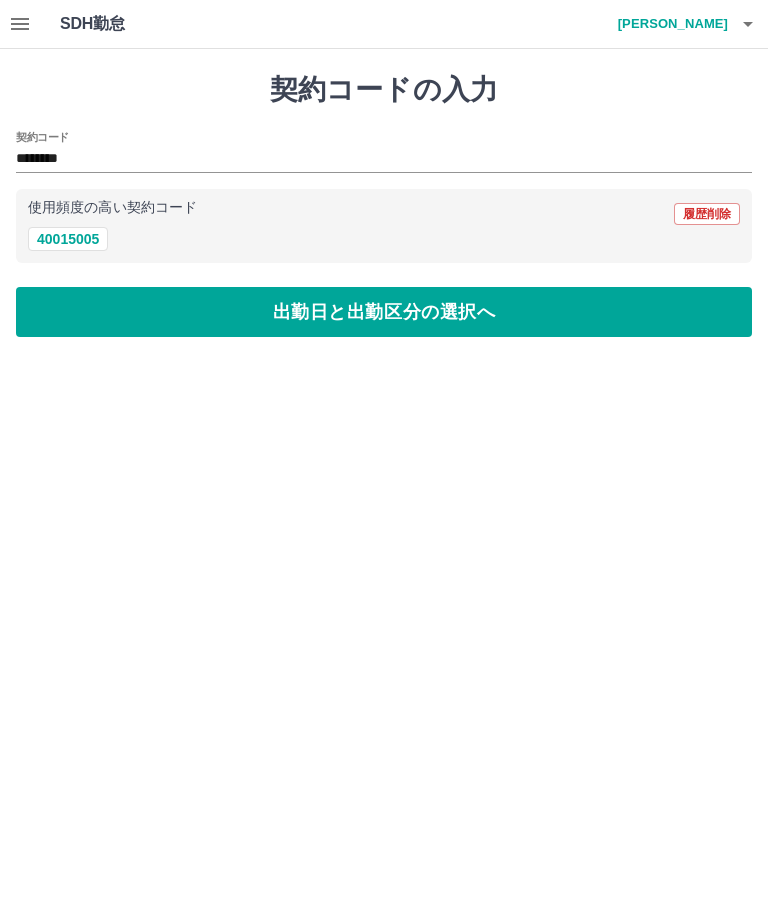 click on "出勤日と出勤区分の選択へ" at bounding box center (384, 312) 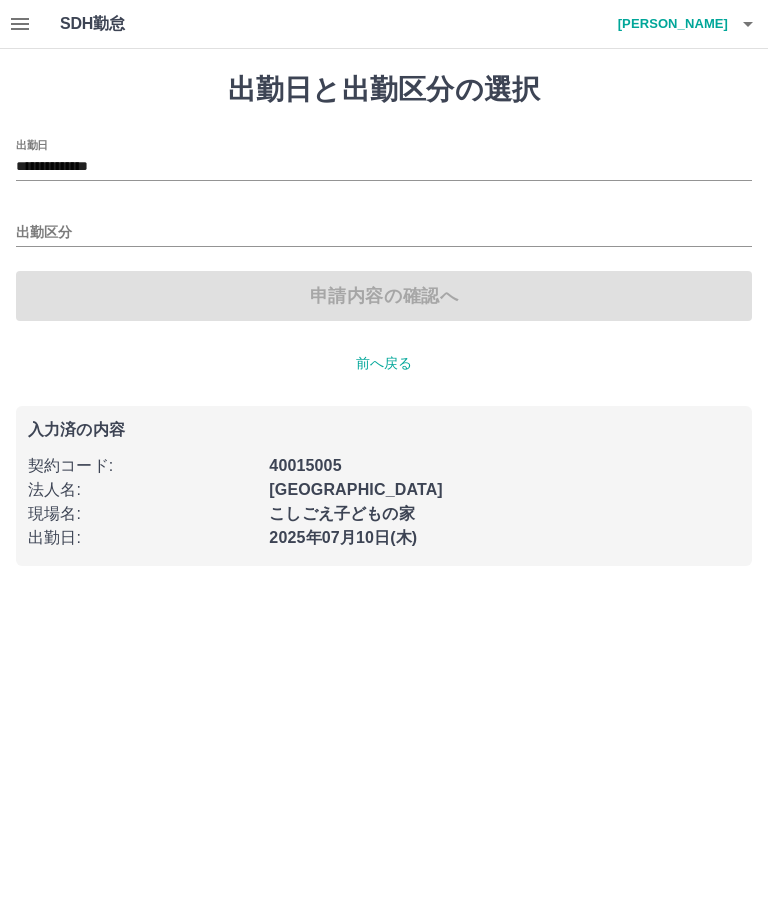 click on "**********" at bounding box center (384, 167) 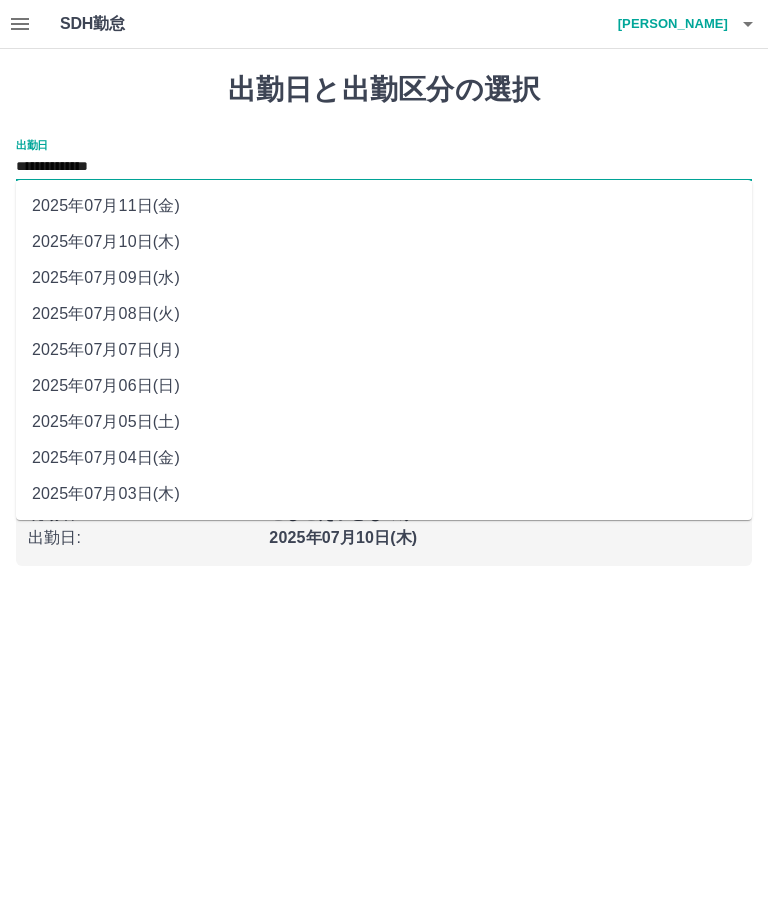 click on "2025年07月11日(金)" at bounding box center [384, 206] 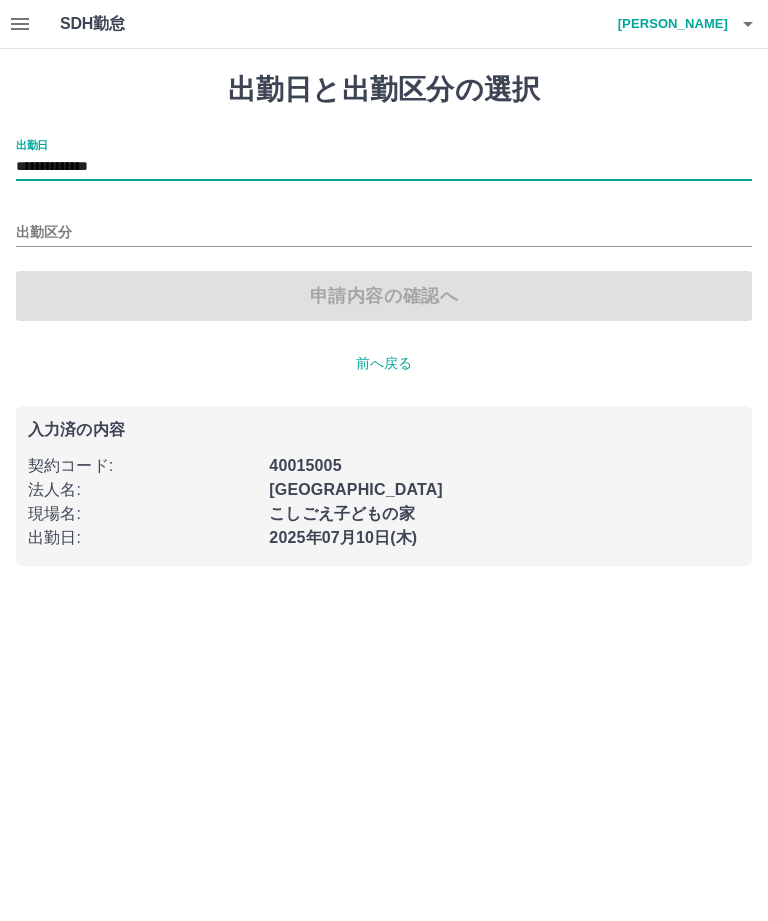 click on "出勤区分" at bounding box center (384, 233) 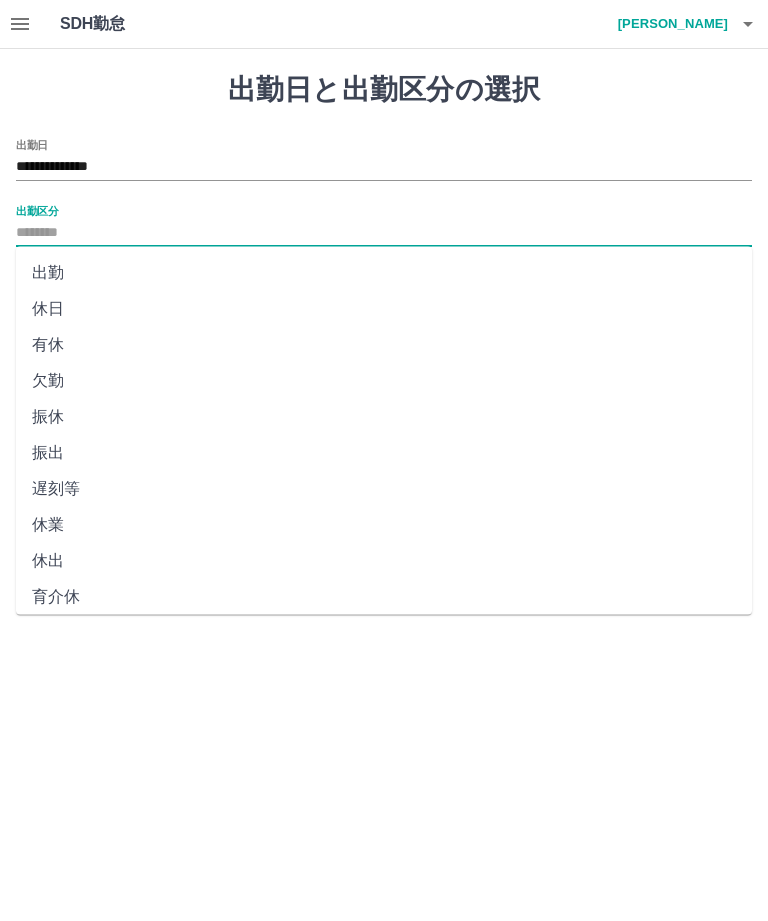 click on "休日" at bounding box center [384, 309] 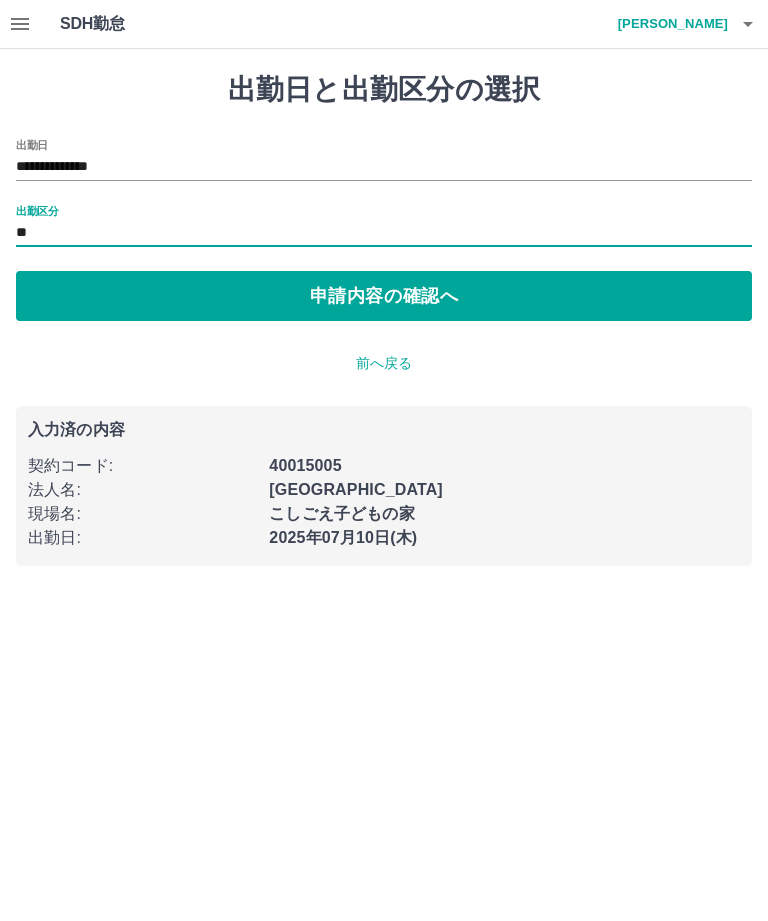 click on "申請内容の確認へ" at bounding box center (384, 296) 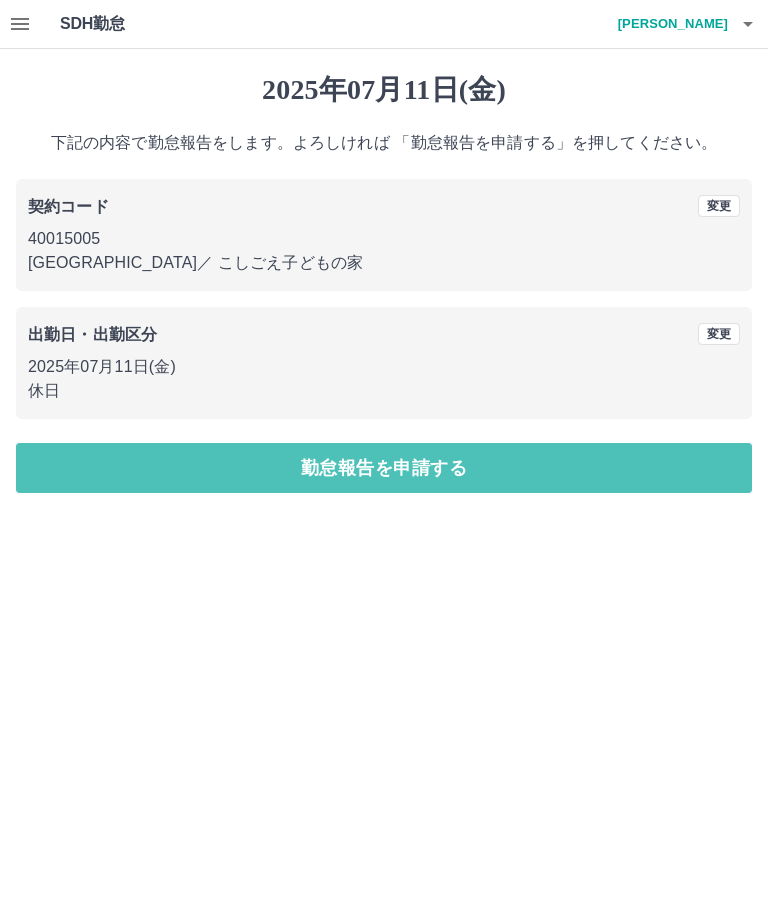 click on "勤怠報告を申請する" at bounding box center [384, 468] 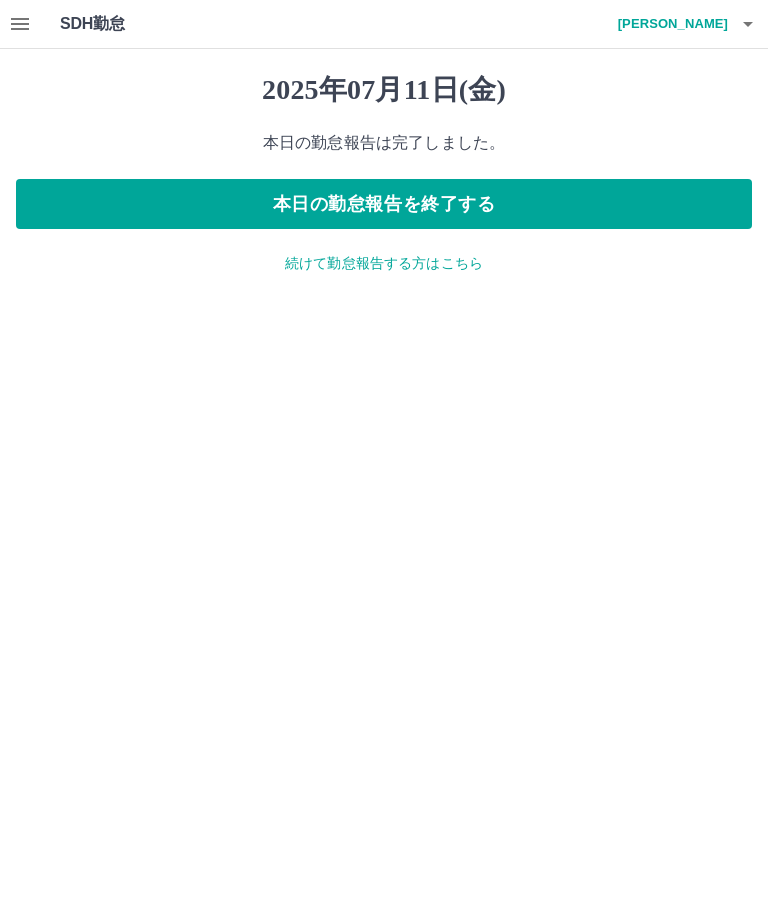 click on "続けて勤怠報告する方はこちら" at bounding box center [384, 263] 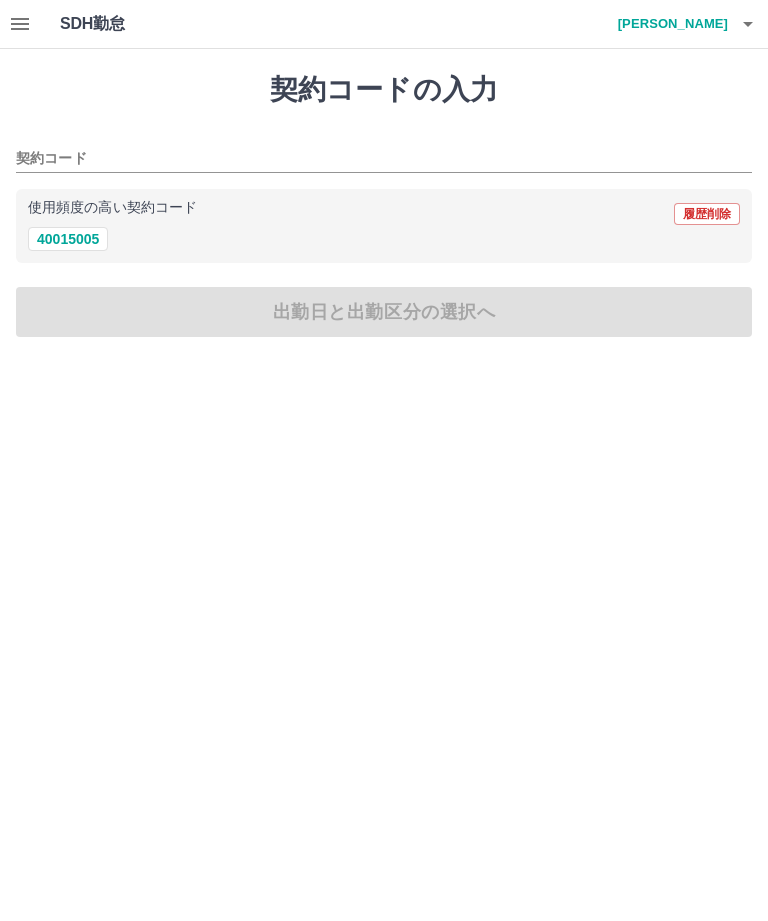 click at bounding box center [20, 24] 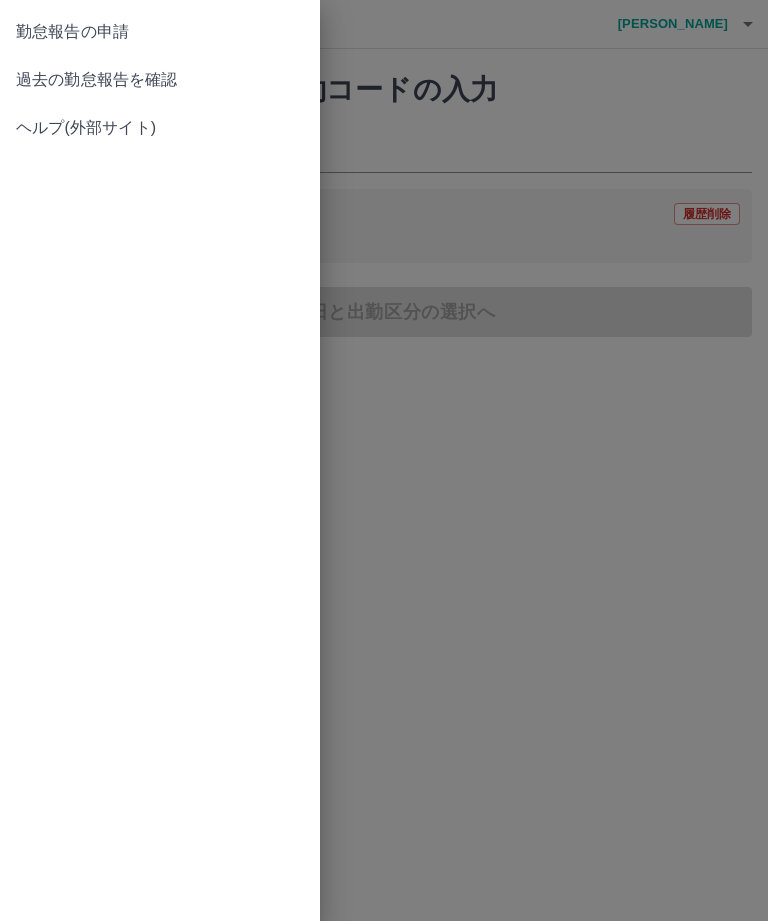 click on "過去の勤怠報告を確認" at bounding box center (160, 80) 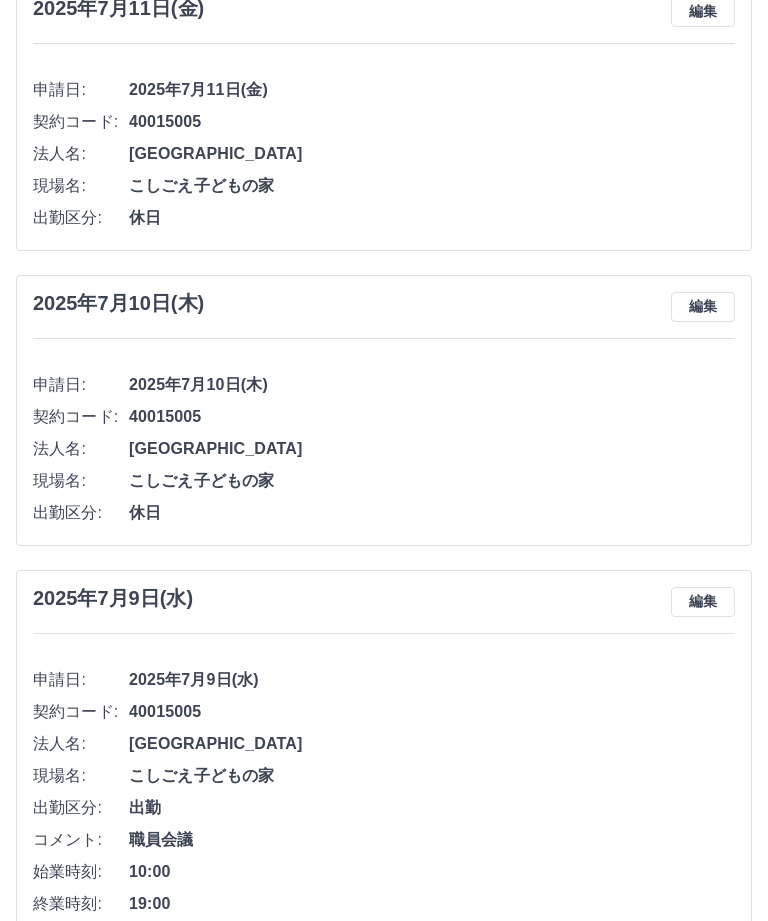 scroll, scrollTop: 0, scrollLeft: 0, axis: both 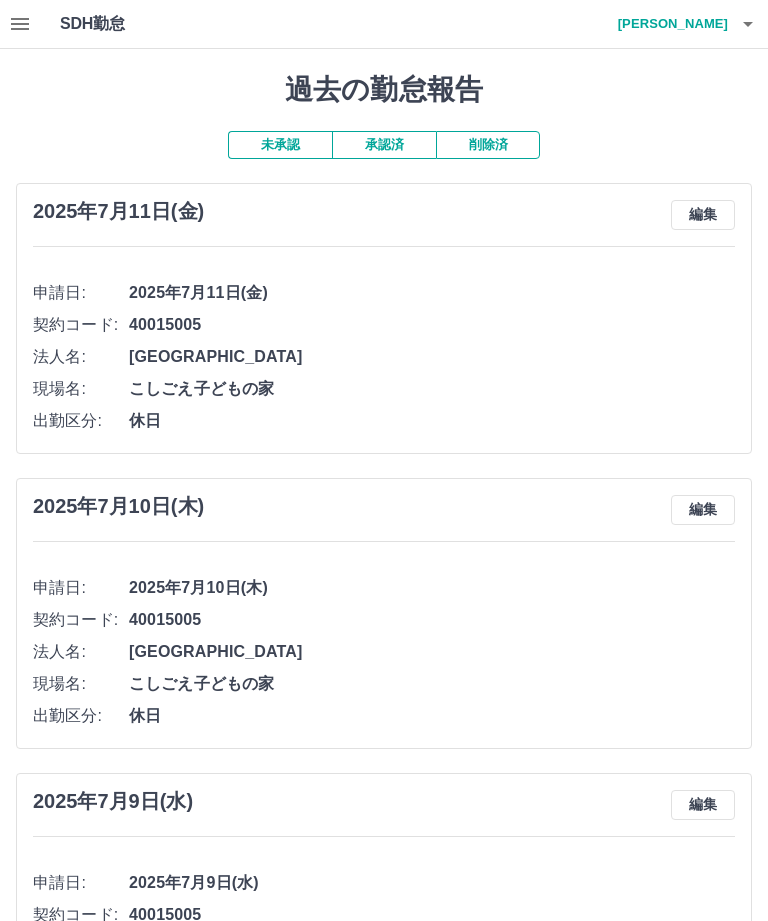 click 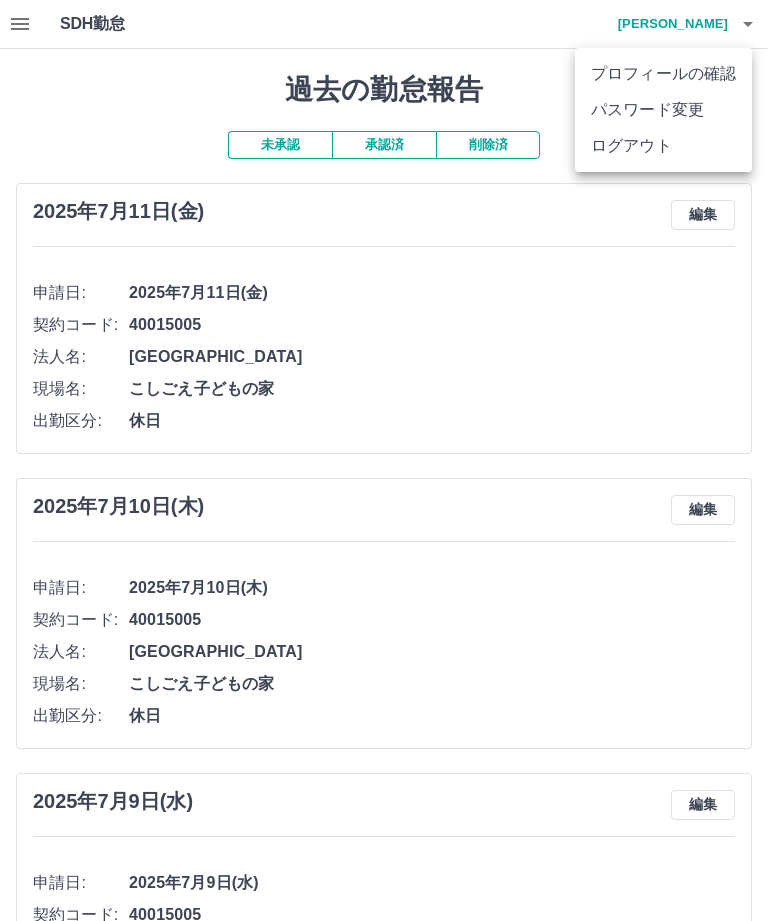 click on "ログアウト" at bounding box center [663, 146] 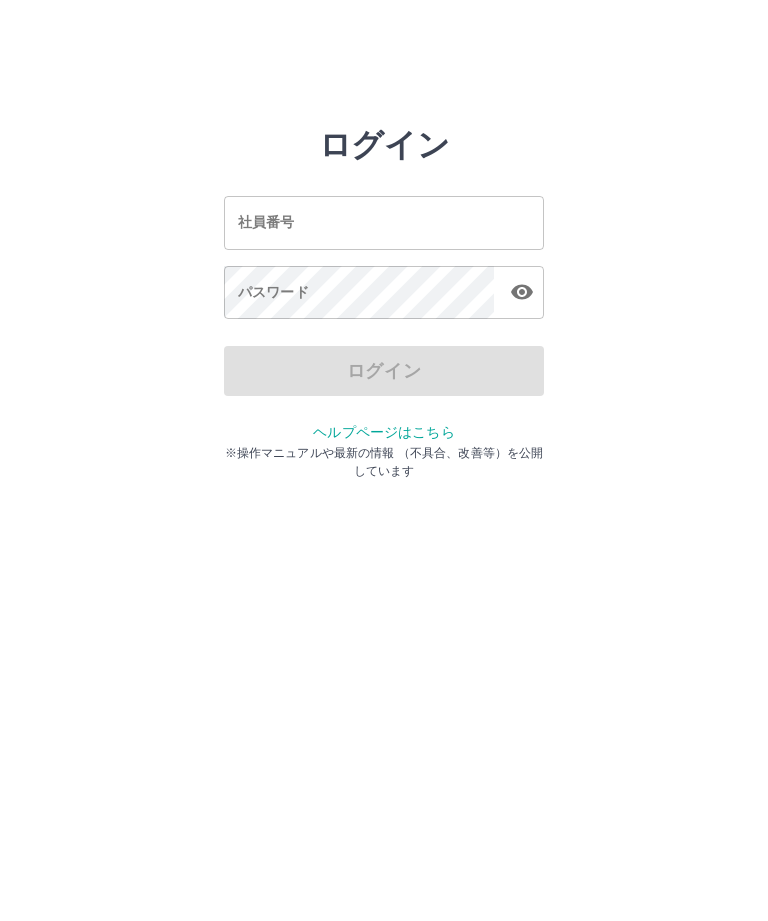 scroll, scrollTop: 0, scrollLeft: 0, axis: both 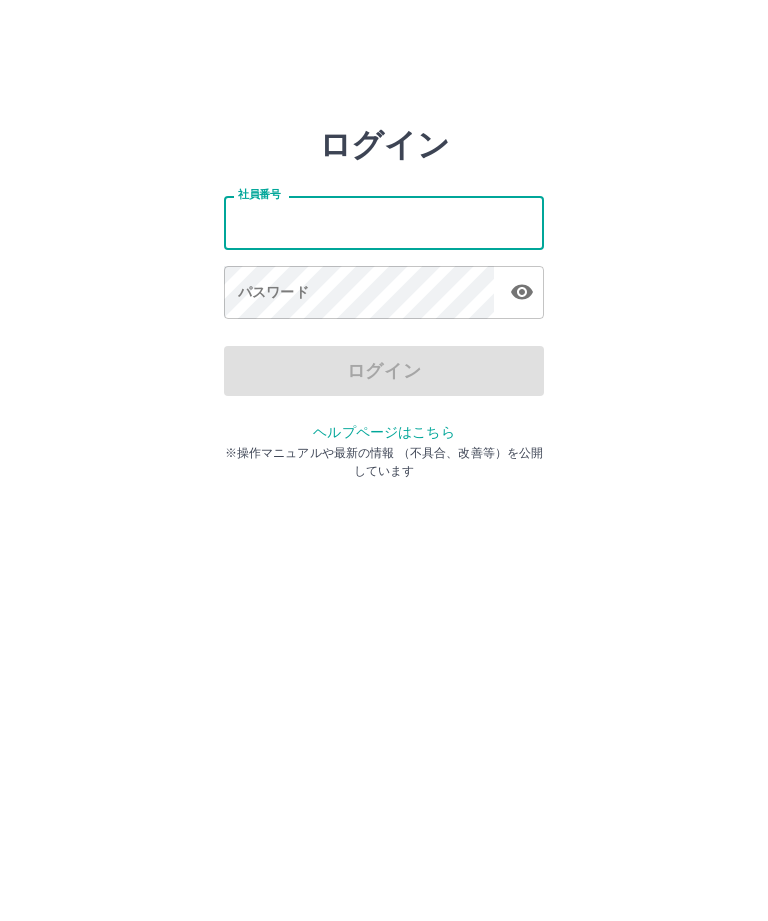 click on "社員番号" at bounding box center (384, 222) 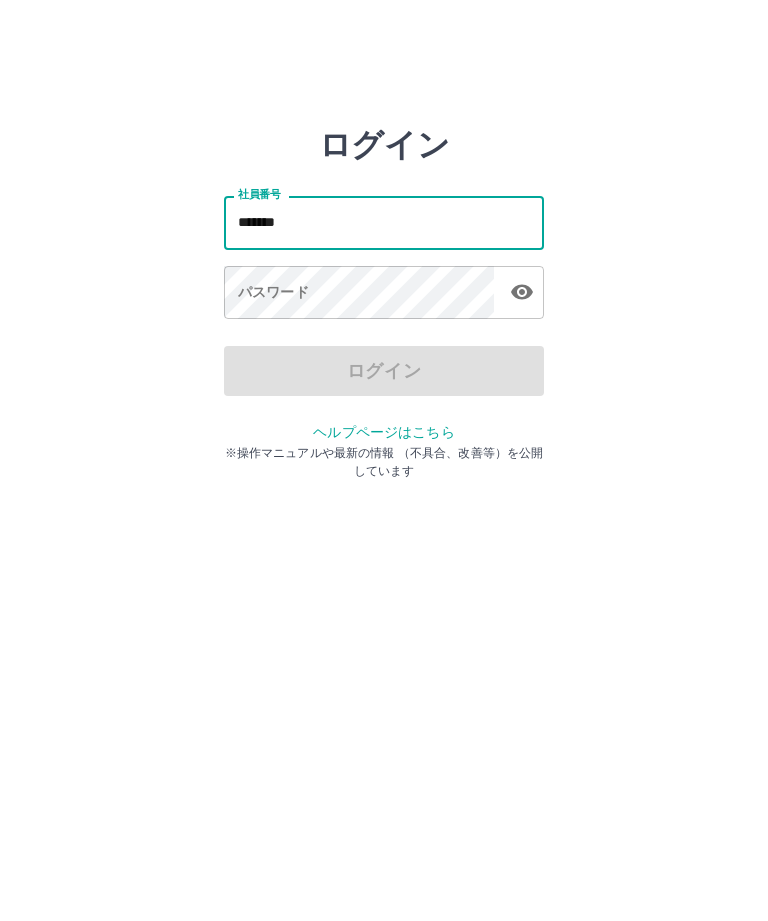 type on "*******" 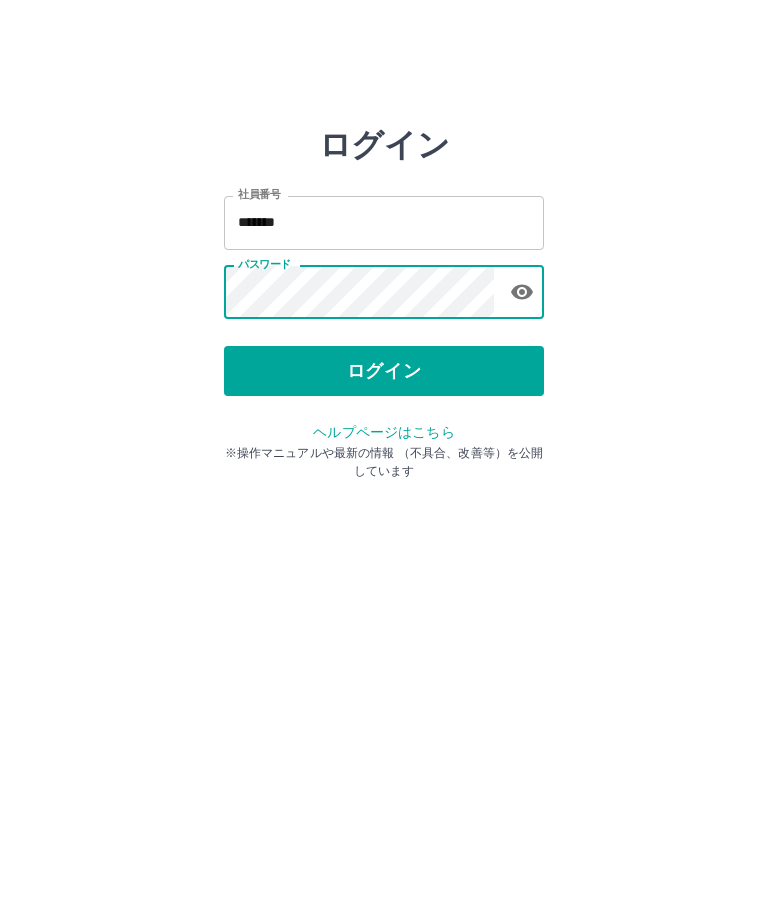 click on "ログイン" at bounding box center (384, 371) 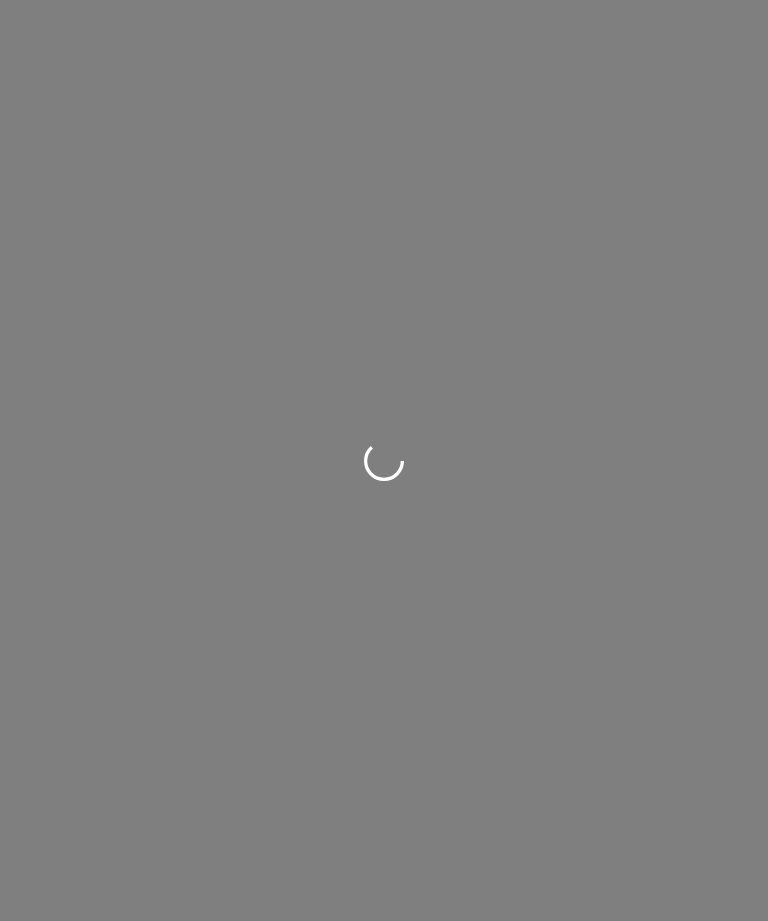 scroll, scrollTop: 0, scrollLeft: 0, axis: both 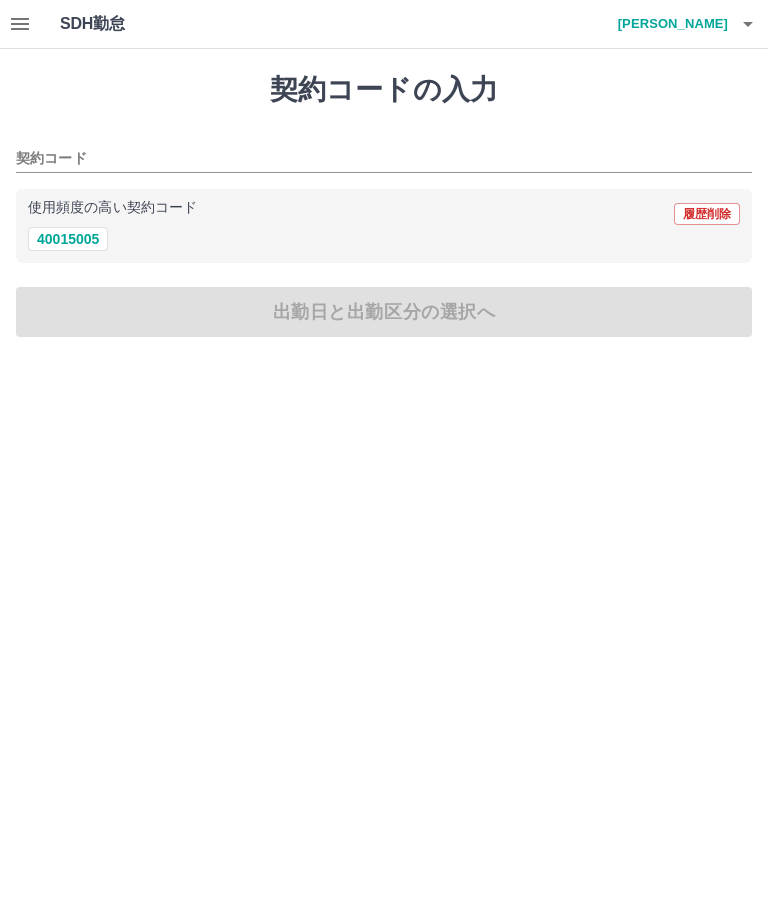 click at bounding box center [20, 24] 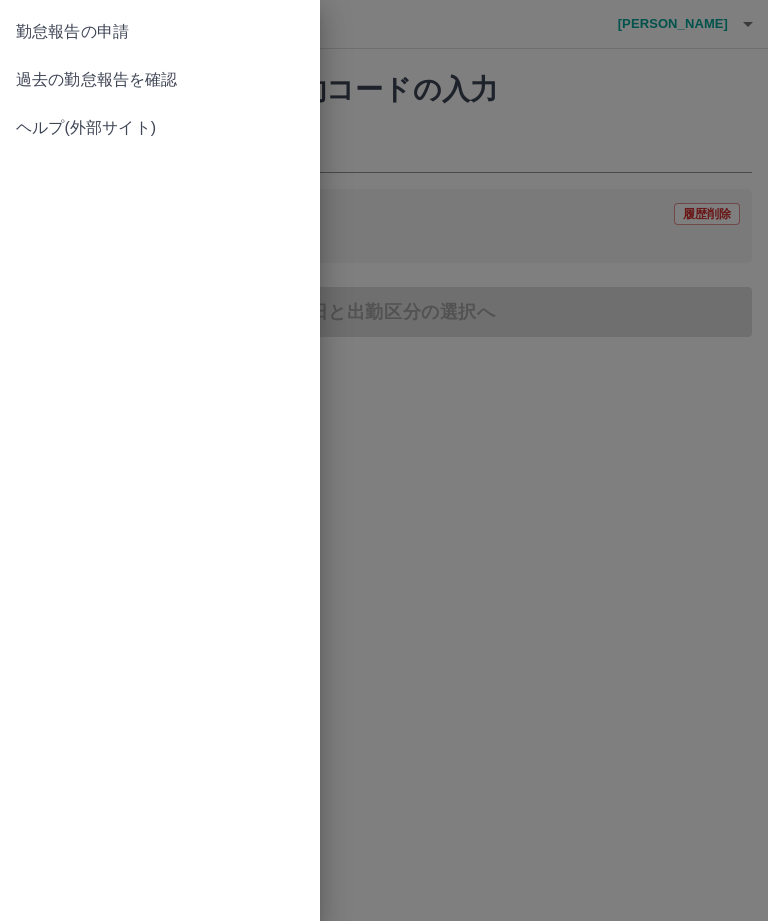 click on "過去の勤怠報告を確認" at bounding box center (160, 80) 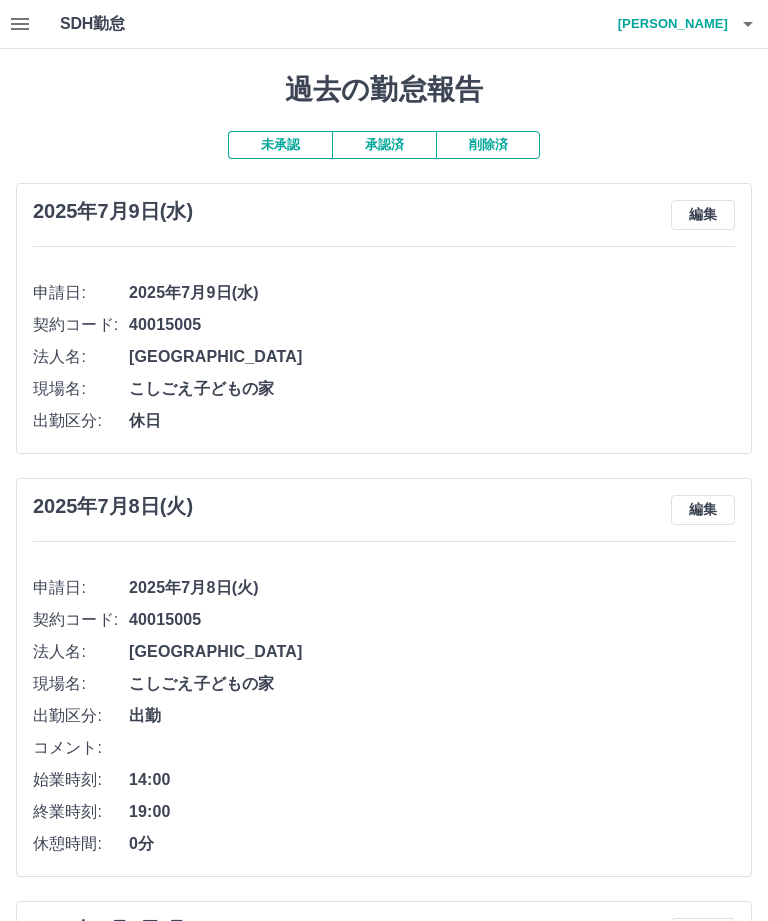 click on "SDH勤怠" at bounding box center (125, 24) 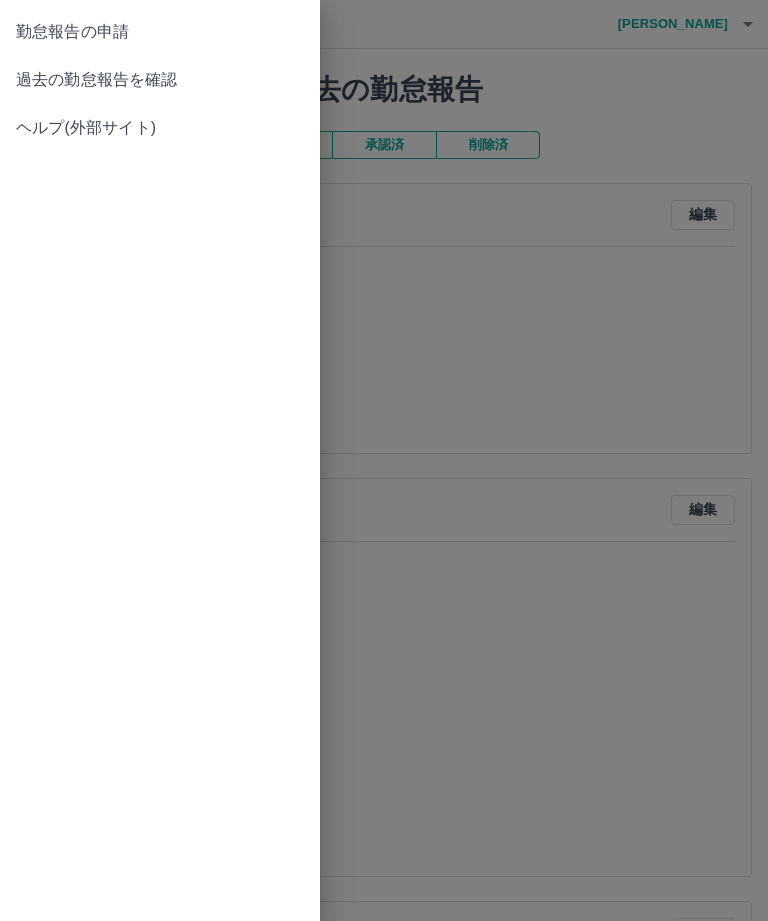 click on "勤怠報告の申請" at bounding box center [160, 32] 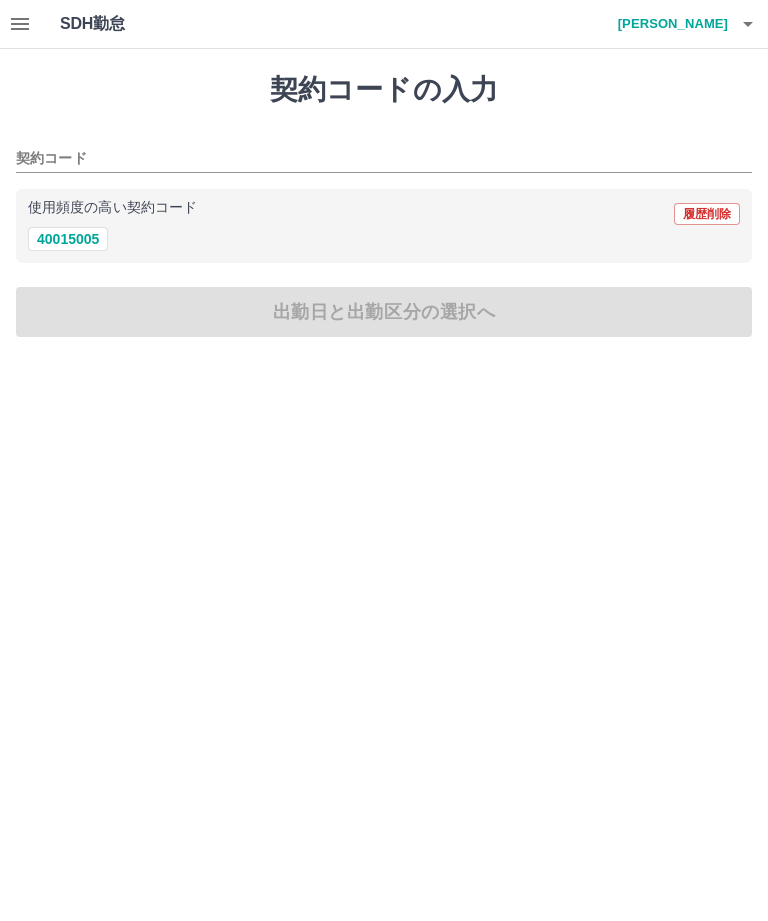 click on "40015005" at bounding box center [68, 239] 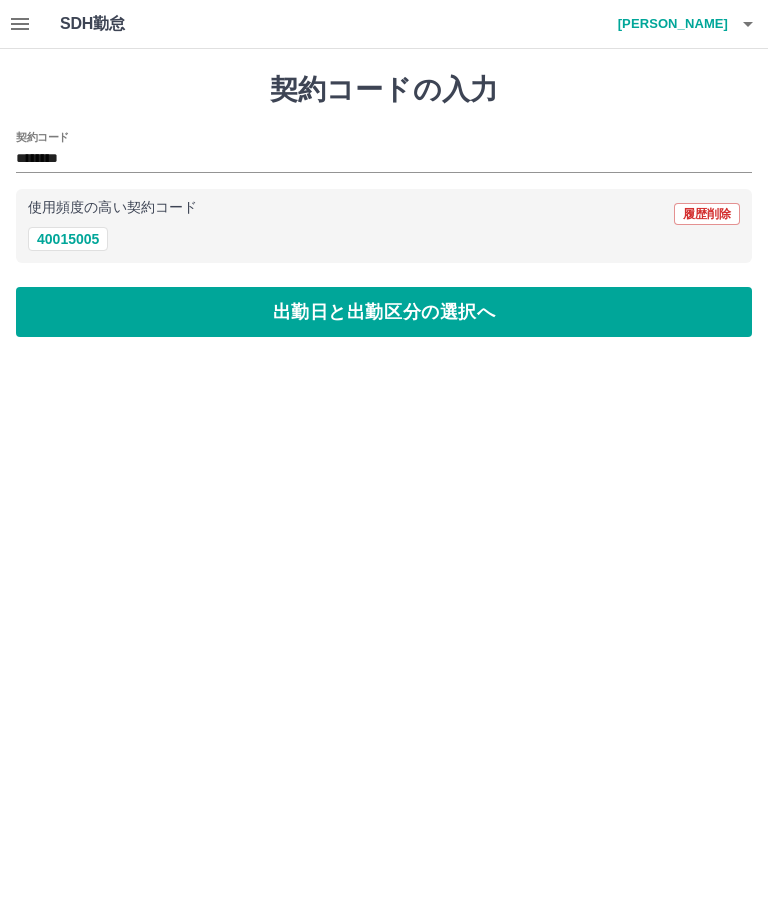 click on "出勤日と出勤区分の選択へ" at bounding box center (384, 312) 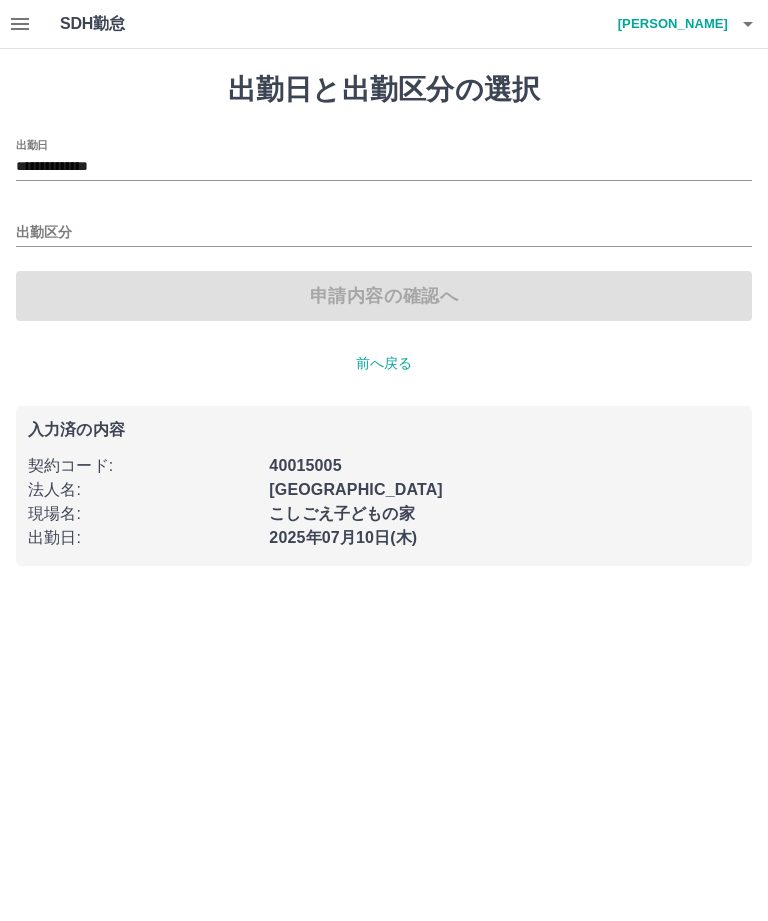 click on "出勤区分" at bounding box center [384, 233] 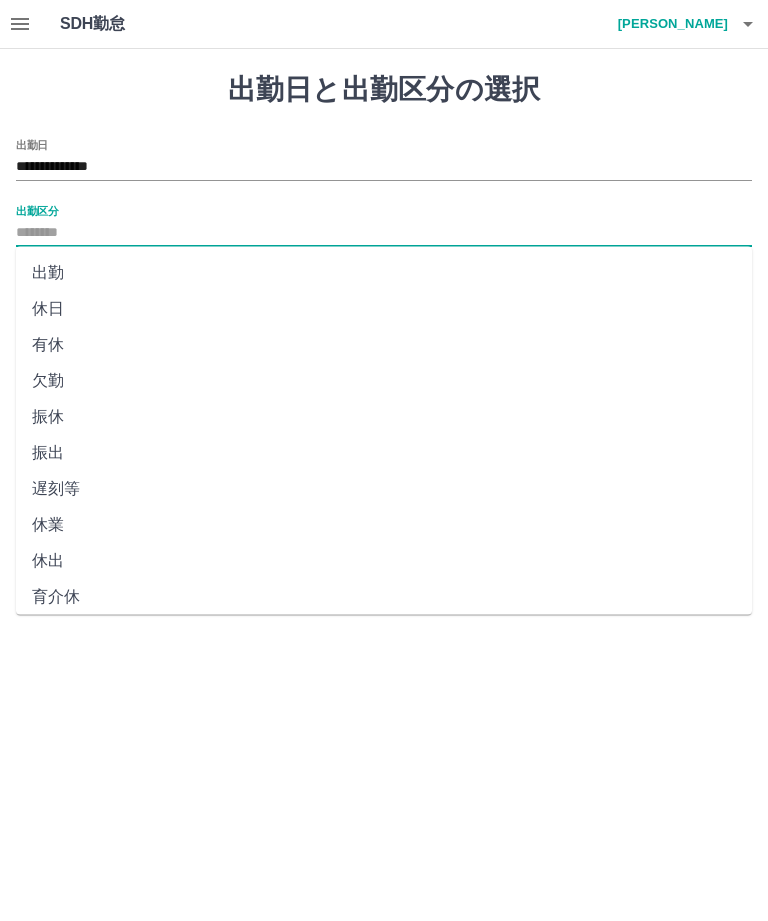 click on "休日" at bounding box center [384, 309] 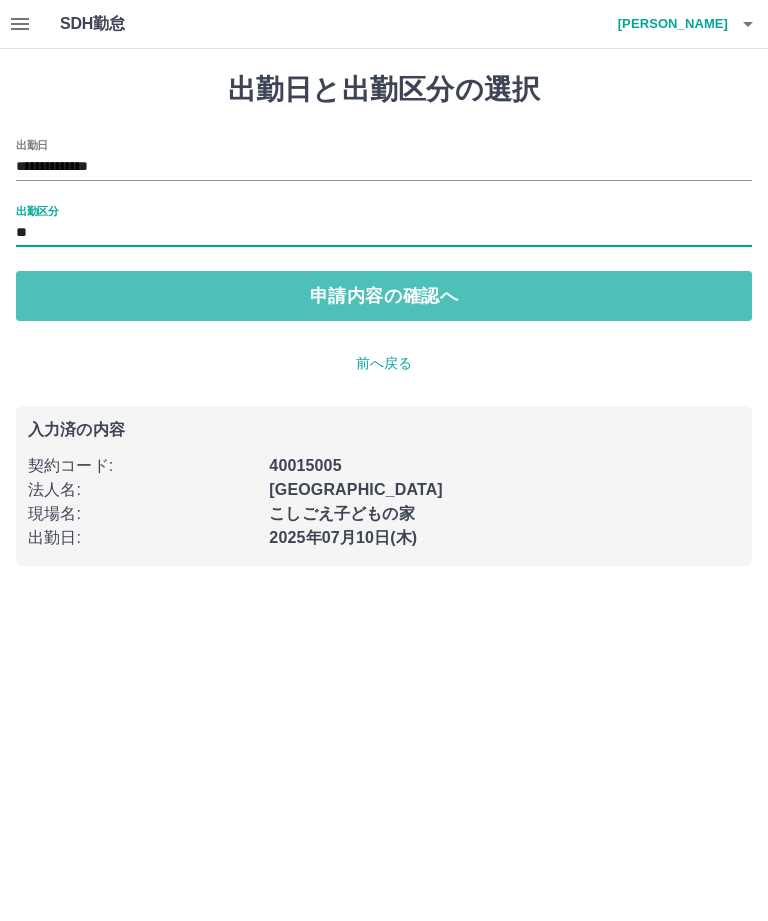 click on "申請内容の確認へ" at bounding box center [384, 296] 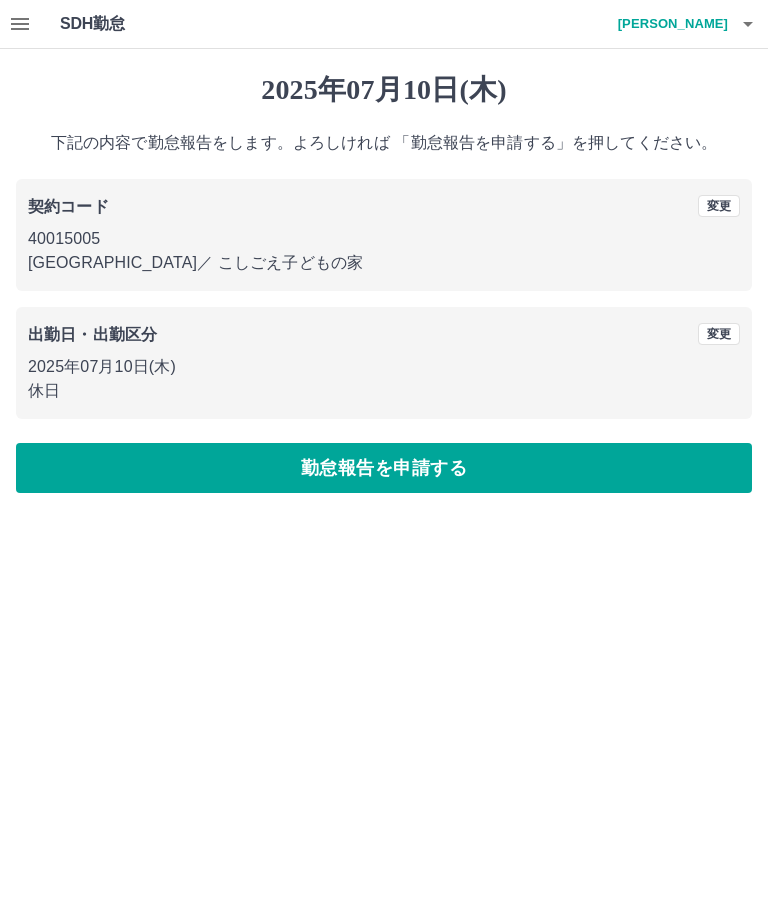 click on "勤怠報告を申請する" at bounding box center [384, 468] 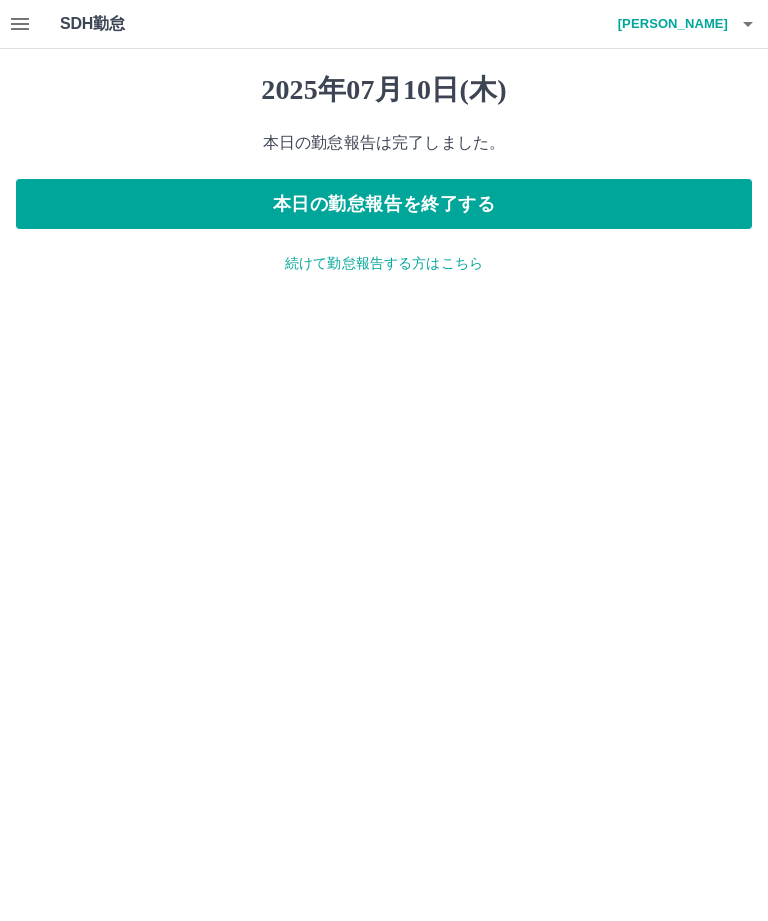 click on "続けて勤怠報告する方はこちら" at bounding box center [384, 263] 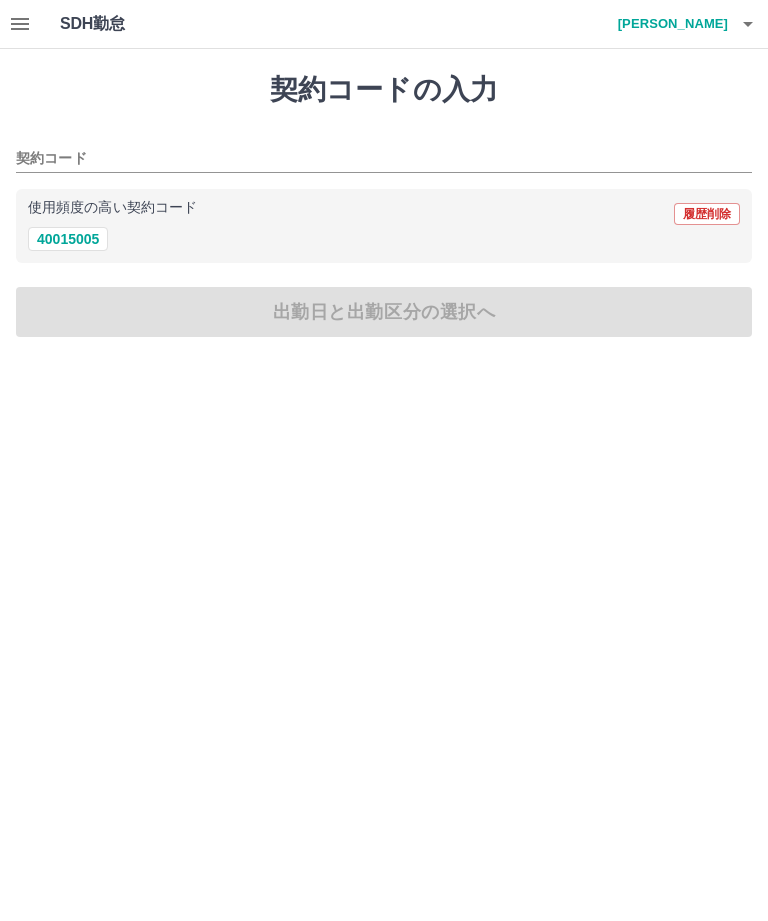 click on "40015005" at bounding box center [68, 239] 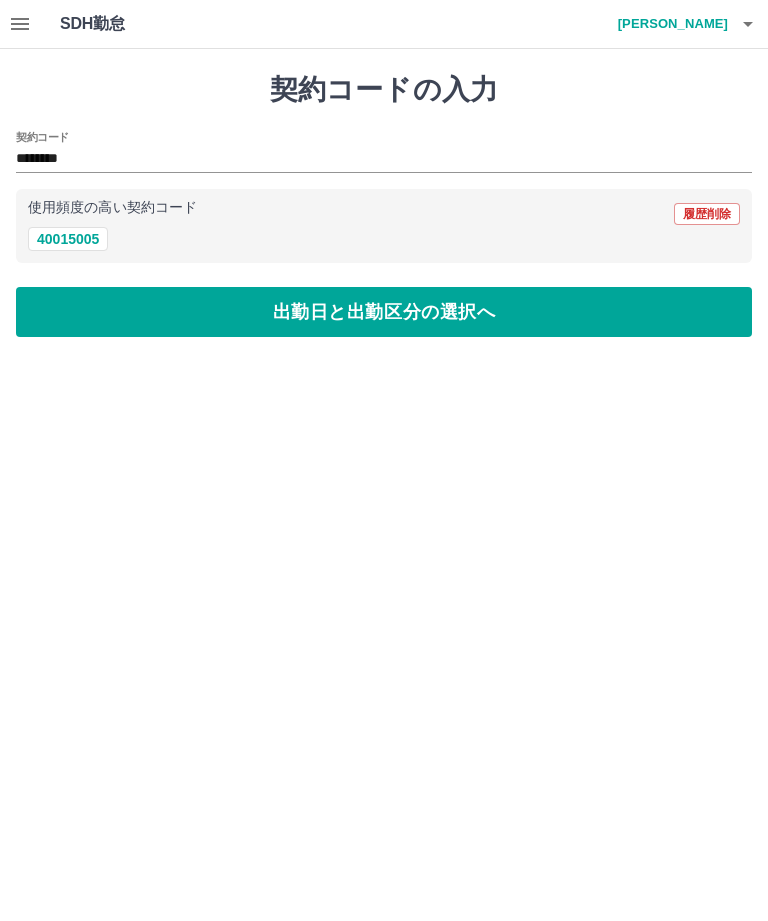 click on "出勤日と出勤区分の選択へ" at bounding box center [384, 312] 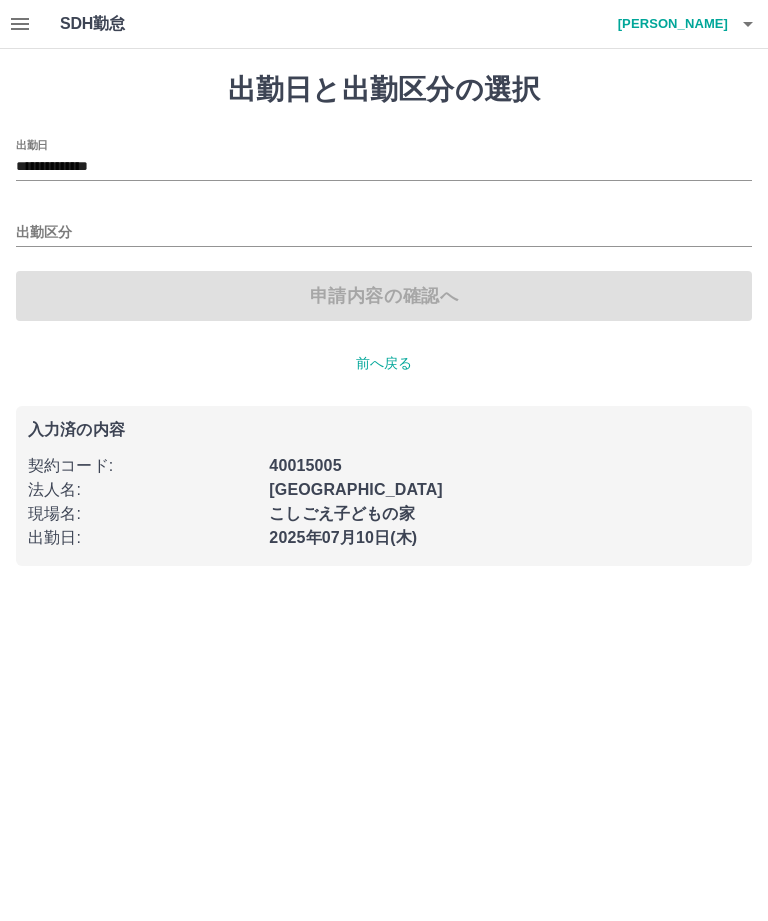 click on "**********" at bounding box center (384, 167) 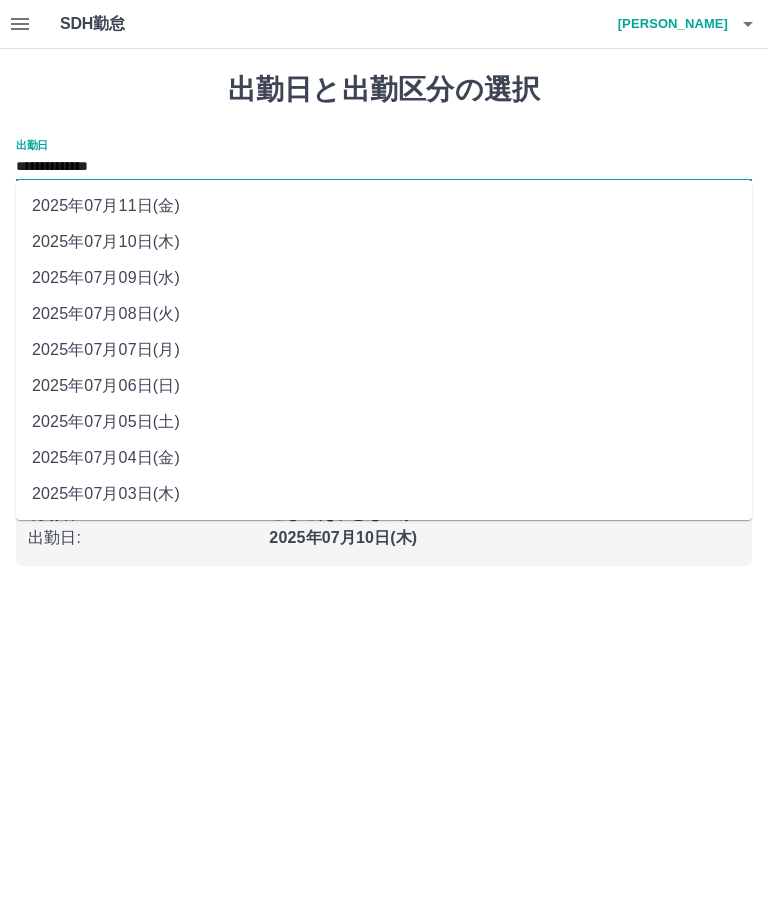 click on "2025年07月11日(金)" at bounding box center (384, 206) 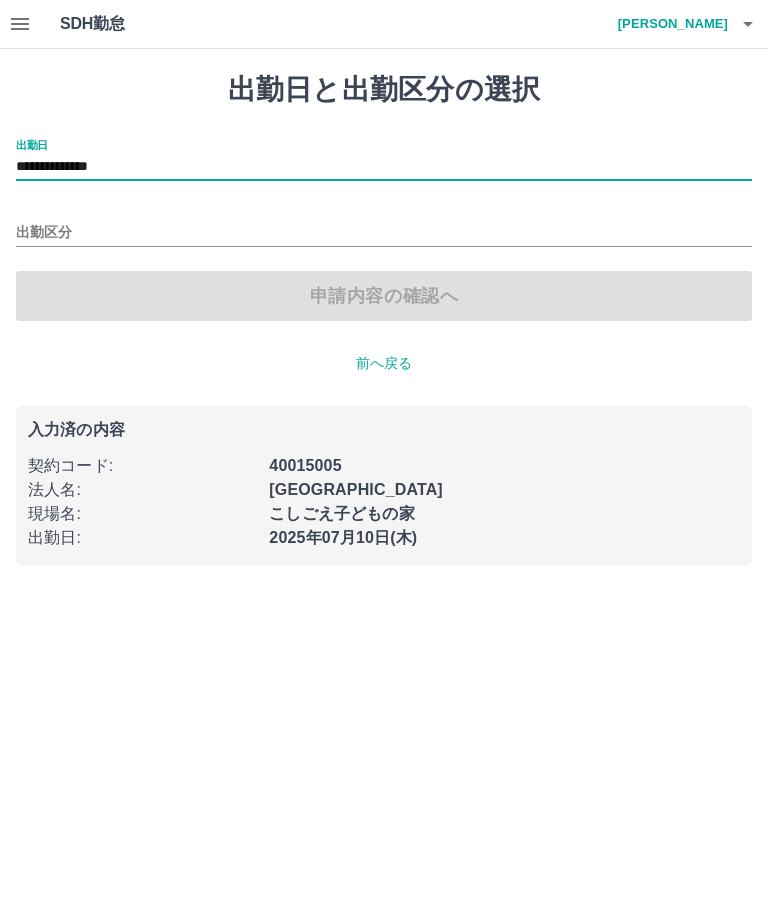 type on "**********" 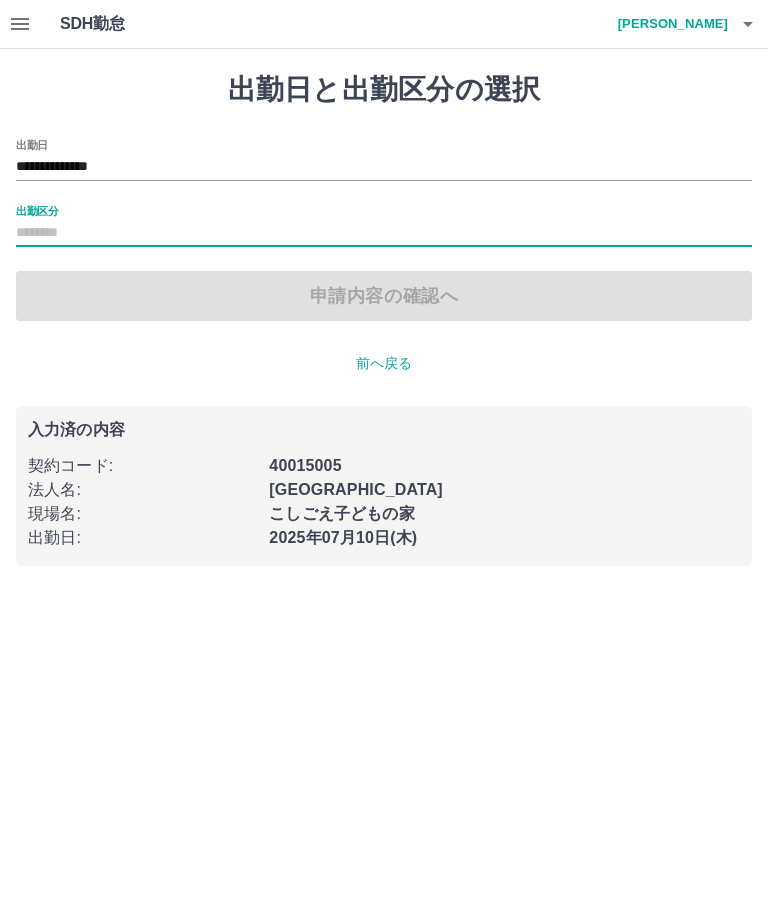 click on "出勤区分" at bounding box center (37, 210) 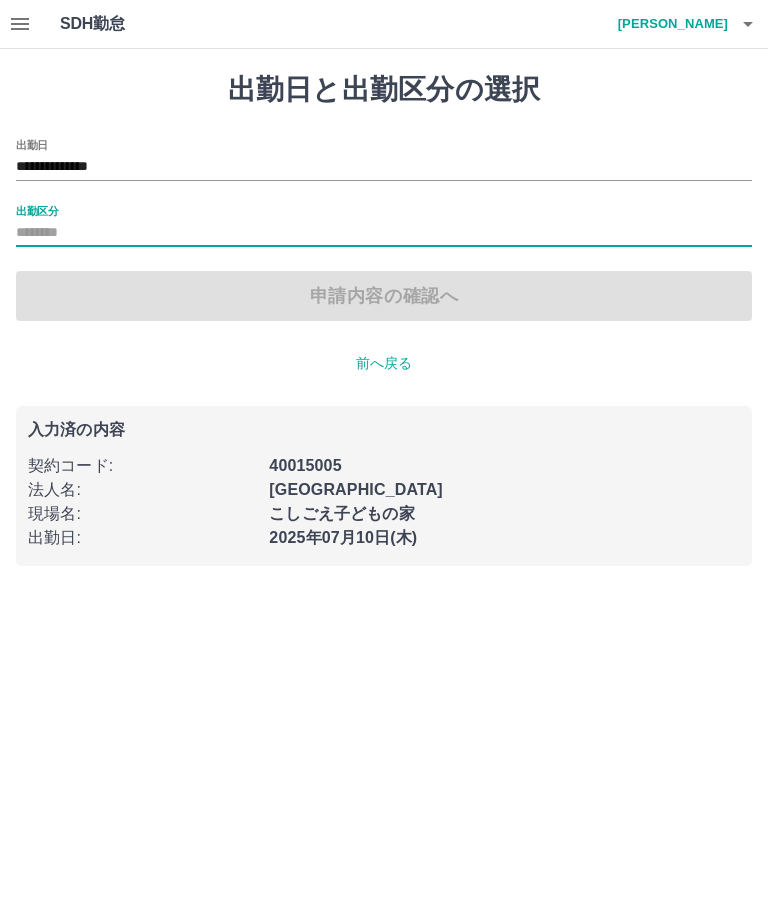 click on "出勤区分" at bounding box center (384, 233) 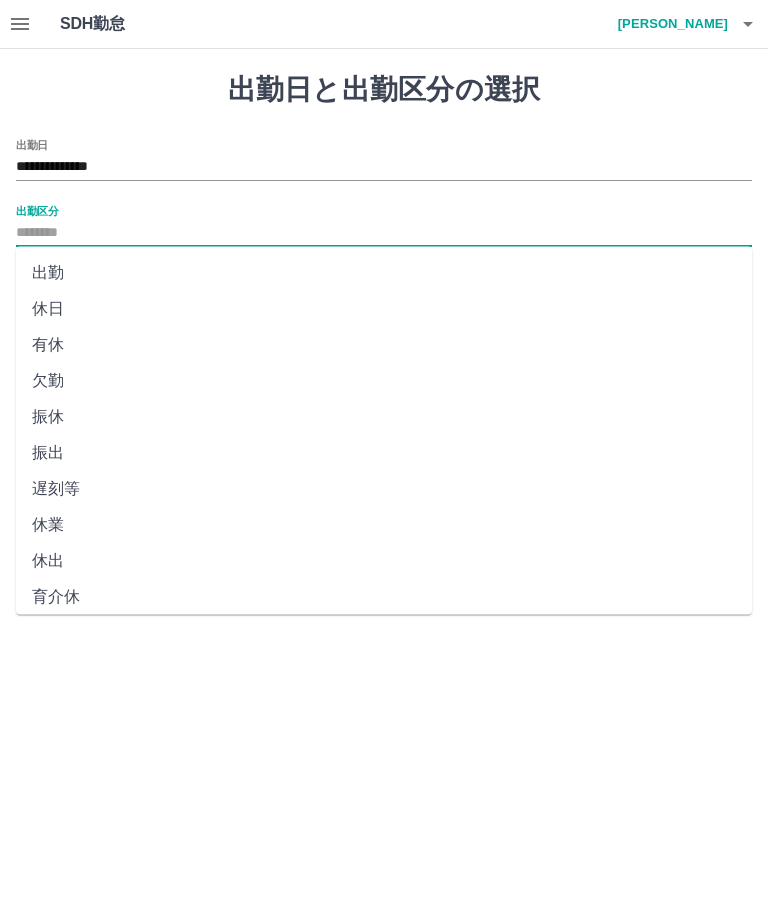 click on "休日" at bounding box center (384, 309) 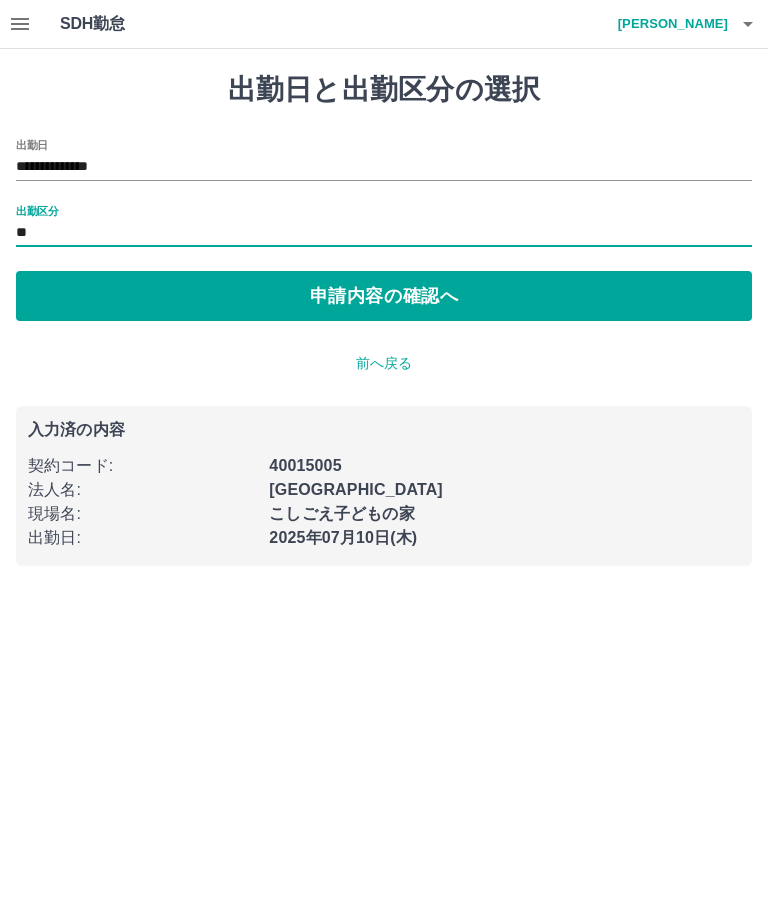 click on "申請内容の確認へ" at bounding box center [384, 296] 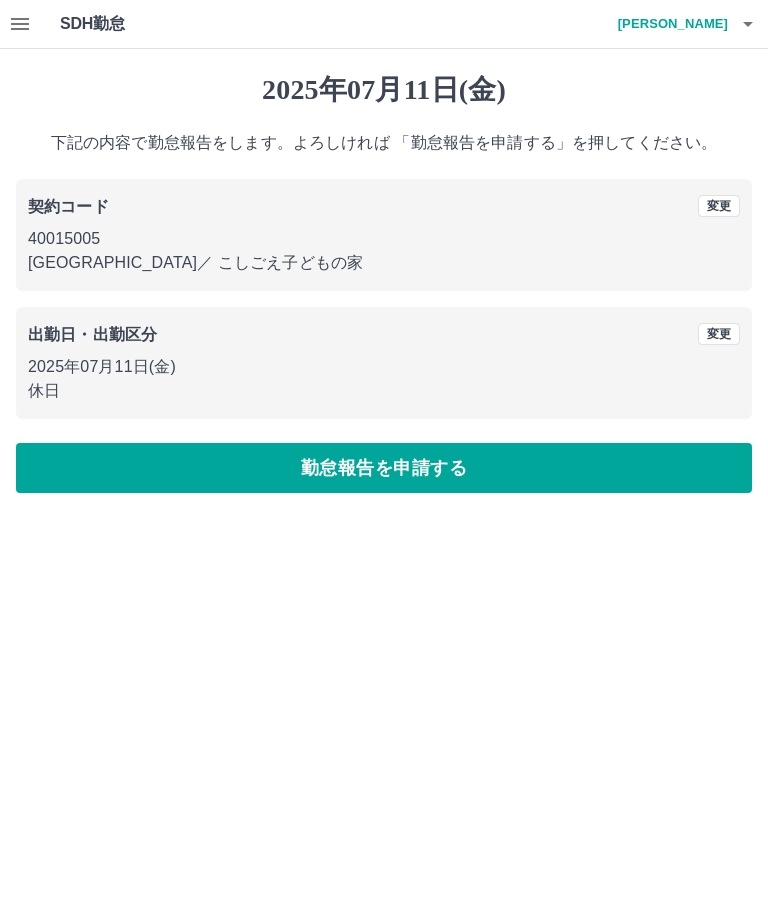 click on "勤怠報告を申請する" at bounding box center (384, 468) 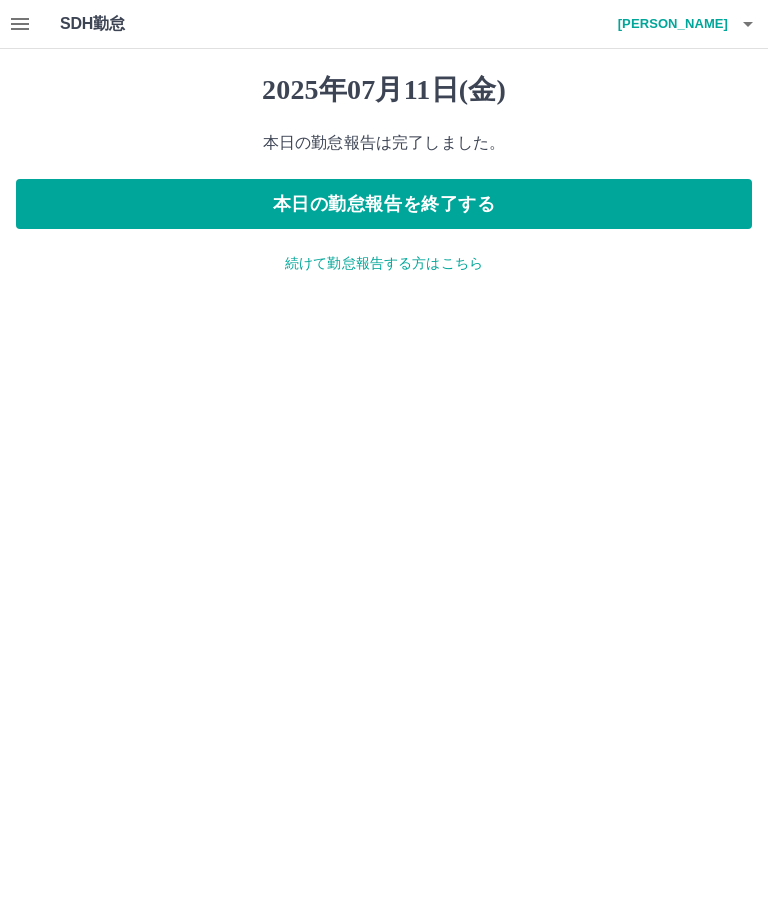 click on "本日の勤怠報告を終了する" at bounding box center [384, 204] 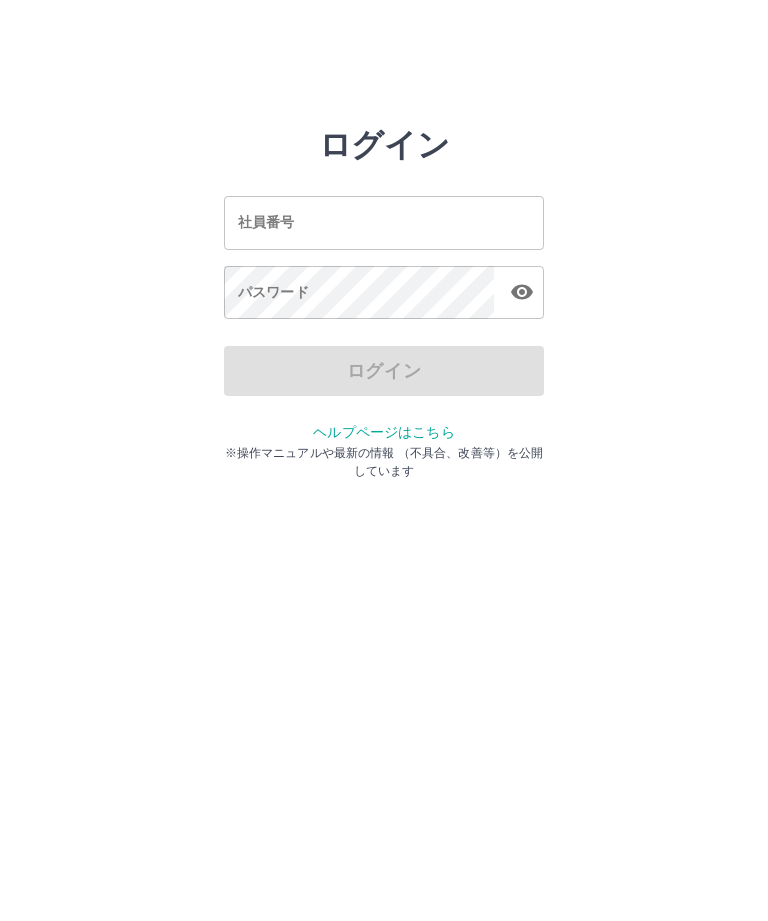 scroll, scrollTop: 0, scrollLeft: 0, axis: both 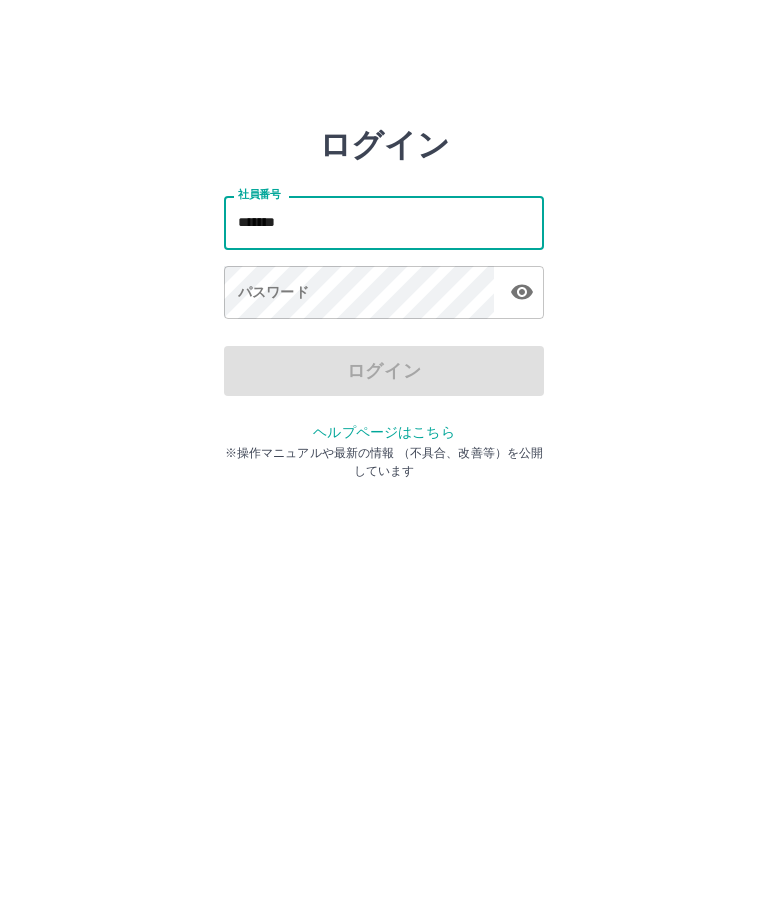 type on "*******" 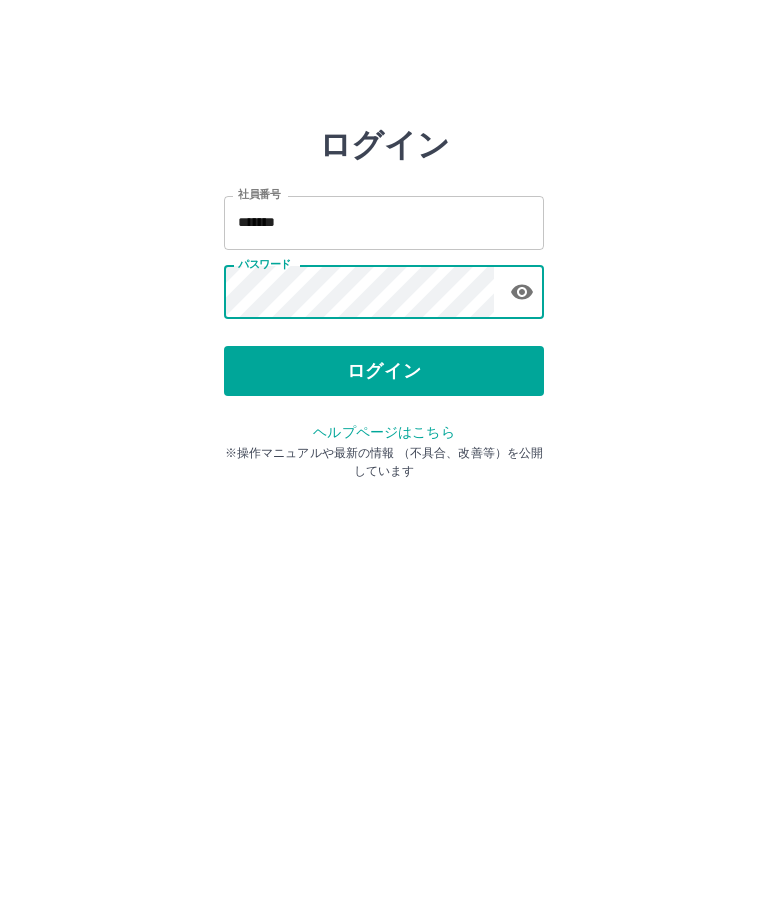 click on "ログイン" at bounding box center [384, 371] 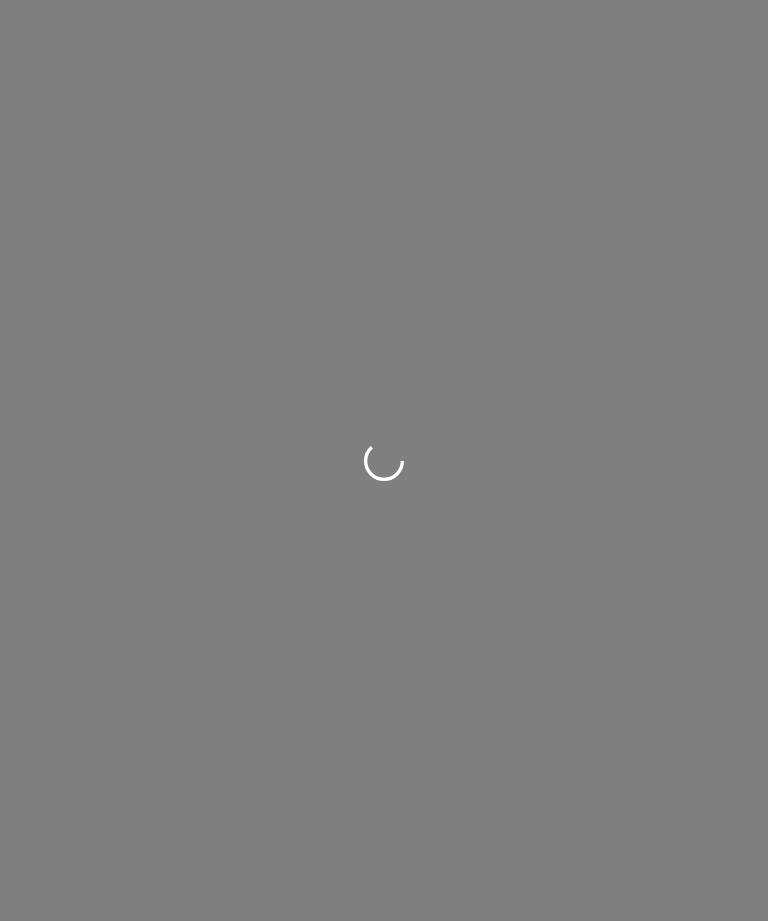 scroll, scrollTop: 0, scrollLeft: 0, axis: both 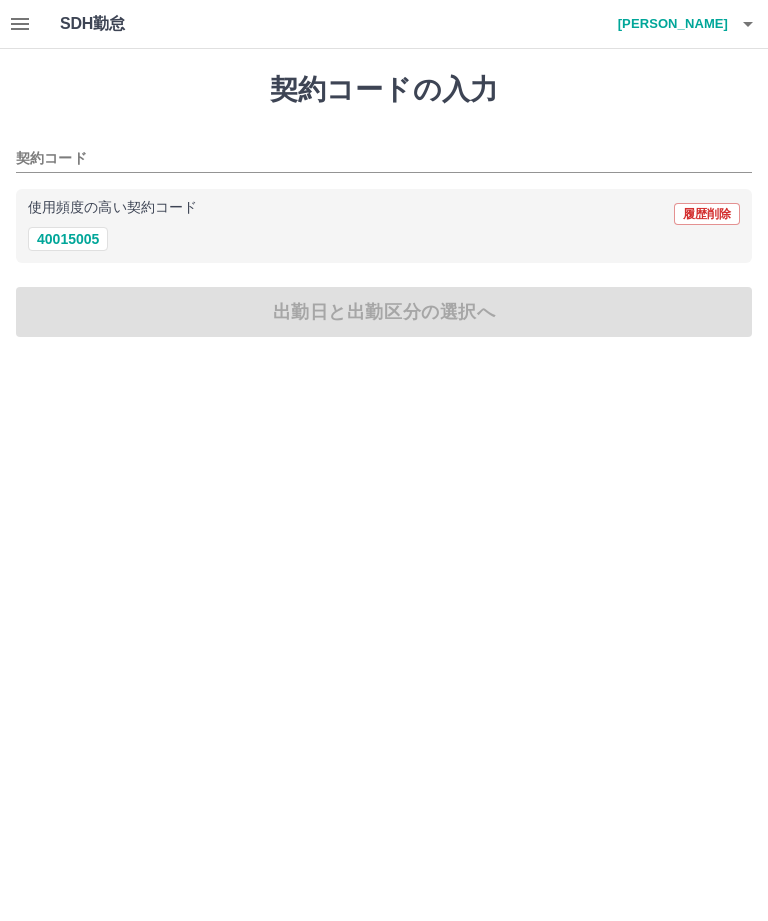 click on "40015005" at bounding box center (68, 239) 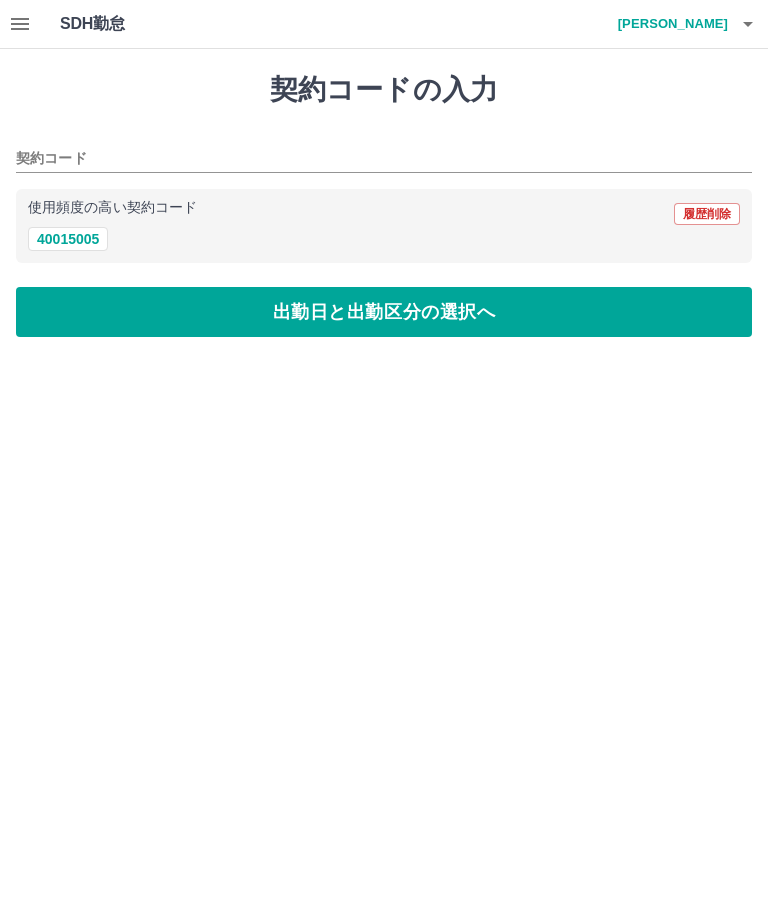 type on "********" 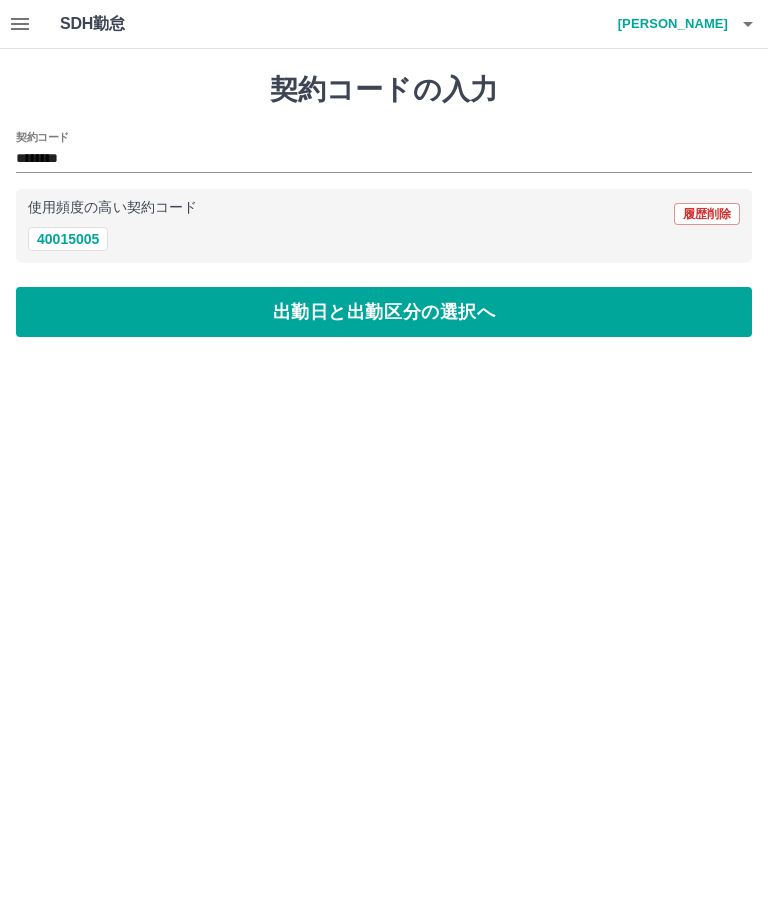 click on "出勤日と出勤区分の選択へ" at bounding box center [384, 312] 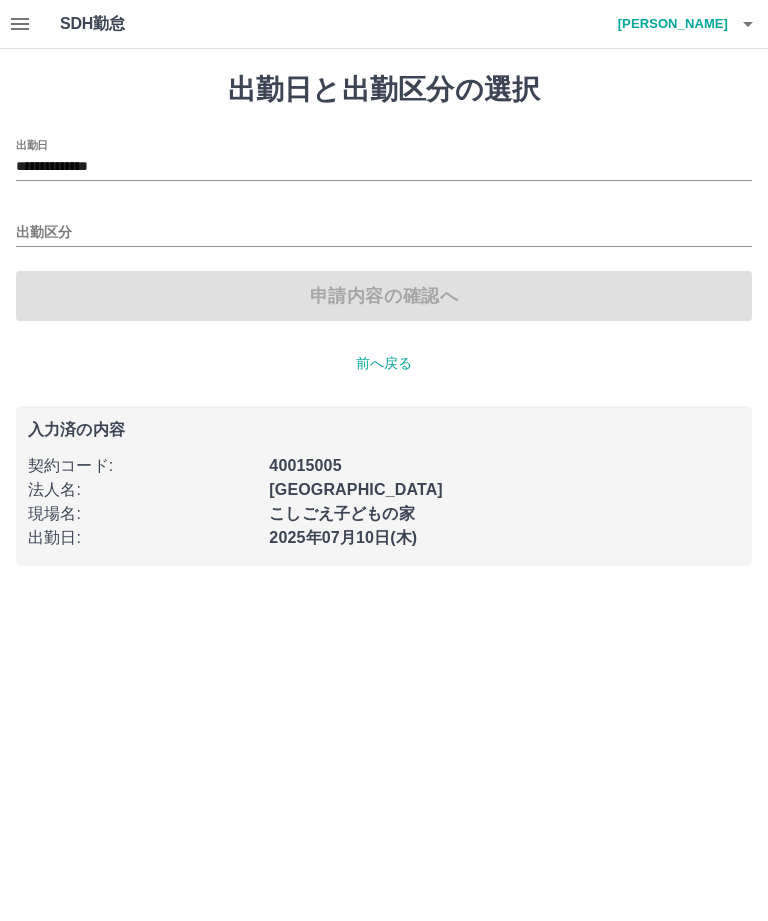 click on "出勤区分" at bounding box center (384, 233) 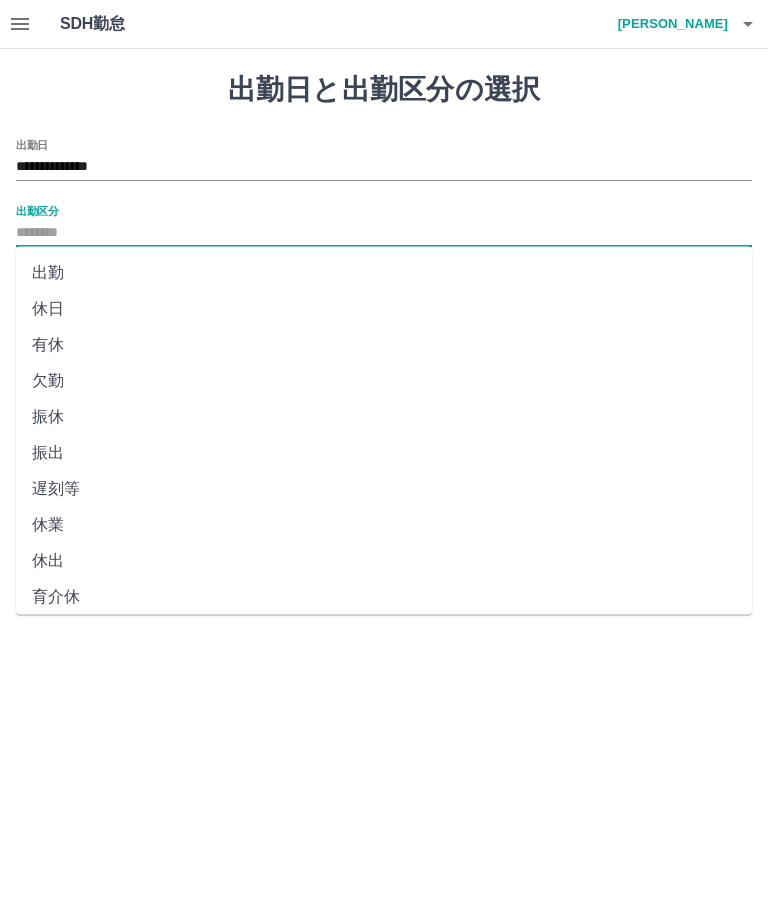 click on "出勤区分" at bounding box center (37, 210) 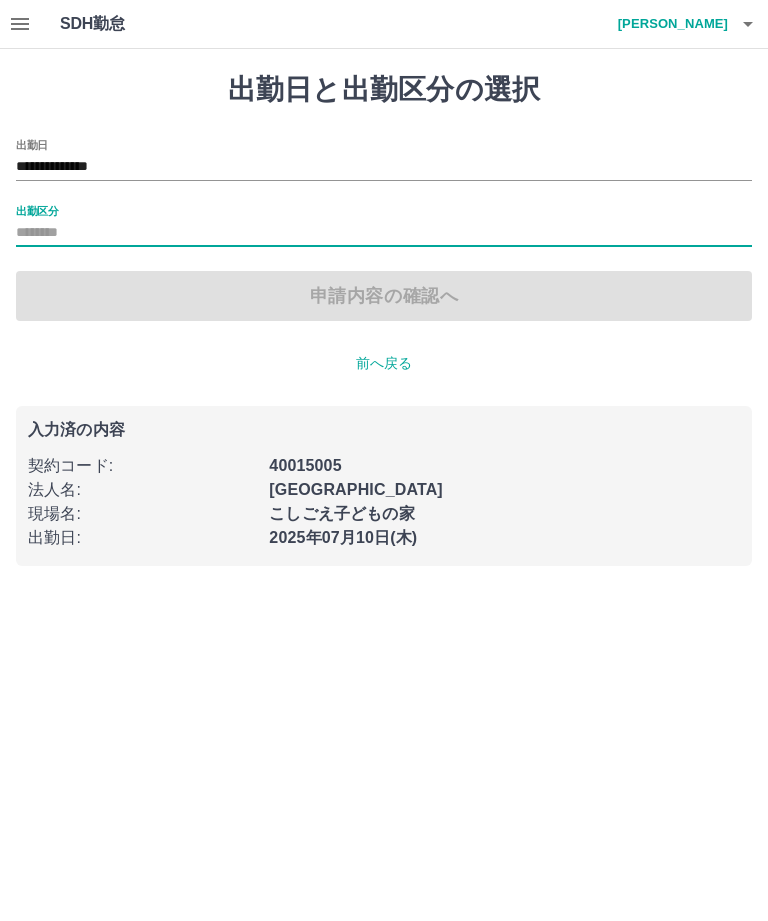 click on "出勤区分" at bounding box center [37, 210] 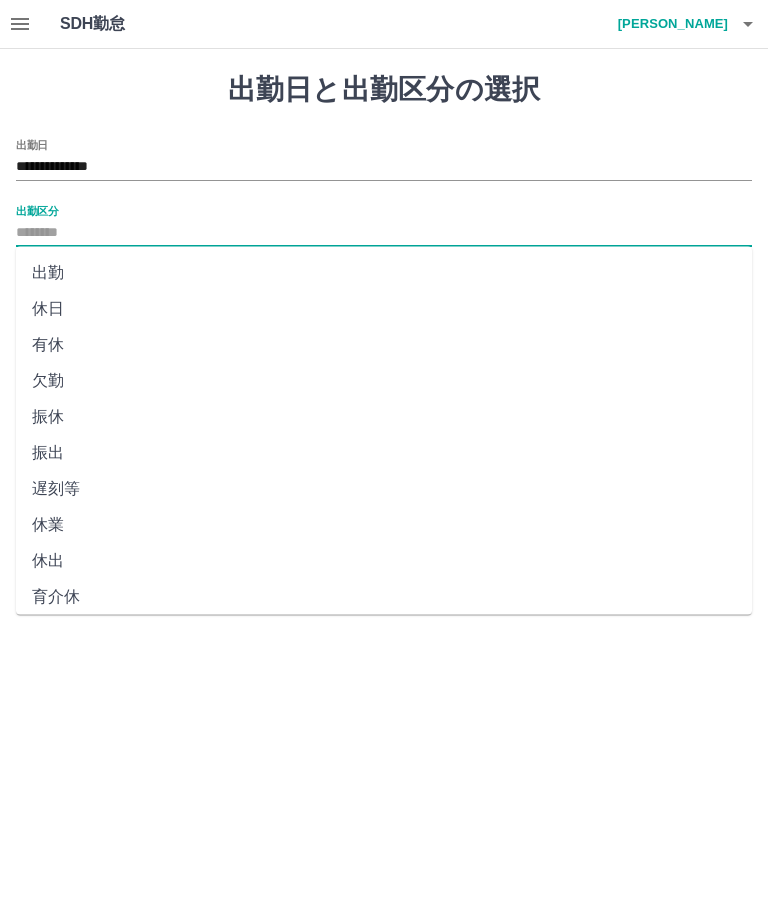click on "休日" at bounding box center (384, 309) 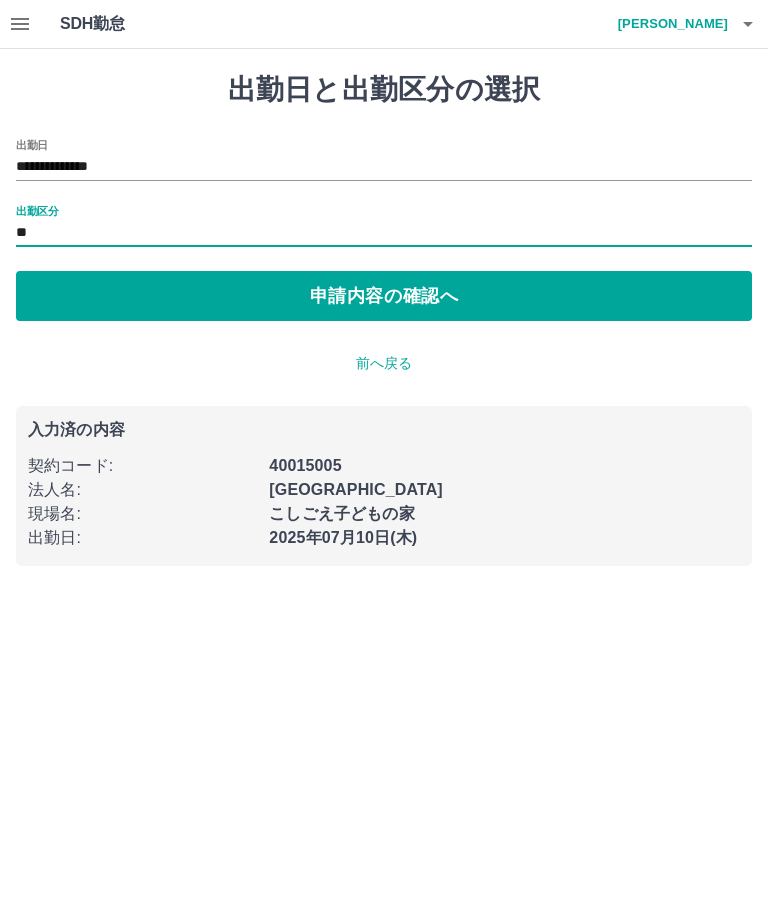 click on "申請内容の確認へ" at bounding box center (384, 296) 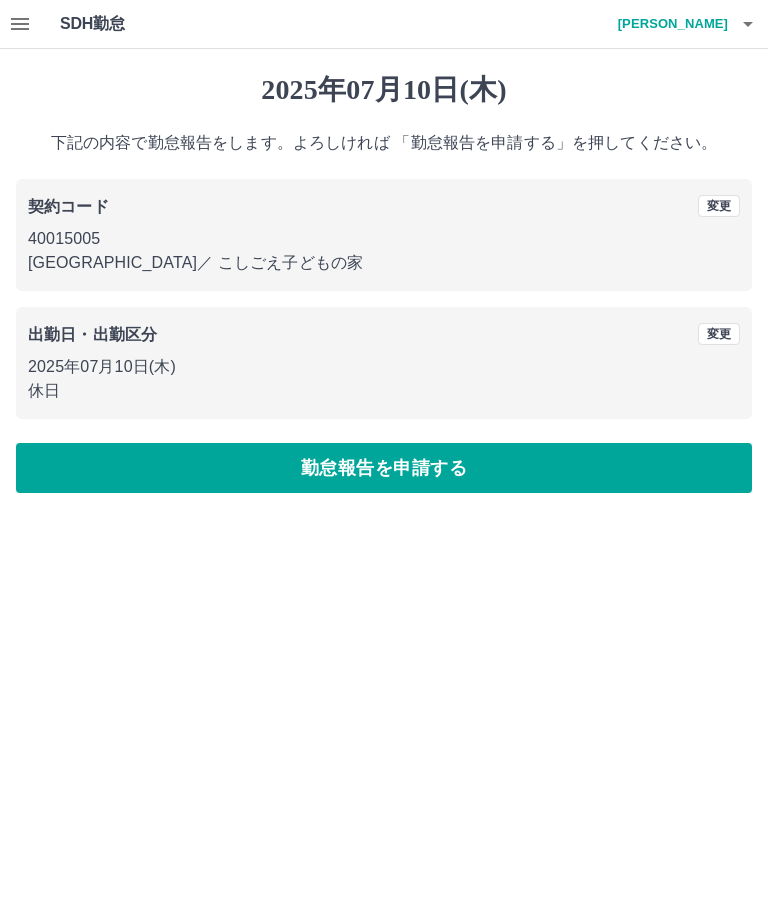 click on "勤怠報告を申請する" at bounding box center (384, 468) 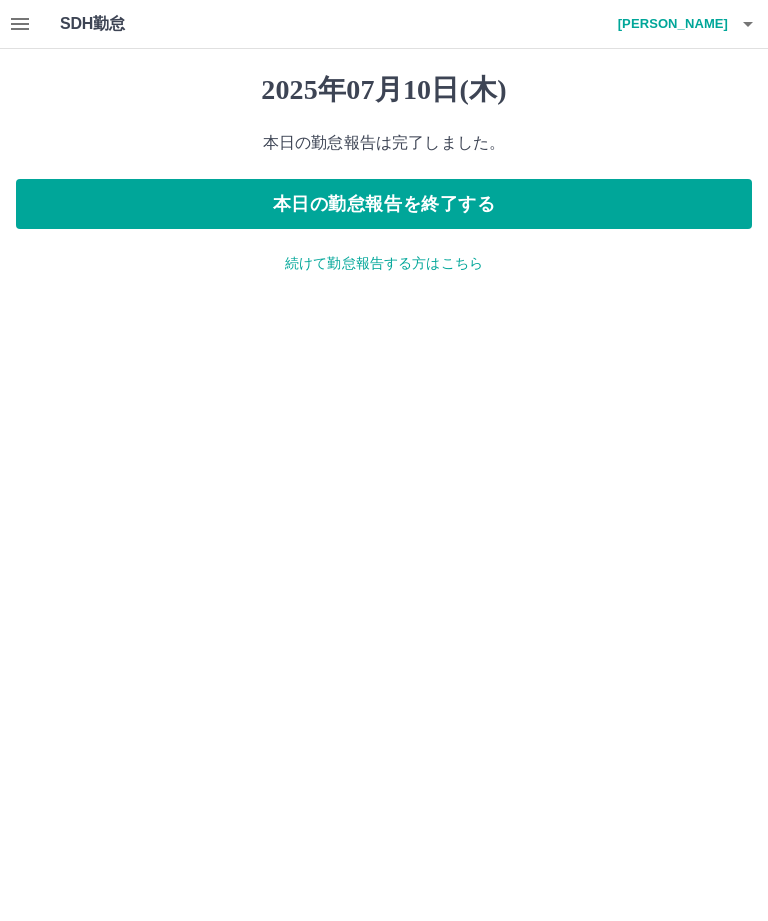 click on "続けて勤怠報告する方はこちら" at bounding box center (384, 263) 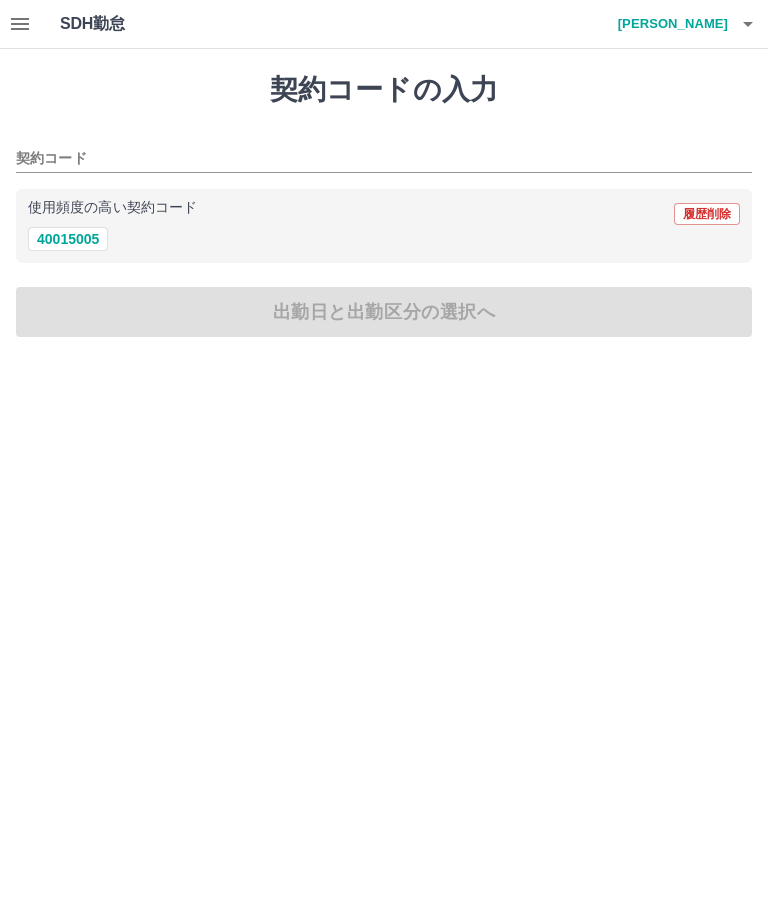click on "40015005" at bounding box center (68, 239) 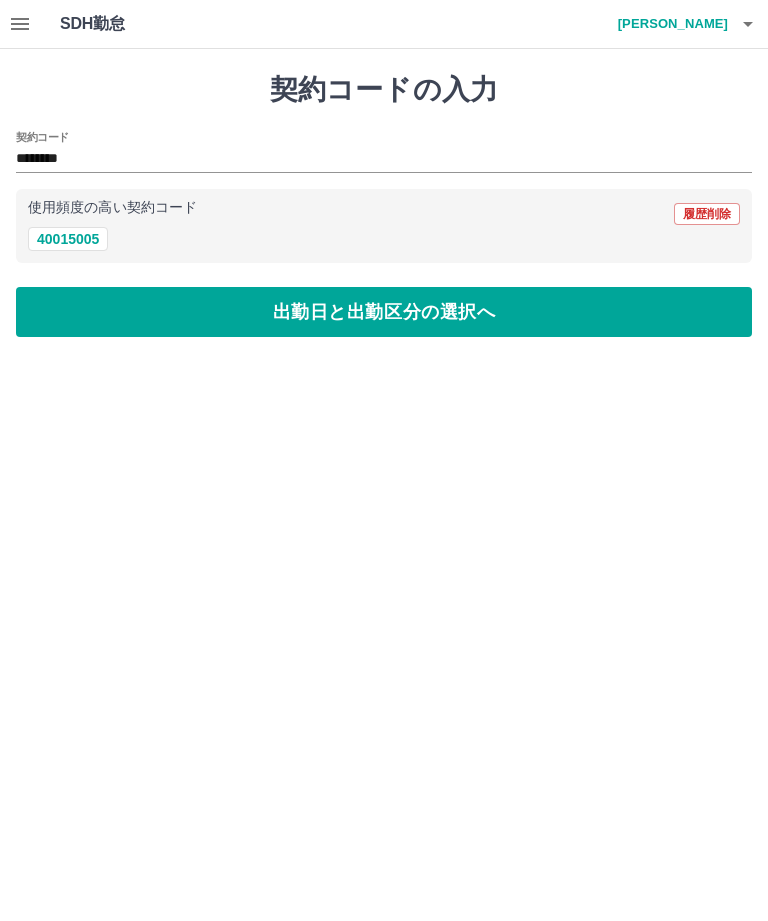 click on "出勤日と出勤区分の選択へ" at bounding box center [384, 312] 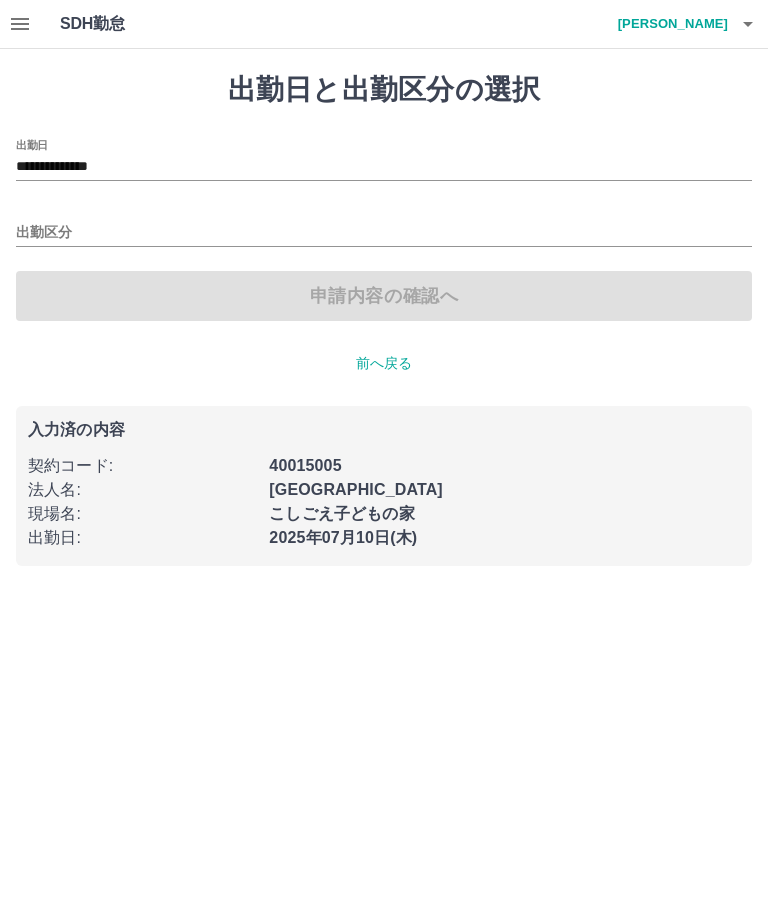 click on "**********" at bounding box center (384, 167) 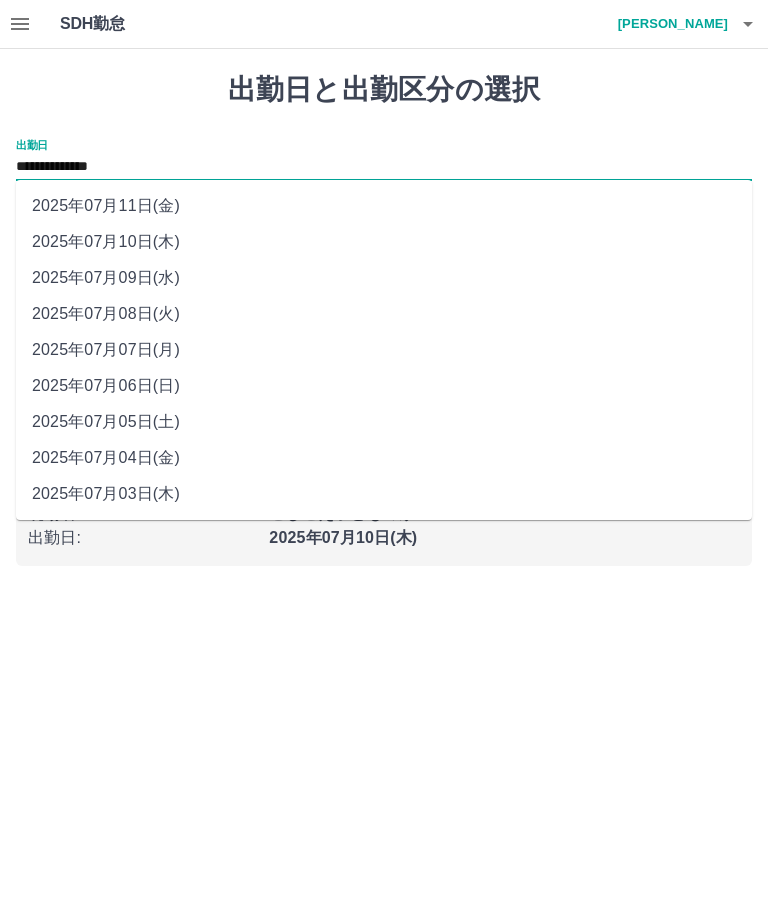 click on "2025年07月11日(金)" at bounding box center [384, 206] 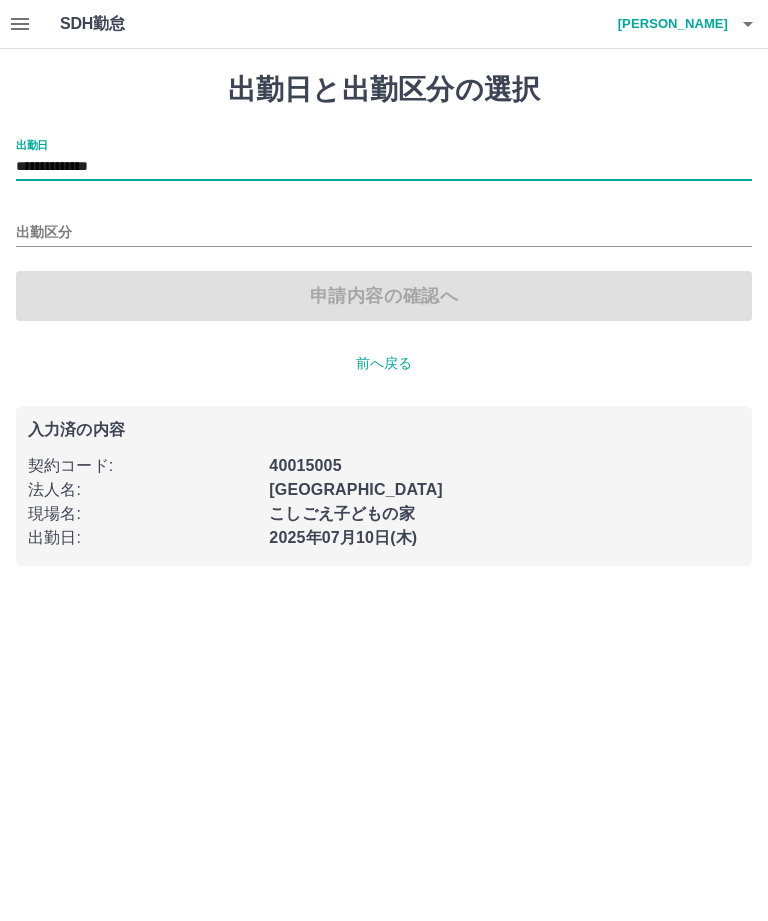 click on "出勤区分" at bounding box center (384, 233) 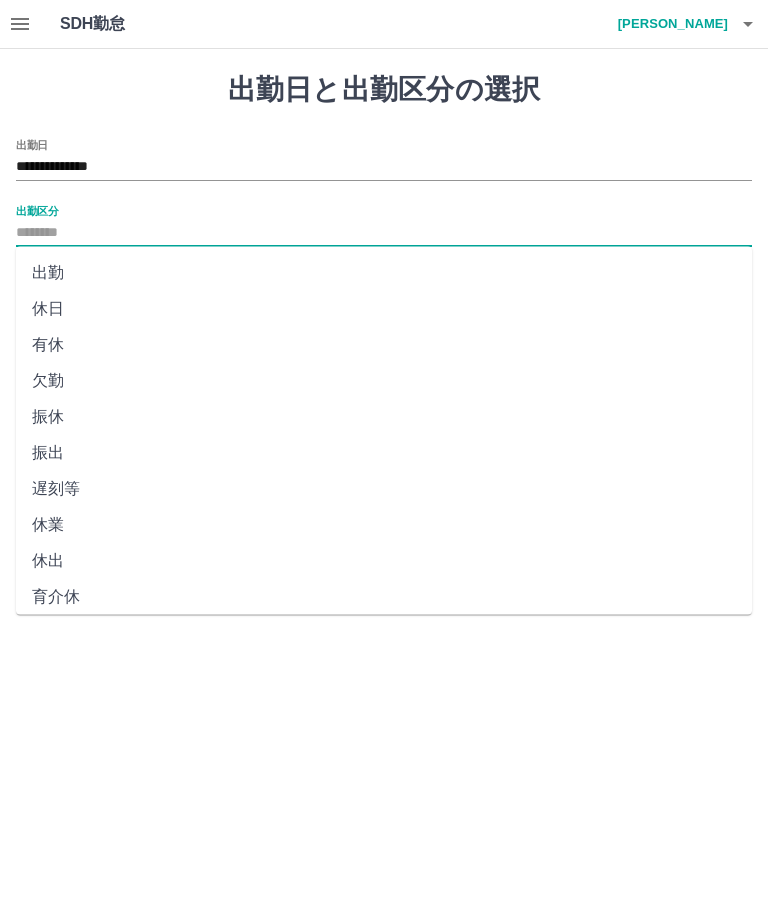 click on "休日" at bounding box center (384, 309) 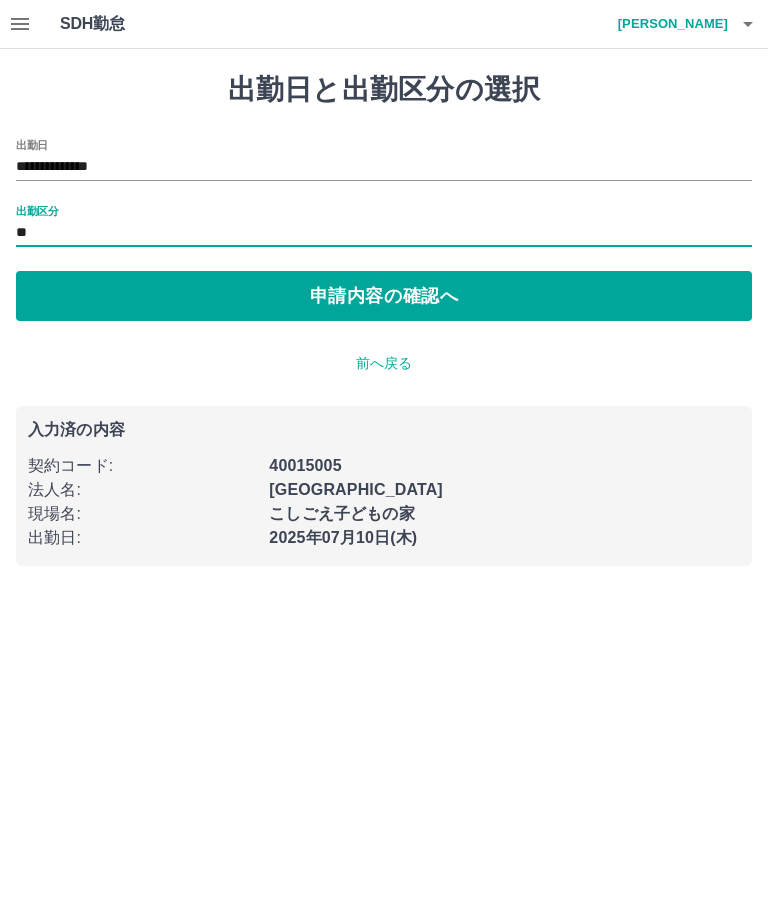 click on "申請内容の確認へ" at bounding box center (384, 296) 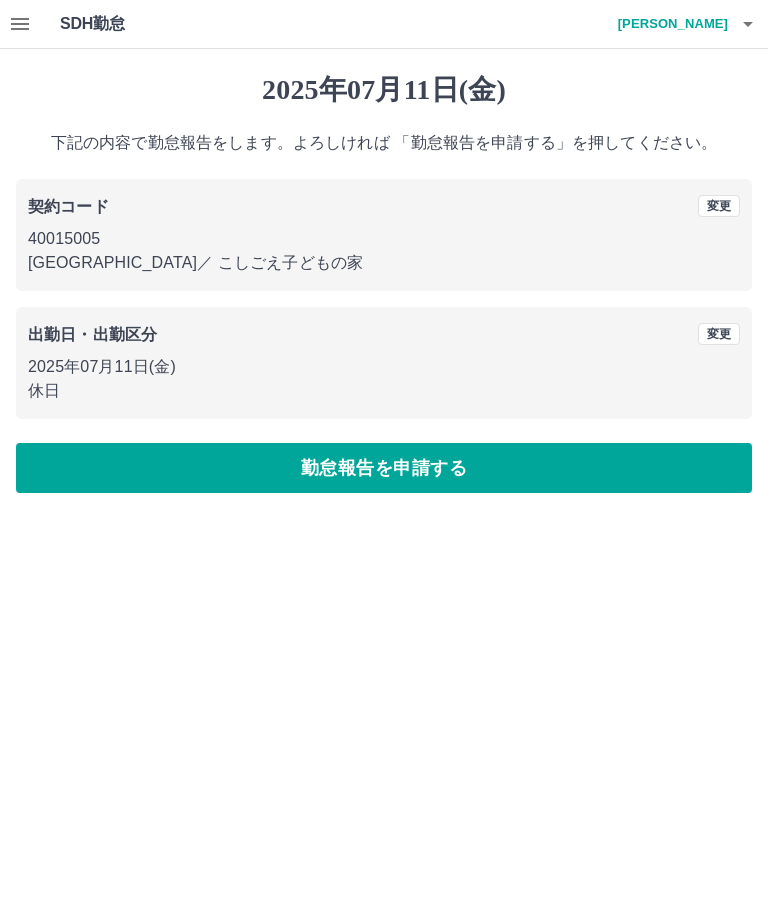 click on "勤怠報告を申請する" at bounding box center [384, 468] 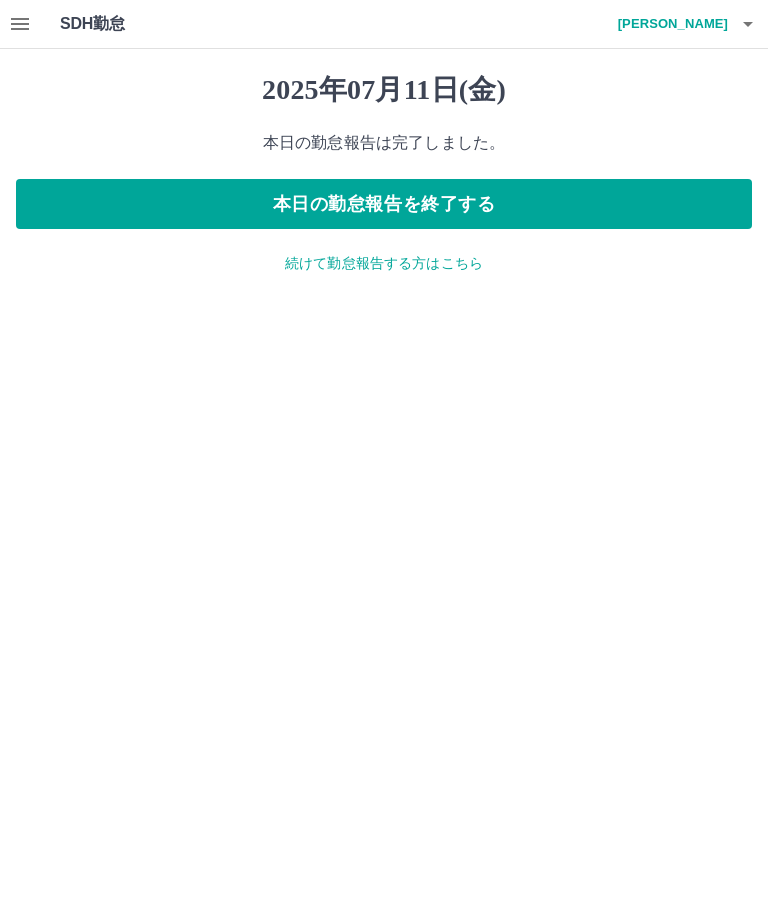 click on "本日の勤怠報告を終了する" at bounding box center (384, 204) 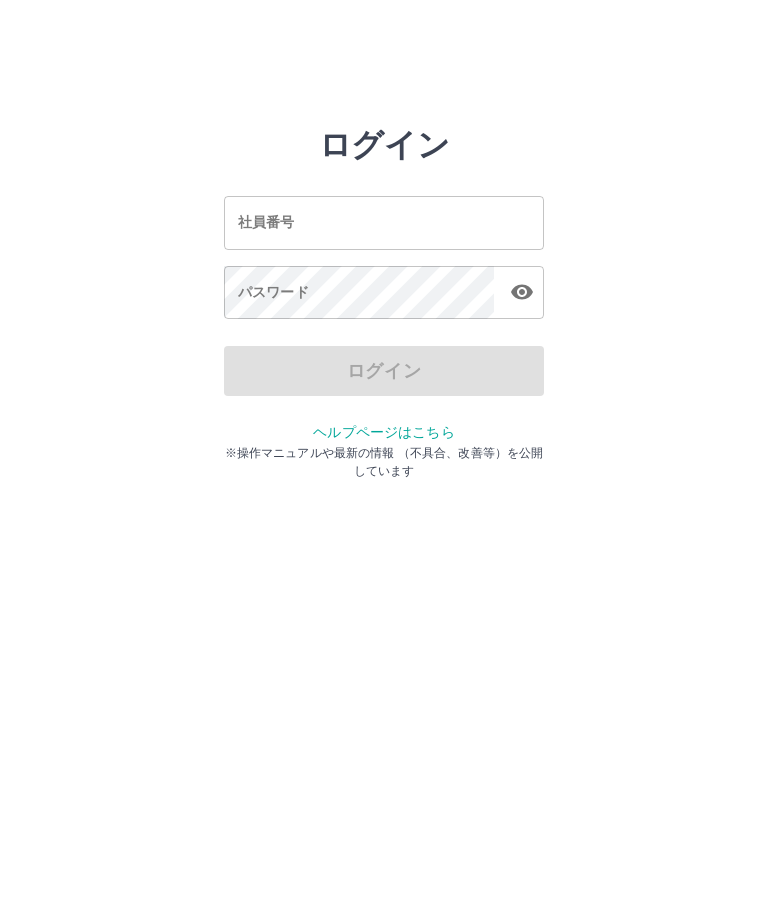 scroll, scrollTop: 0, scrollLeft: 0, axis: both 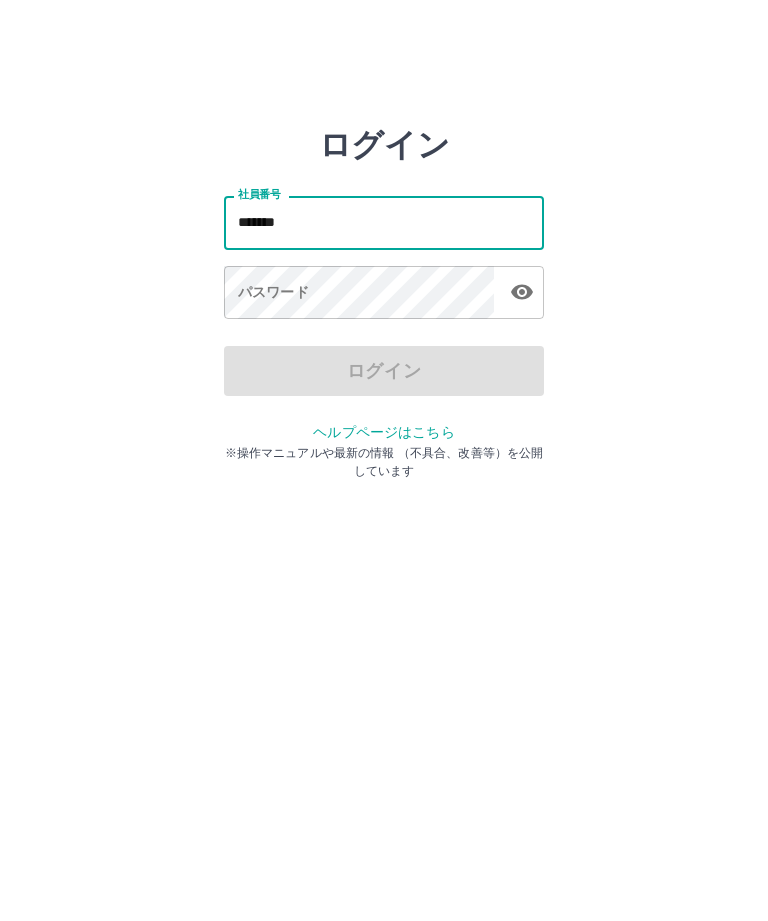 type on "*******" 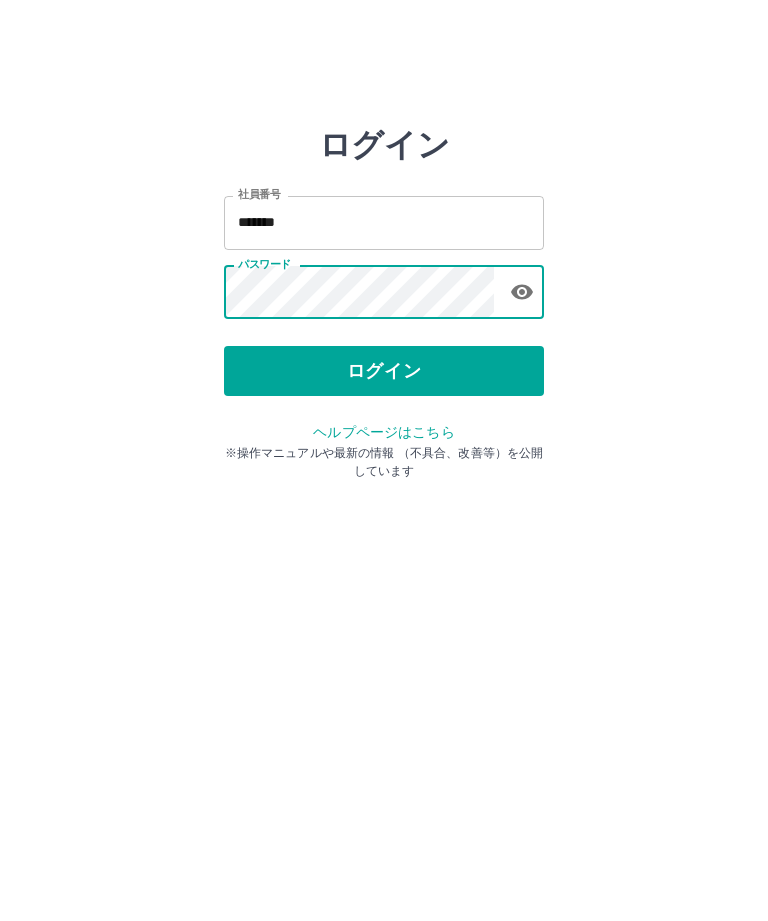 click on "ログイン" at bounding box center [384, 371] 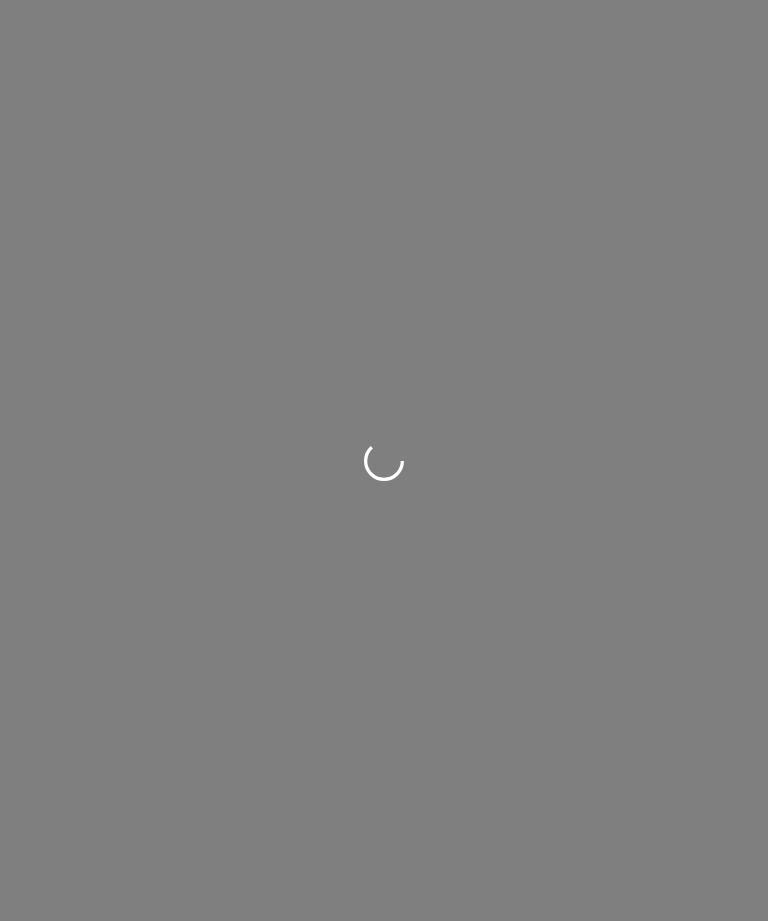 scroll, scrollTop: 0, scrollLeft: 0, axis: both 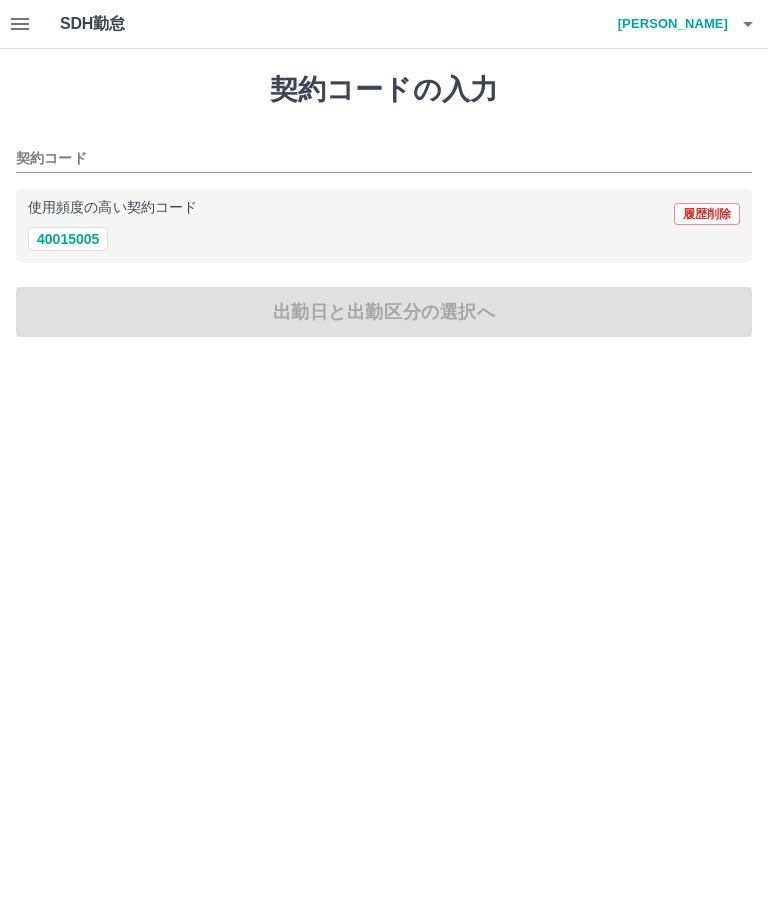 click on "40015005" at bounding box center (68, 239) 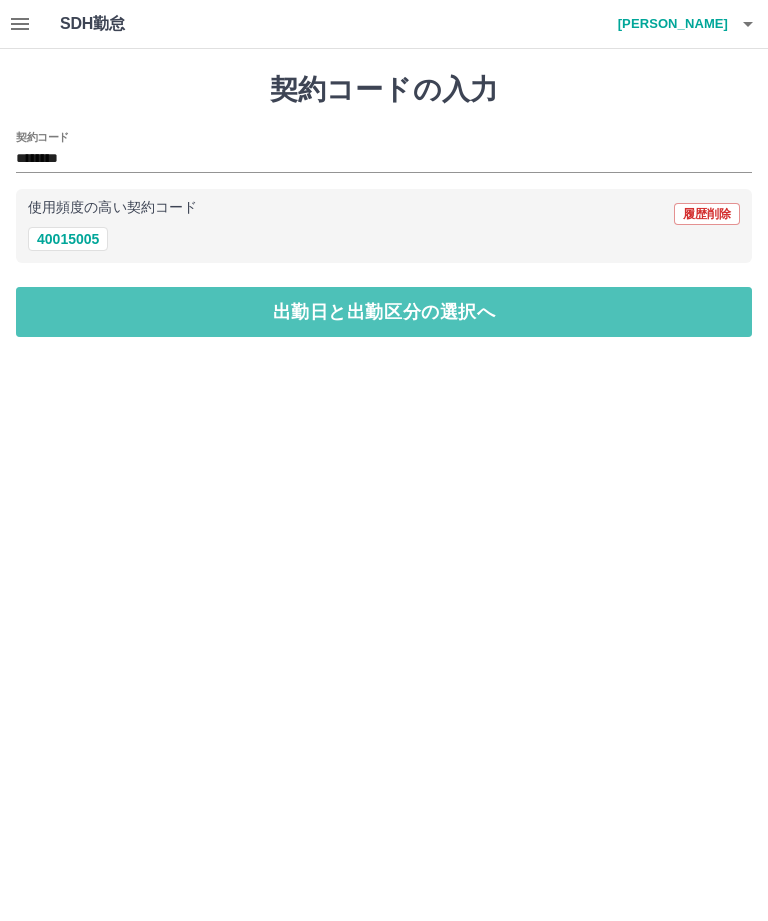 click on "出勤日と出勤区分の選択へ" at bounding box center [384, 312] 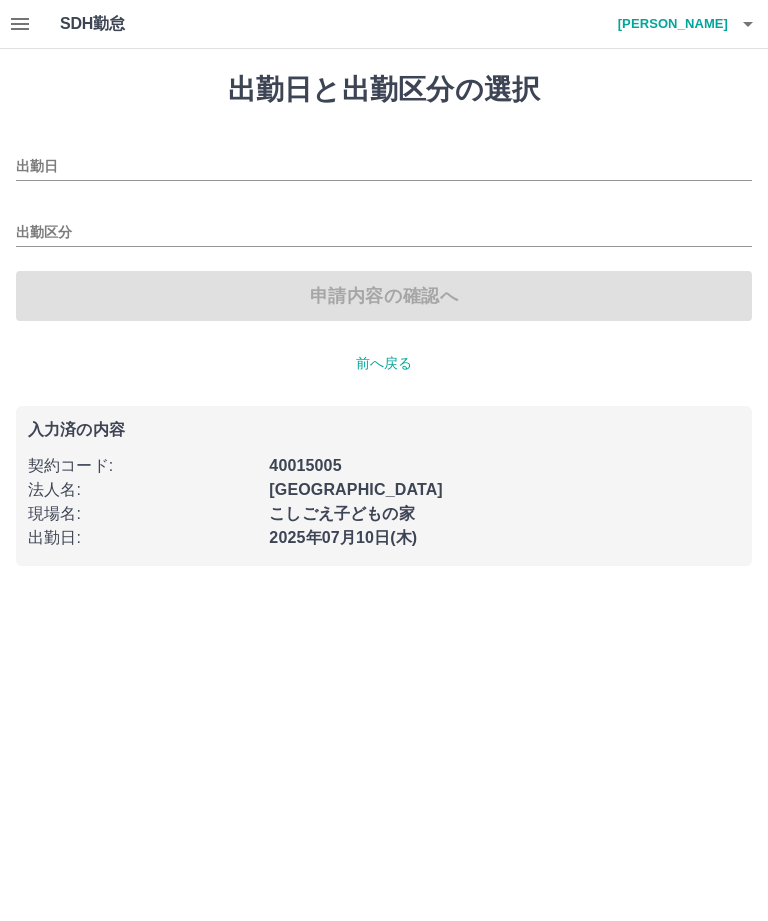 type on "**********" 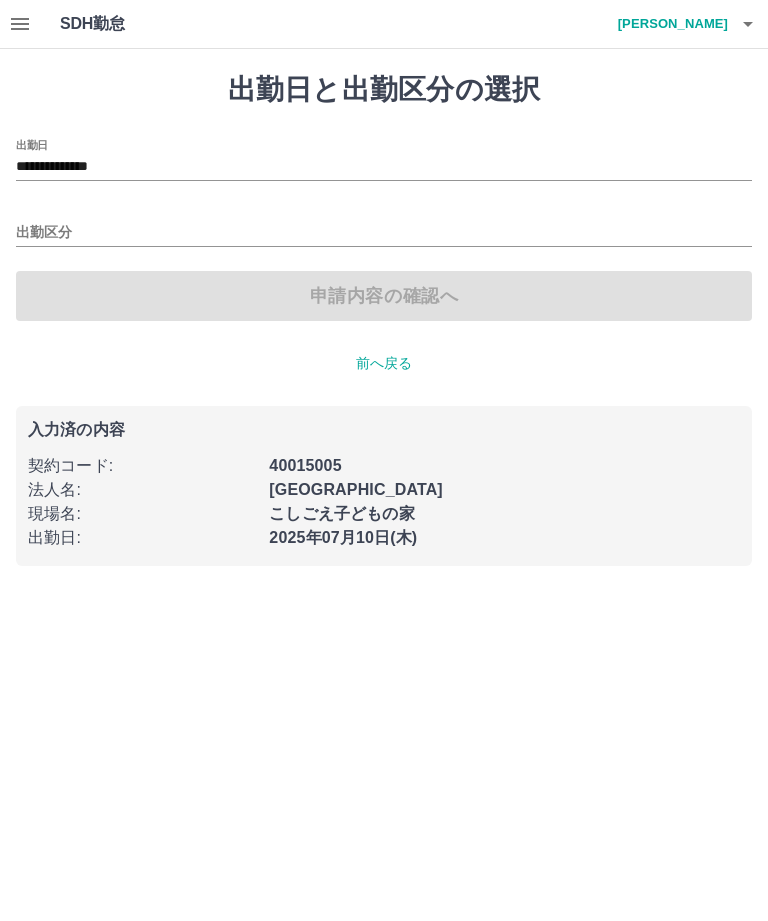 click at bounding box center [20, 24] 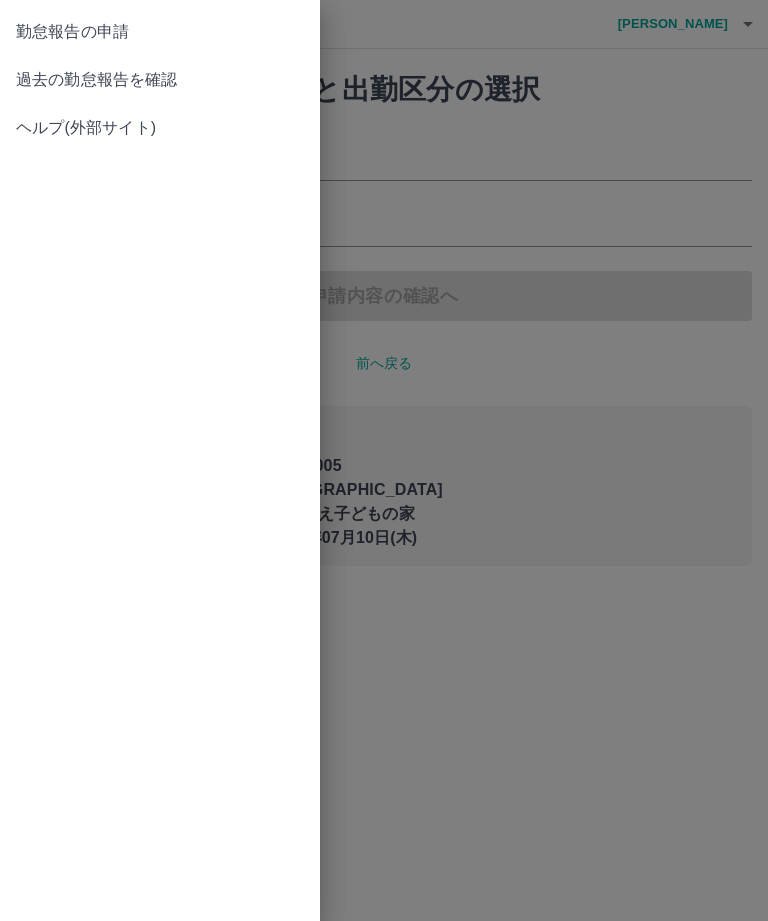 click on "過去の勤怠報告を確認" at bounding box center (160, 80) 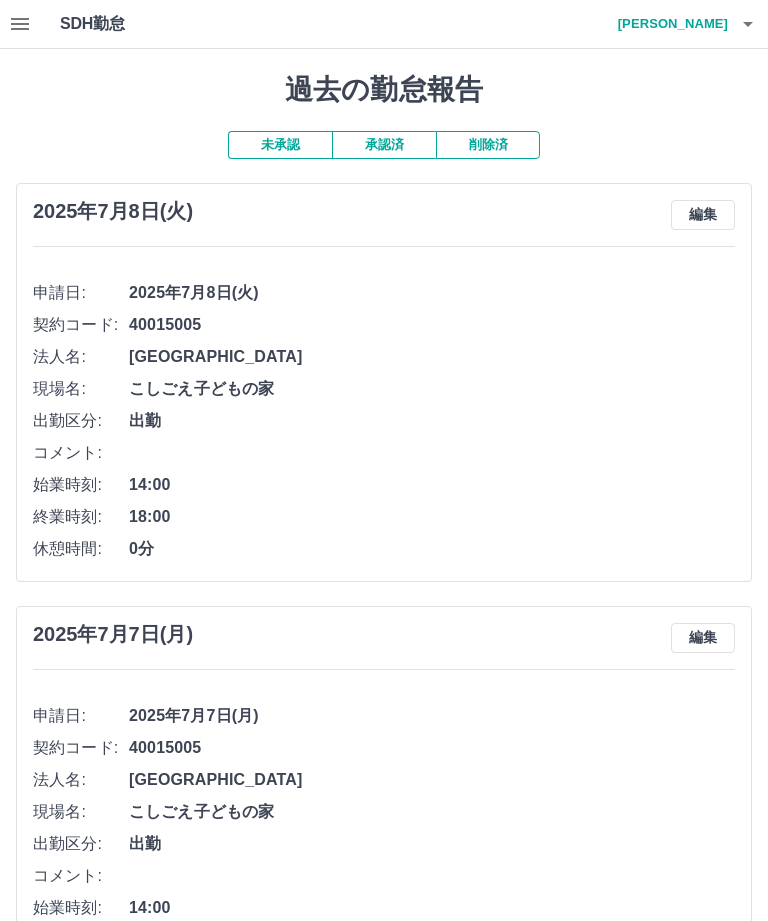 click on "SDH勤怠" at bounding box center [125, 24] 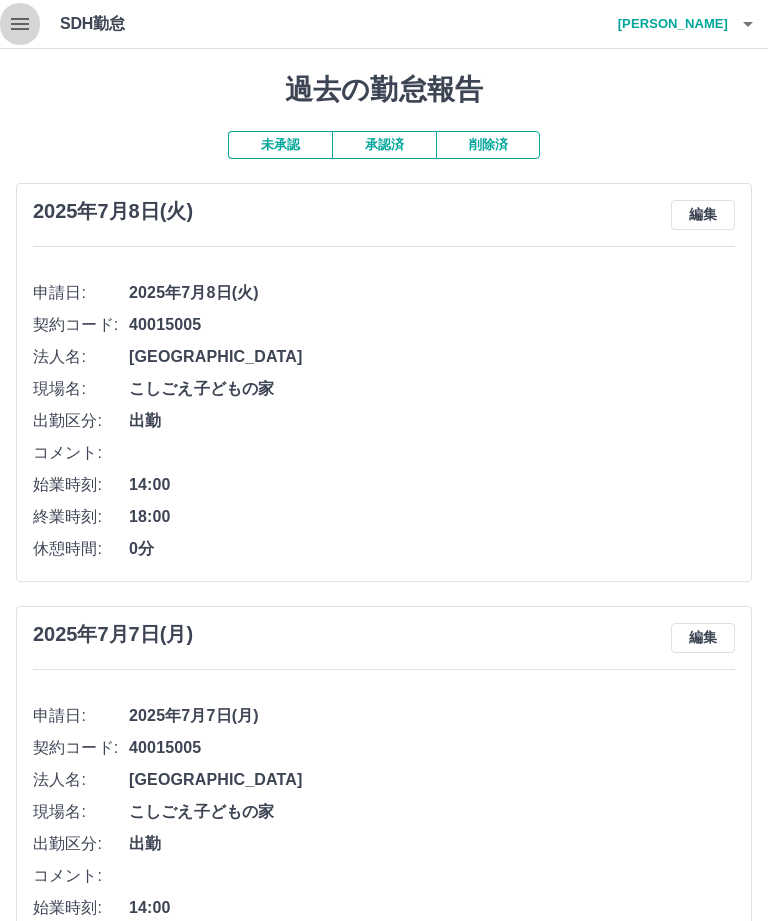 click at bounding box center (20, 24) 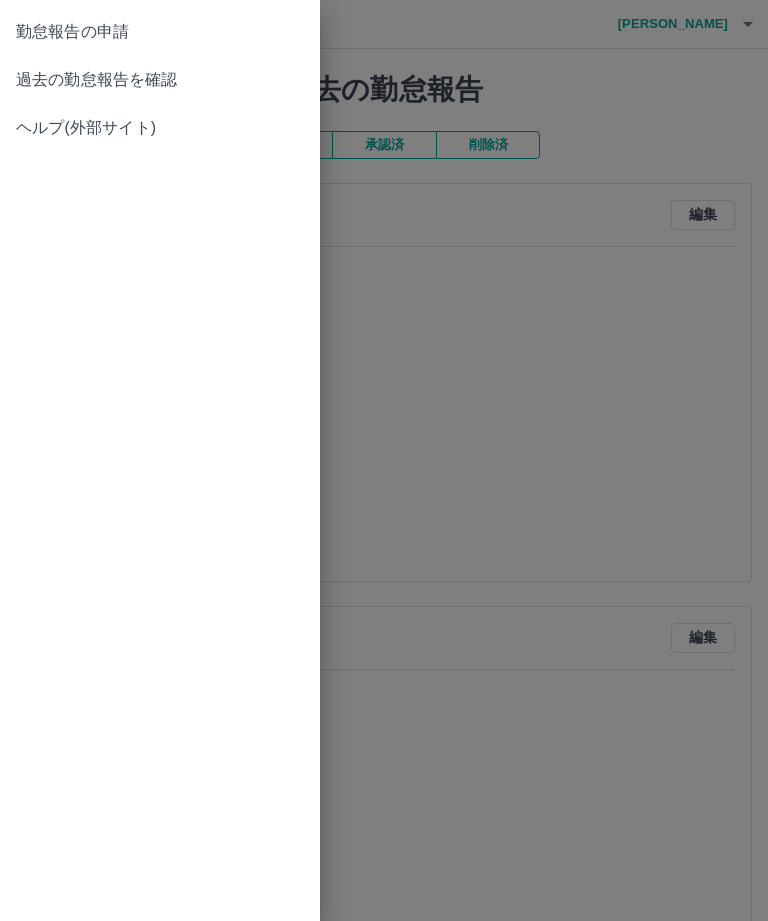 click on "勤怠報告の申請" at bounding box center [160, 32] 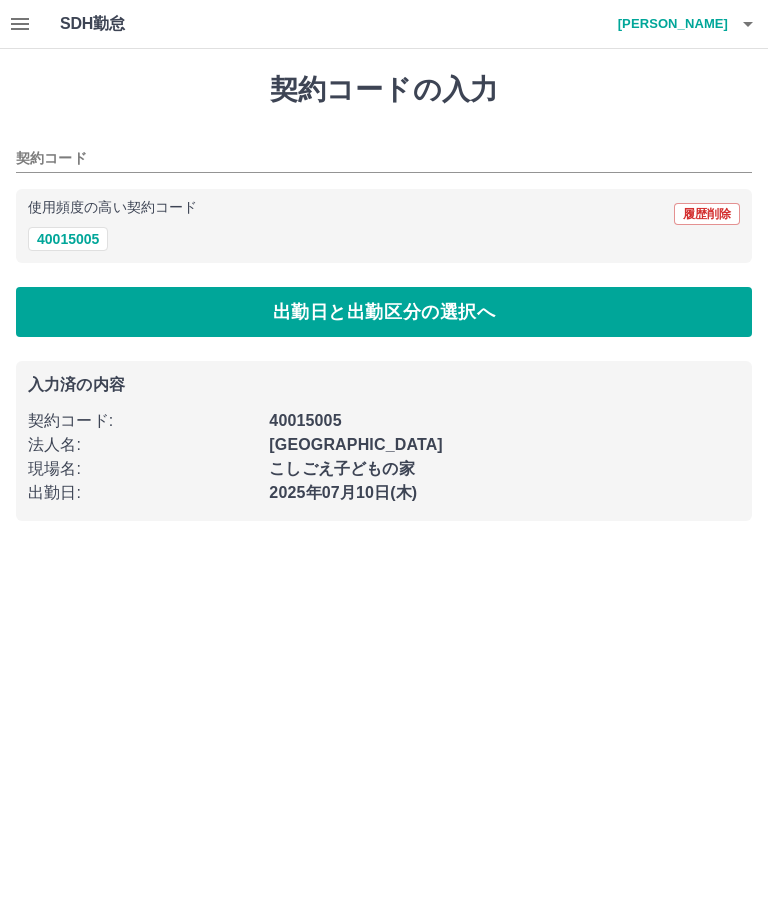 type on "********" 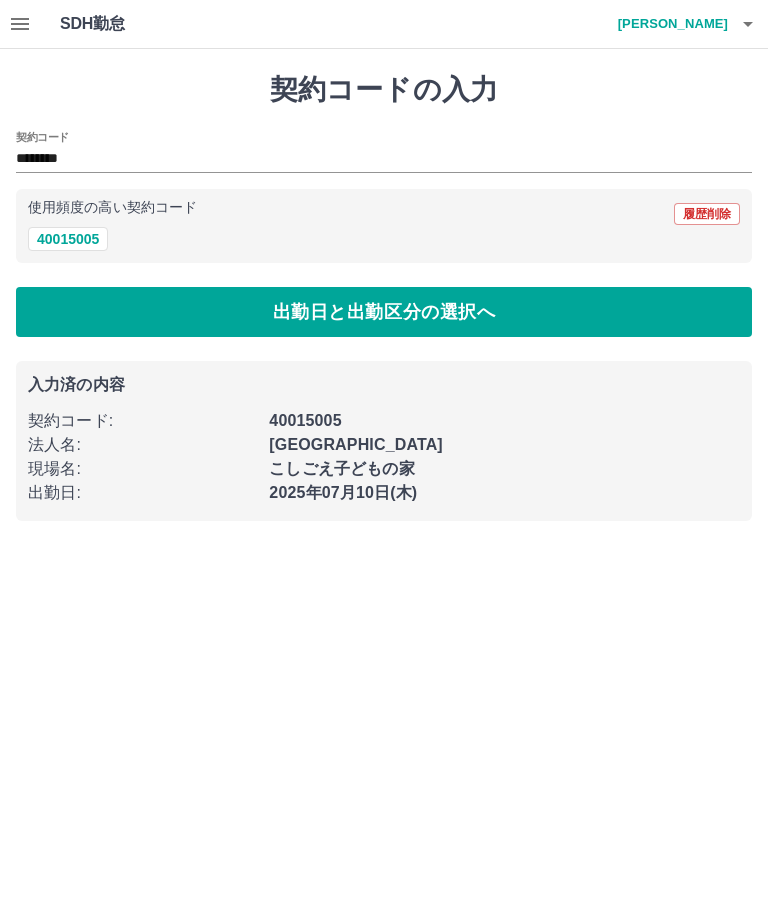click on "40015005" at bounding box center [68, 239] 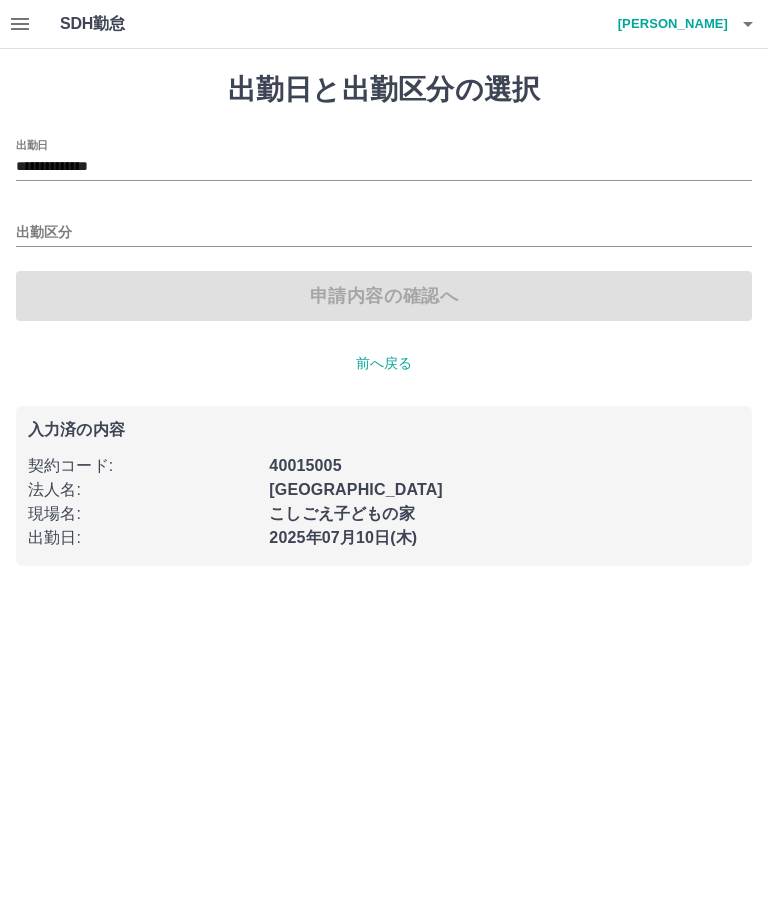 click on "**********" at bounding box center (384, 167) 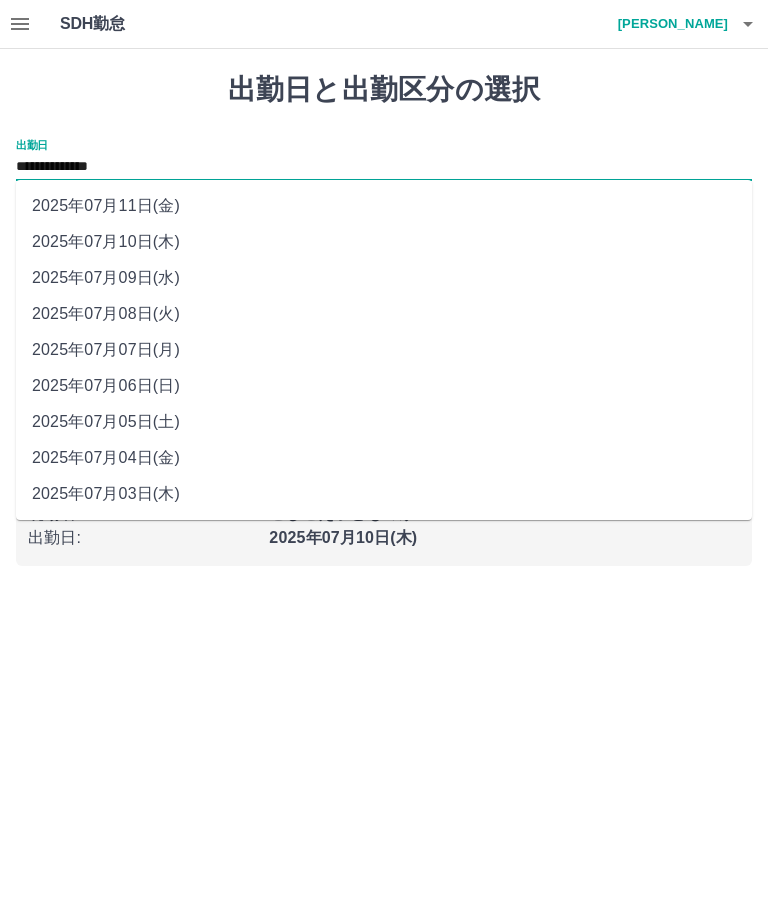 click on "2025年07月09日(水)" at bounding box center (384, 278) 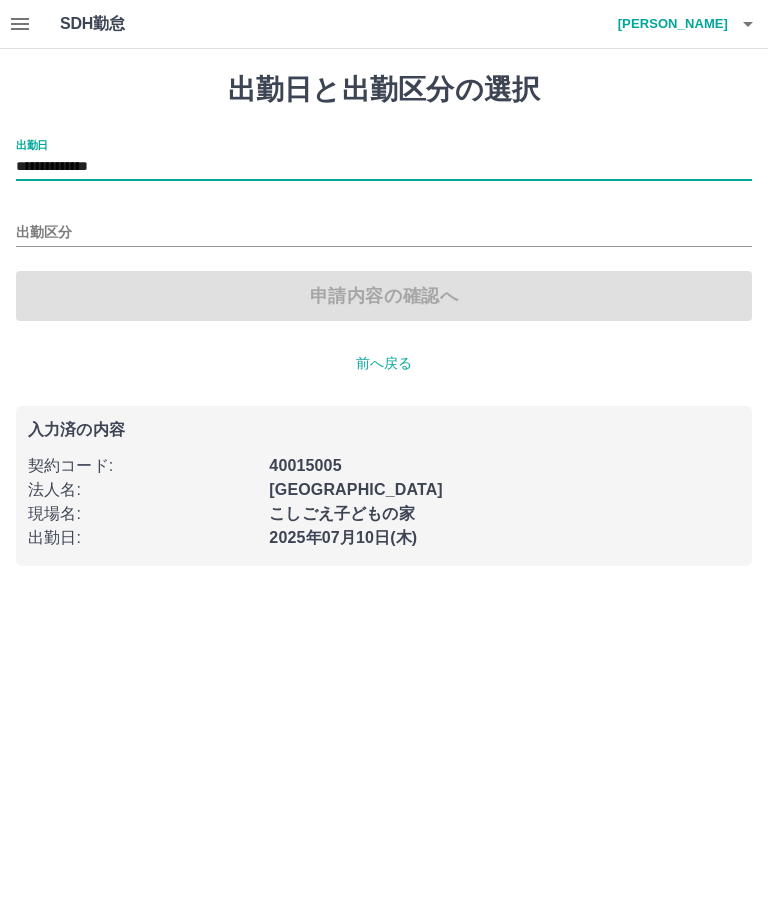 click on "出勤区分" at bounding box center (384, 233) 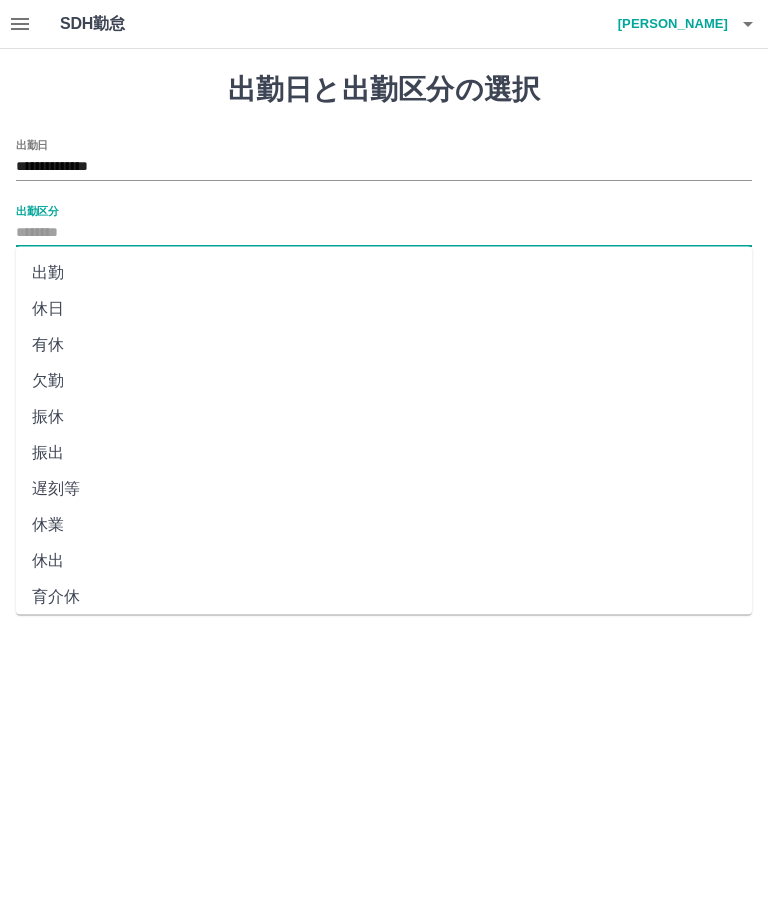 click on "休日" at bounding box center (384, 309) 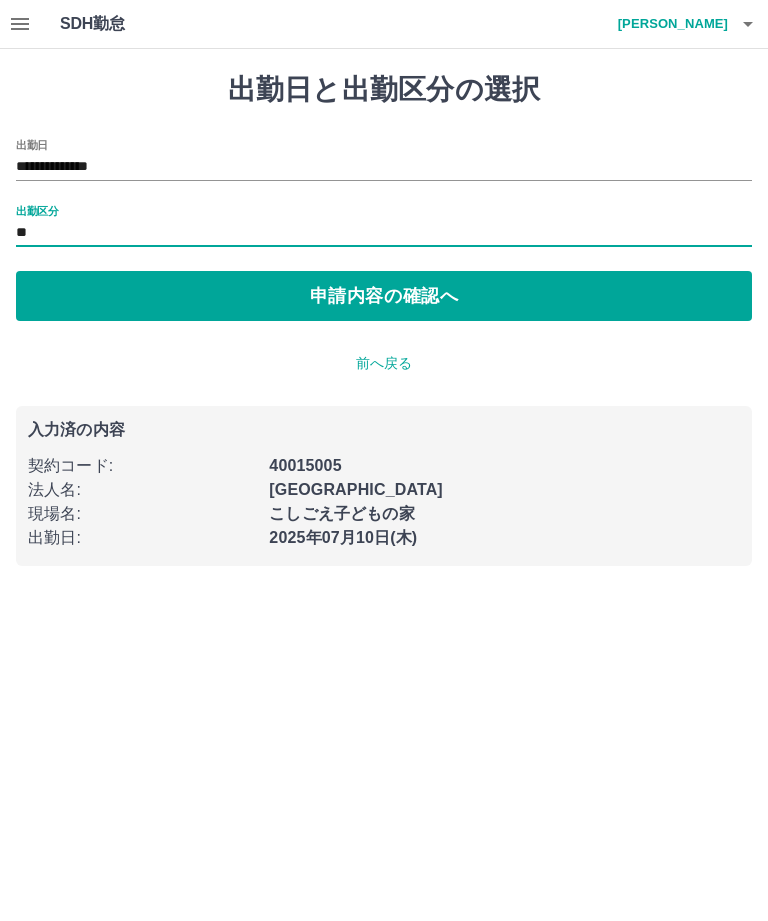 click on "申請内容の確認へ" at bounding box center [384, 296] 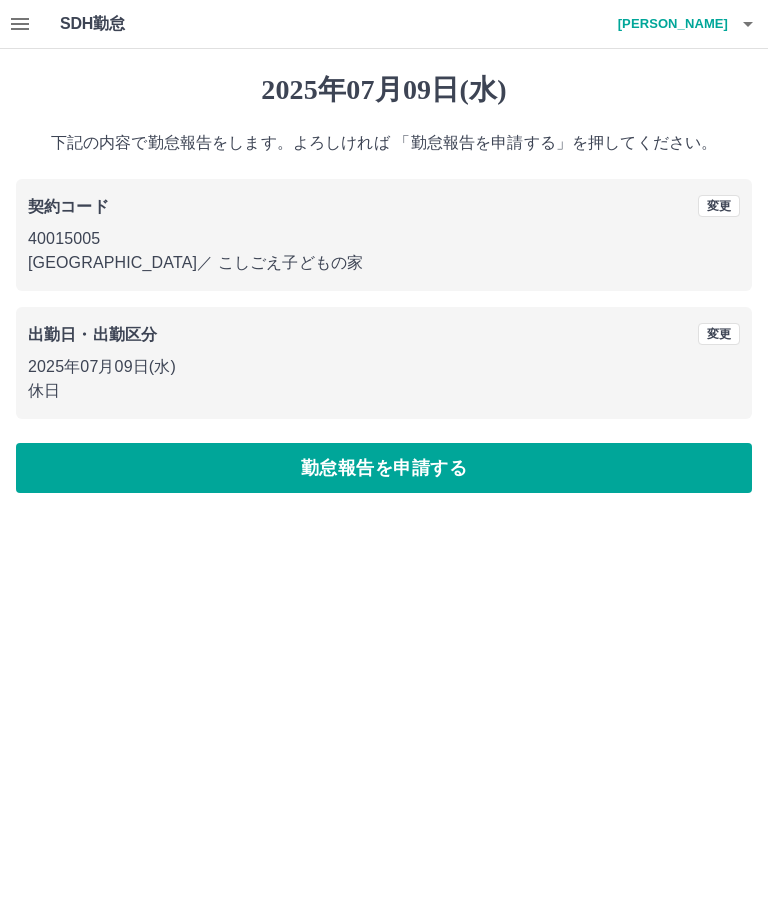 click on "勤怠報告を申請する" at bounding box center [384, 468] 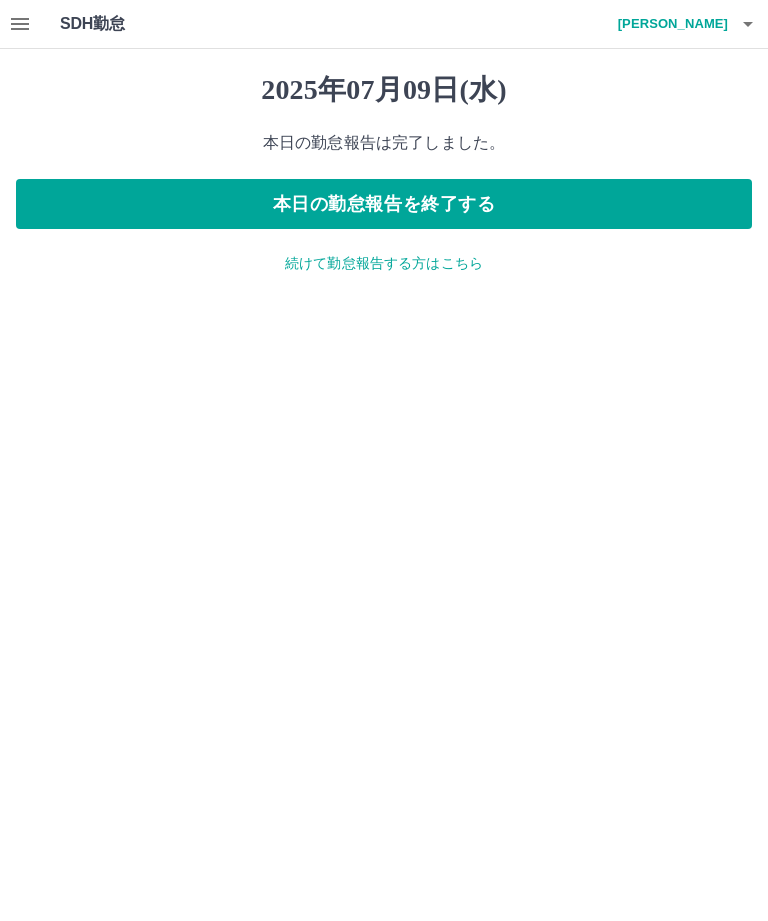 click on "続けて勤怠報告する方はこちら" at bounding box center [384, 263] 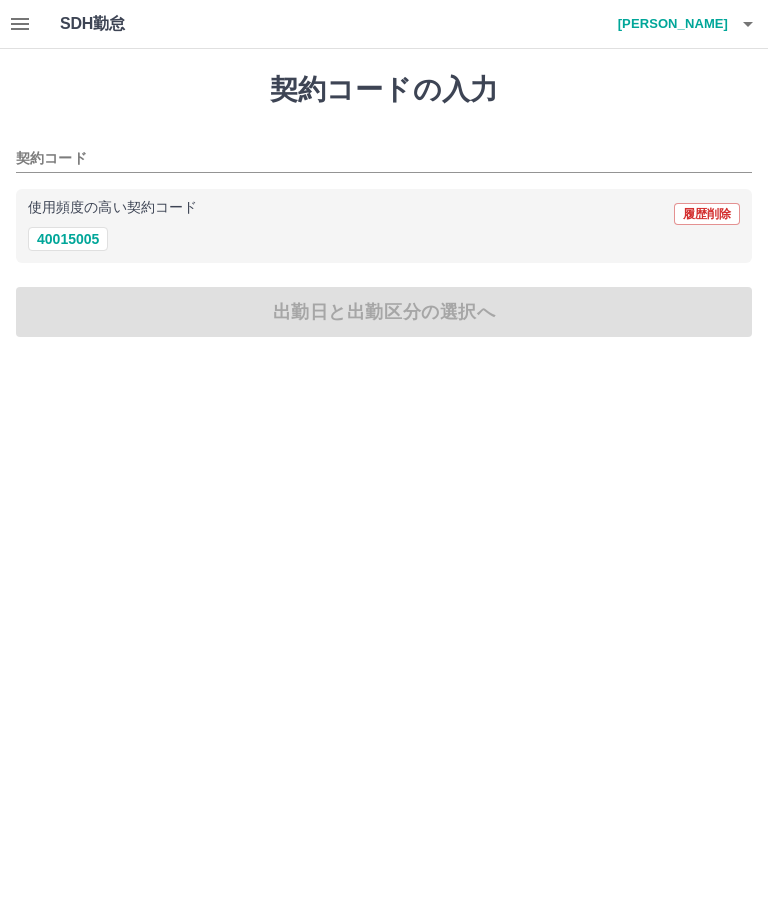 click on "40015005" at bounding box center (68, 239) 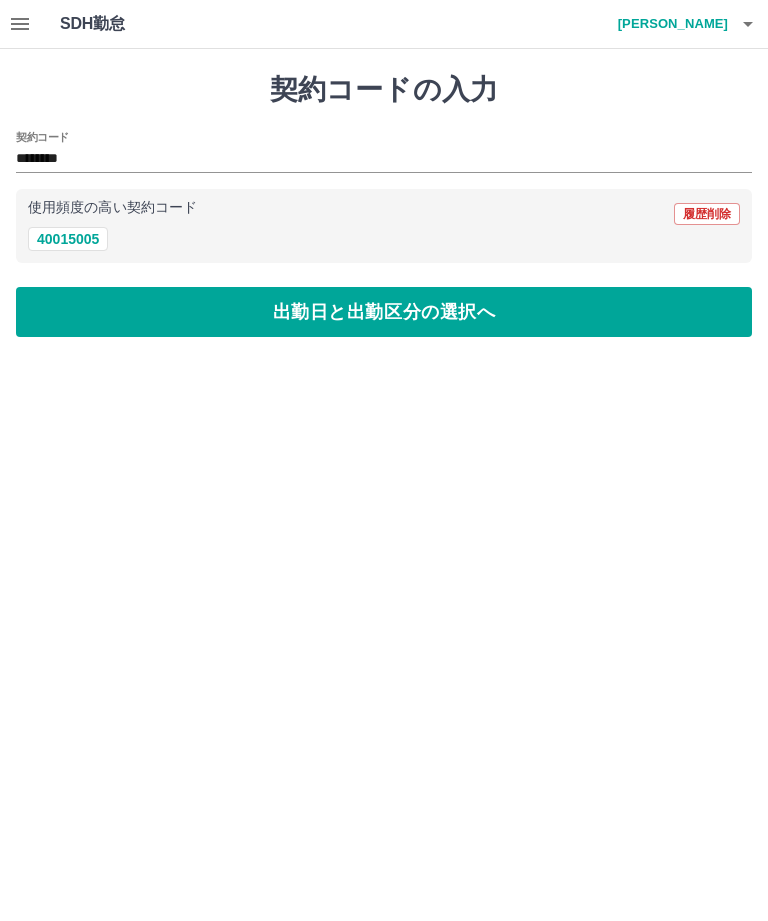 click on "出勤日と出勤区分の選択へ" at bounding box center (384, 312) 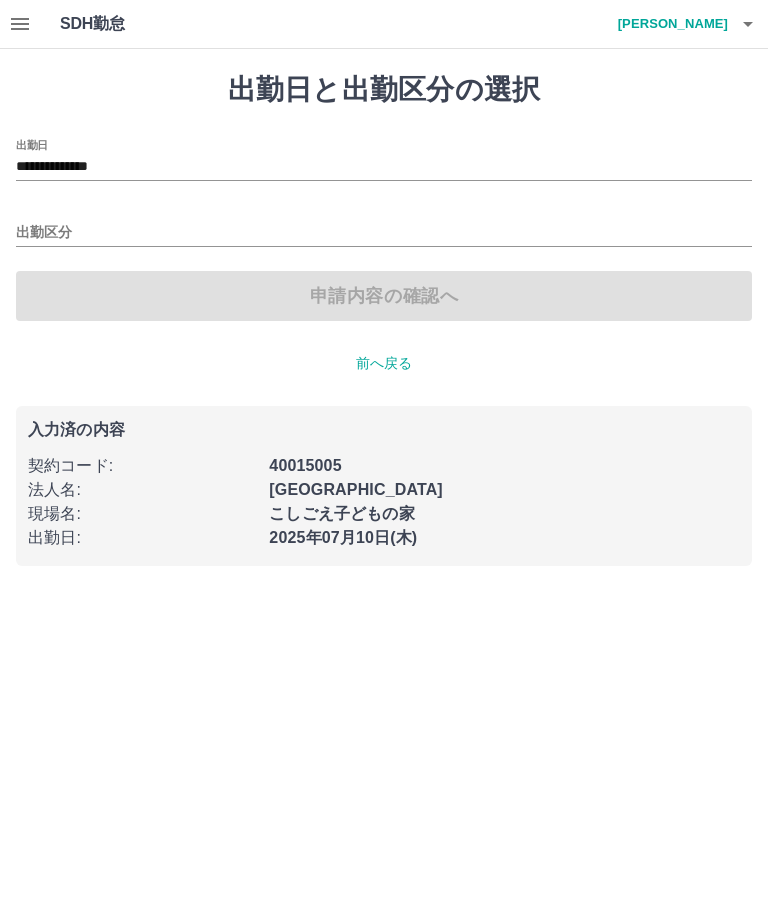click on "出勤区分" at bounding box center [384, 233] 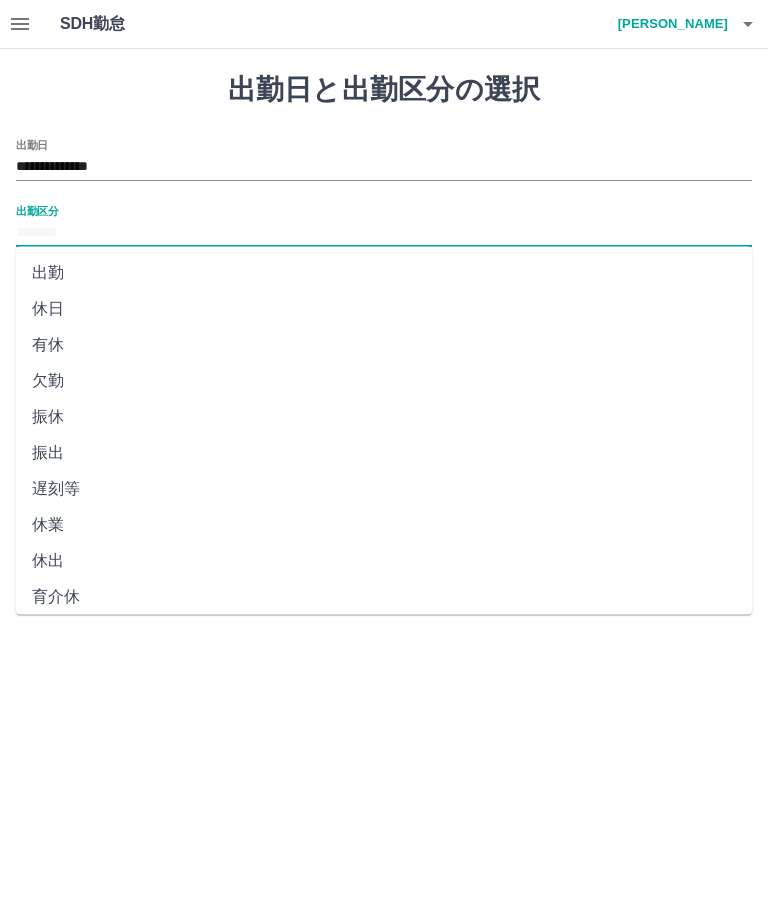 click on "休日" at bounding box center (384, 309) 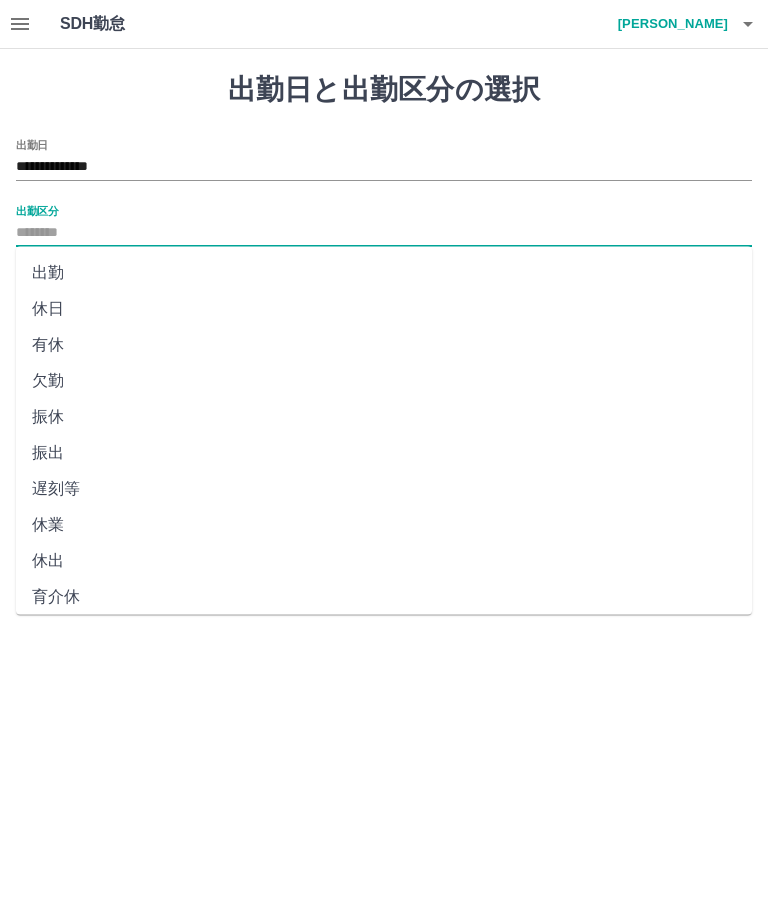 type on "**" 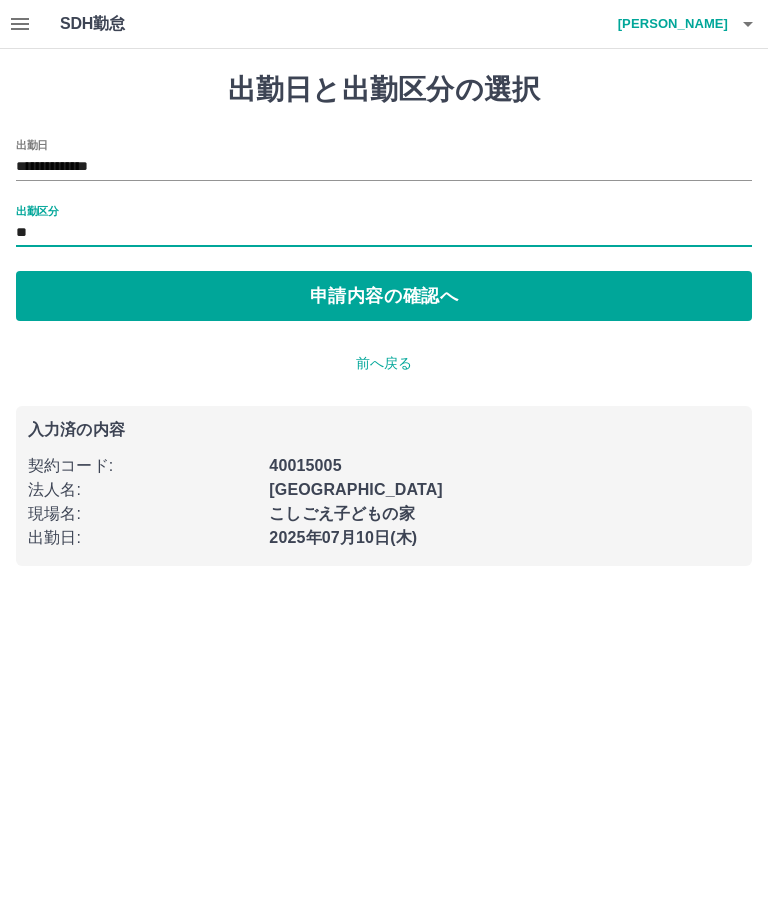 click on "申請内容の確認へ" at bounding box center (384, 296) 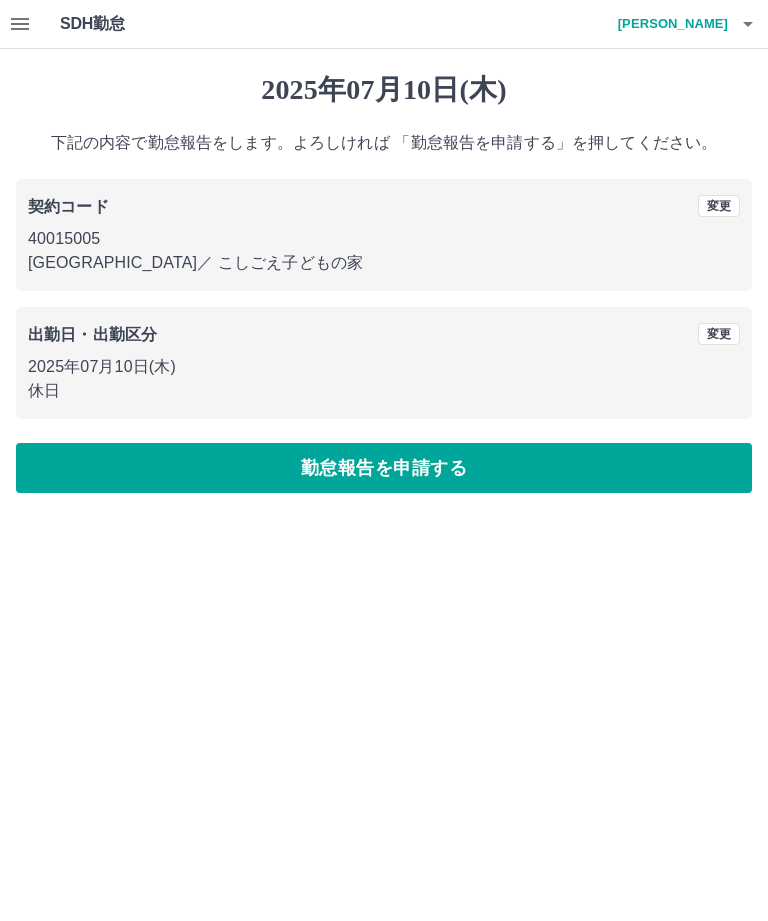 click on "勤怠報告を申請する" at bounding box center (384, 468) 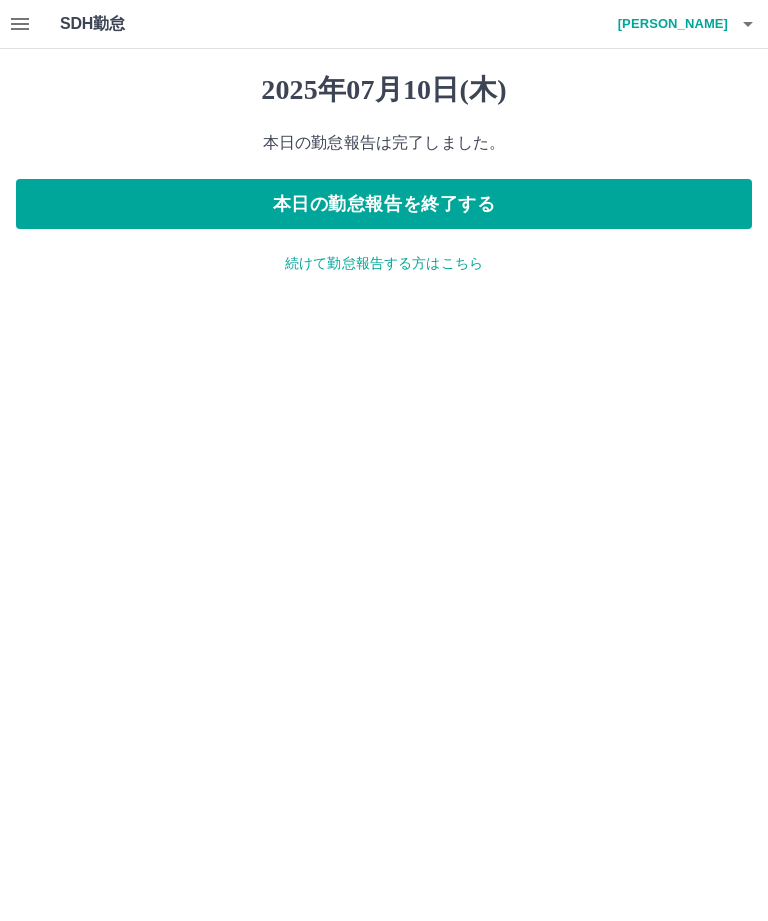 click on "続けて勤怠報告する方はこちら" at bounding box center (384, 263) 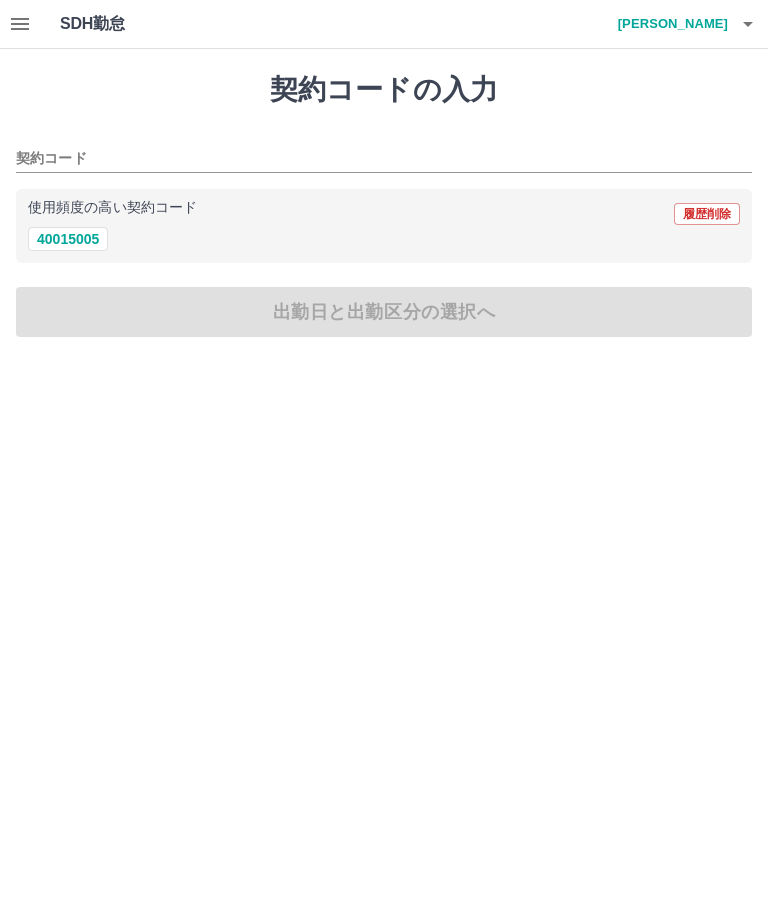 click on "使用頻度の高い契約コード 履歴削除" at bounding box center [384, 214] 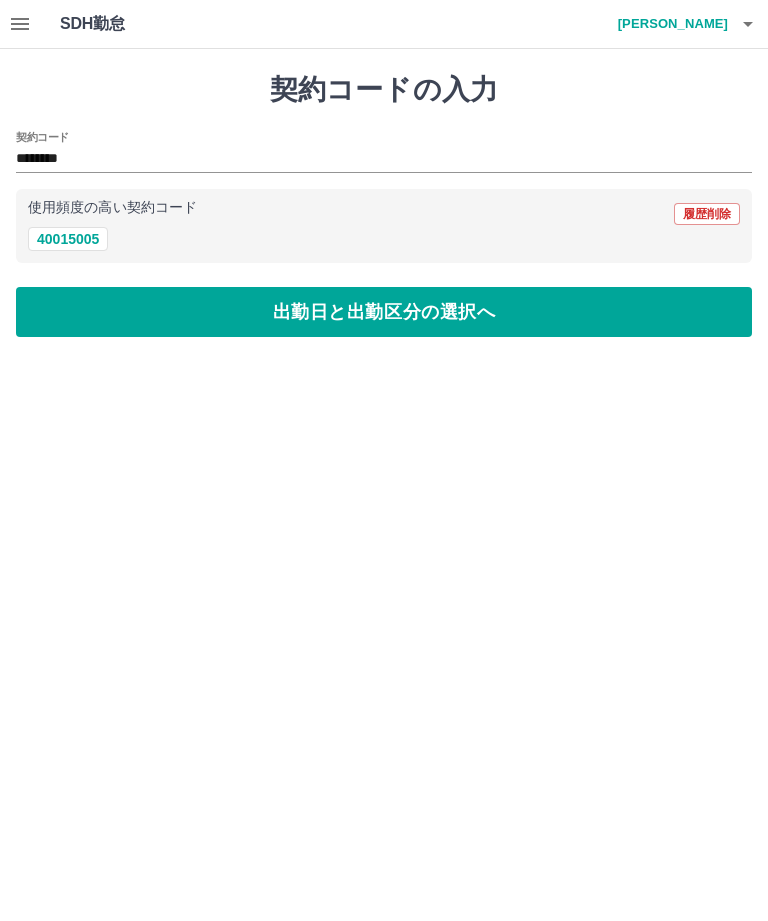 type on "********" 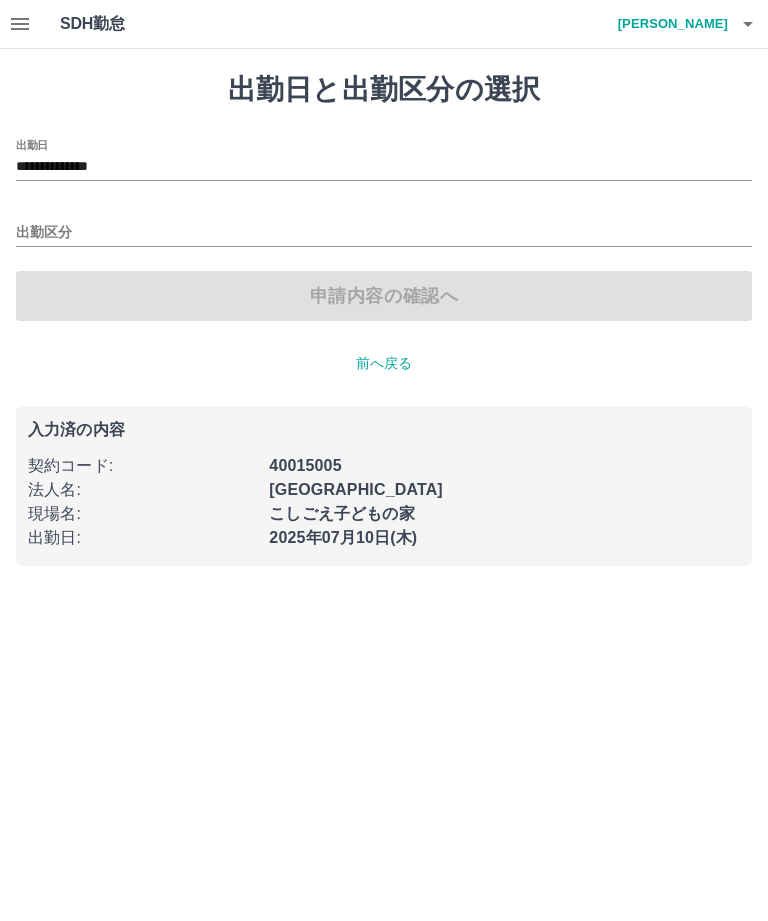 click on "**********" at bounding box center (384, 167) 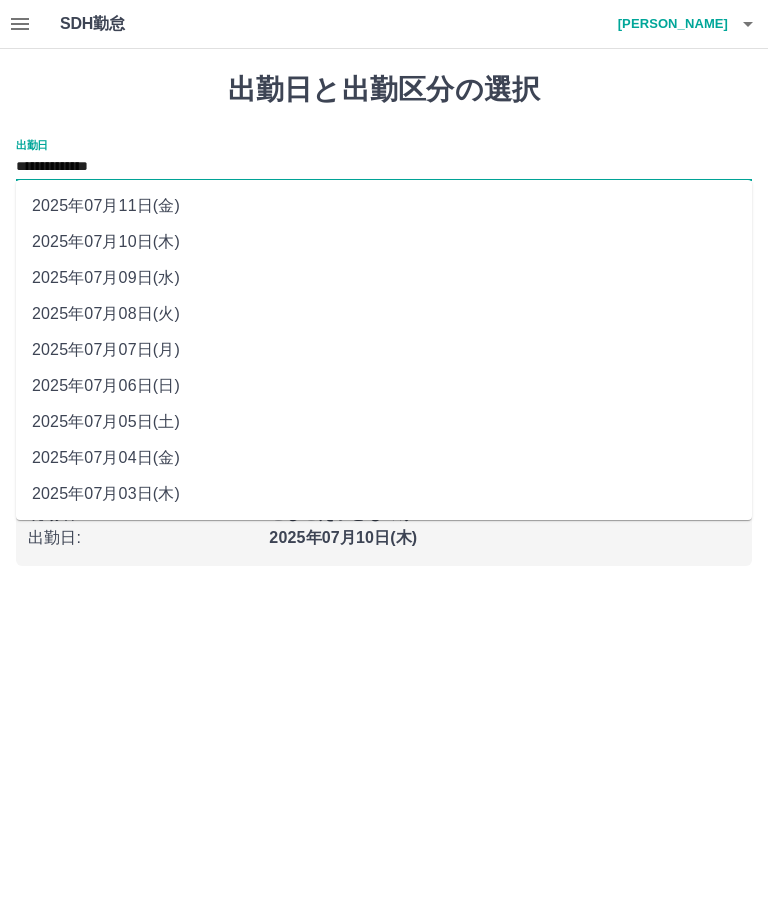 click on "2025年07月11日(金)" at bounding box center (384, 206) 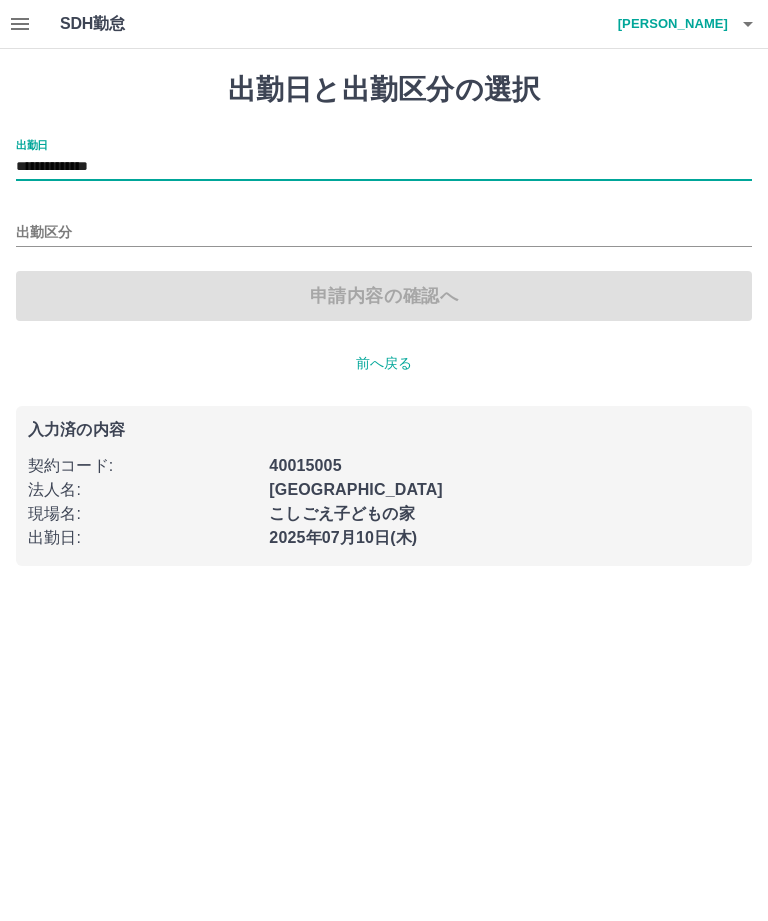 click on "出勤区分" at bounding box center [384, 226] 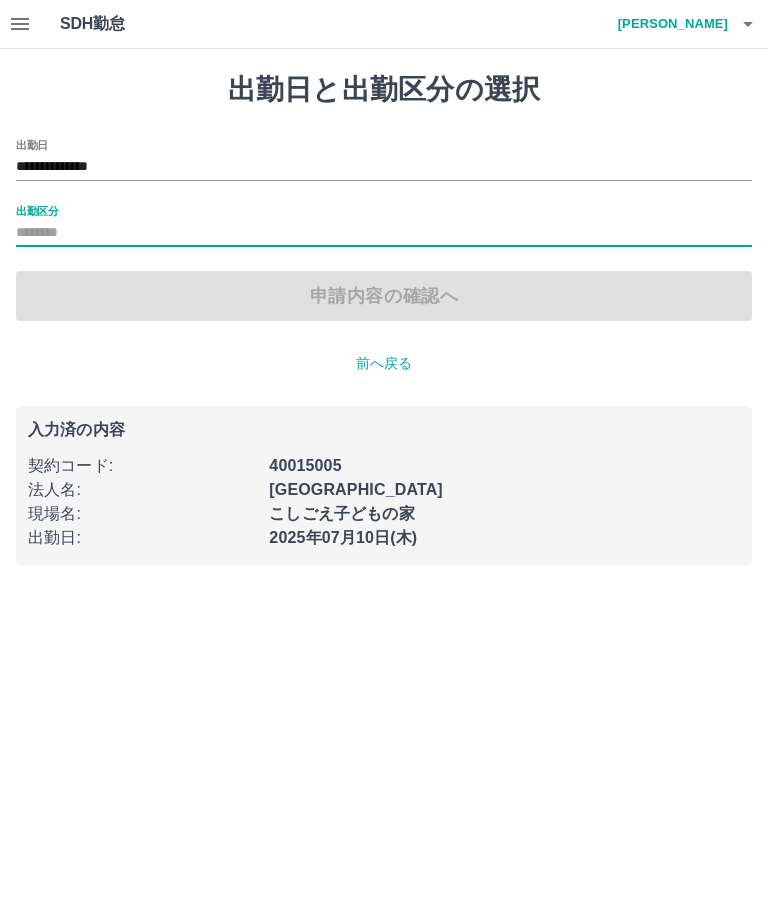 click on "出勤区分" at bounding box center (37, 210) 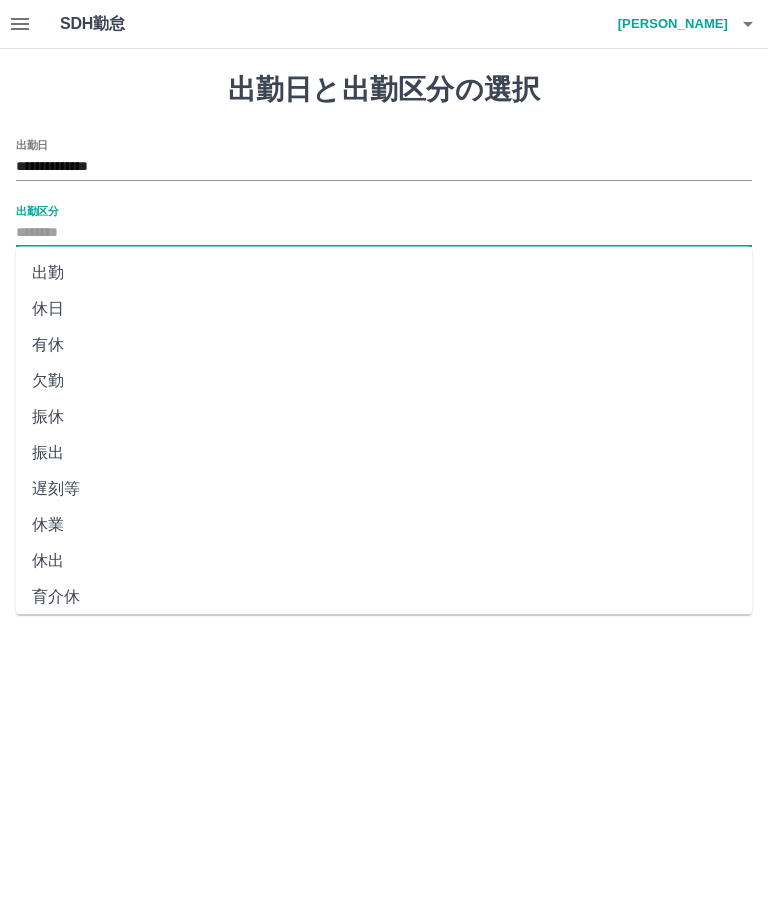 click on "休日" at bounding box center (384, 309) 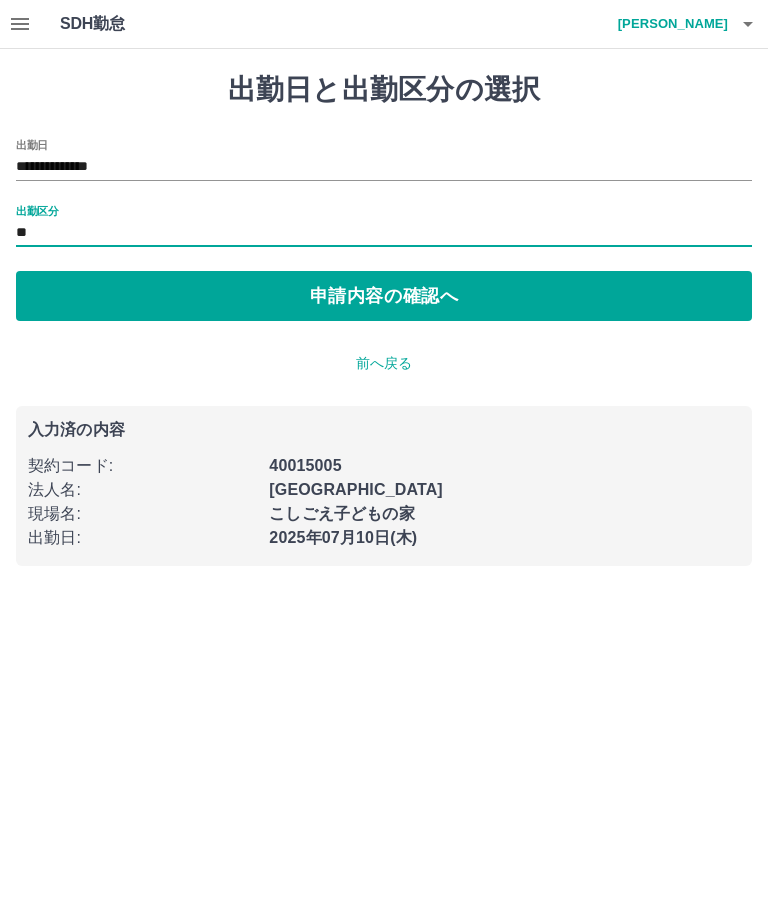 click on "申請内容の確認へ" at bounding box center (384, 296) 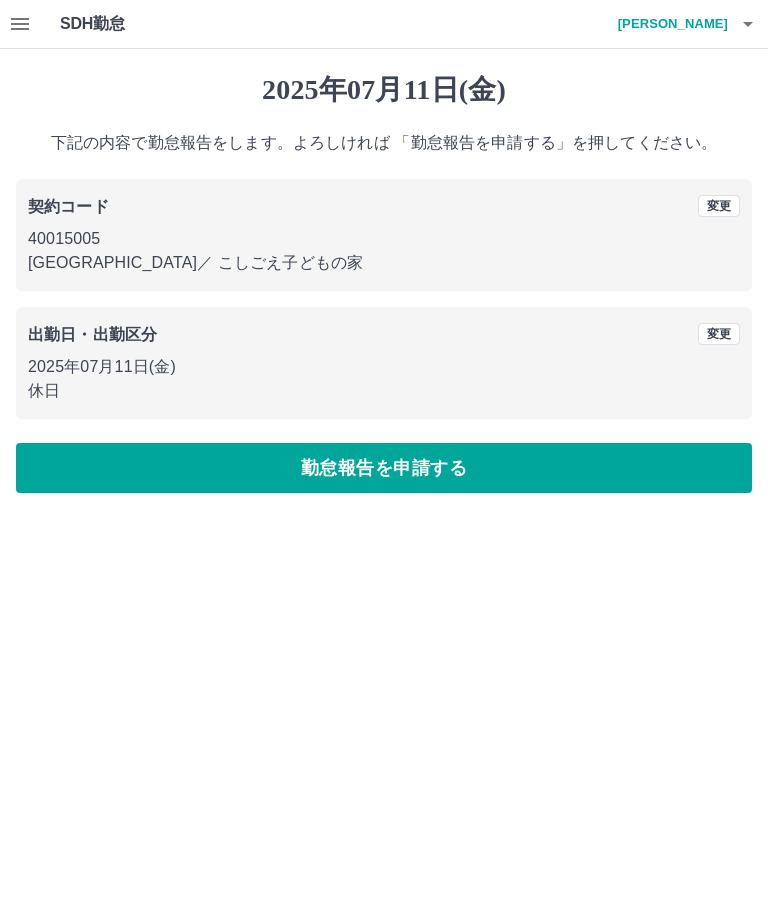 click on "勤怠報告を申請する" at bounding box center [384, 468] 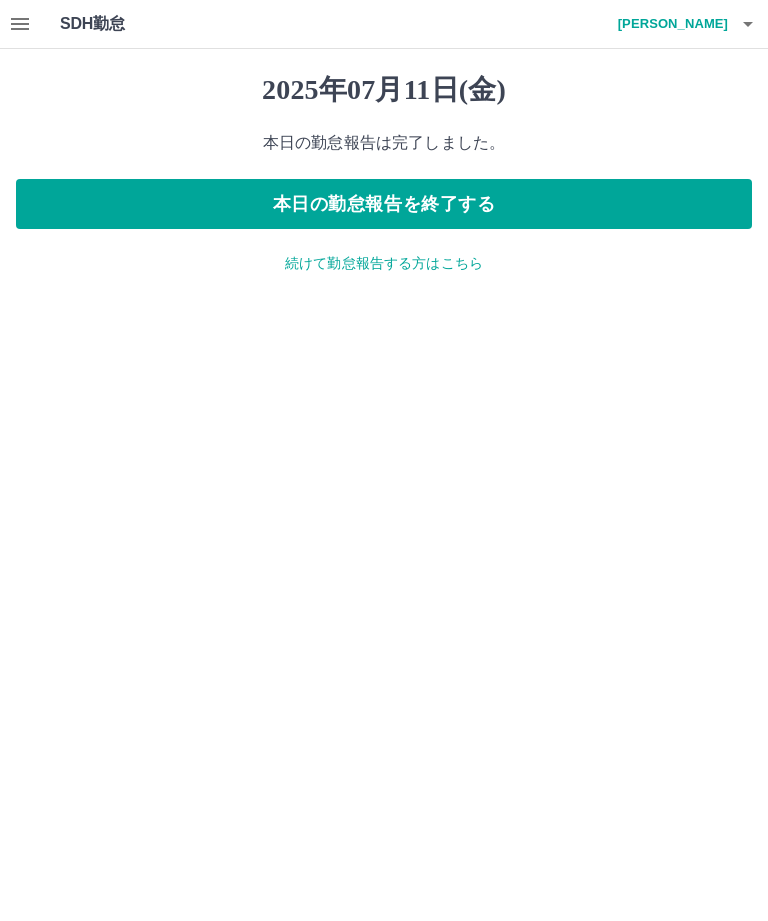 click on "本日の勤怠報告を終了する" at bounding box center (384, 204) 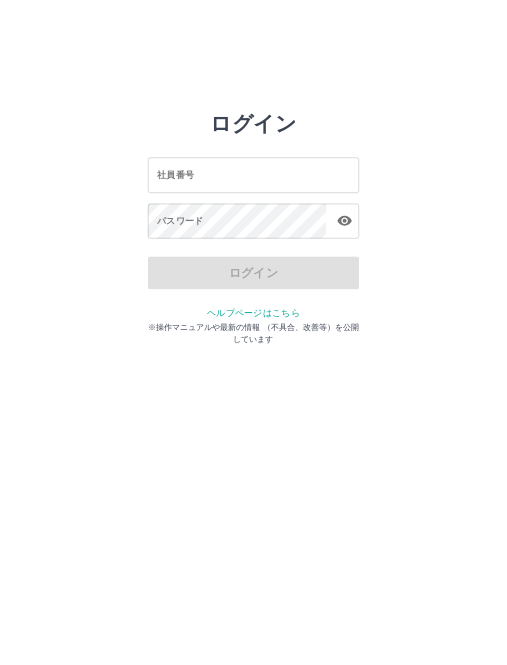 scroll, scrollTop: 0, scrollLeft: 0, axis: both 